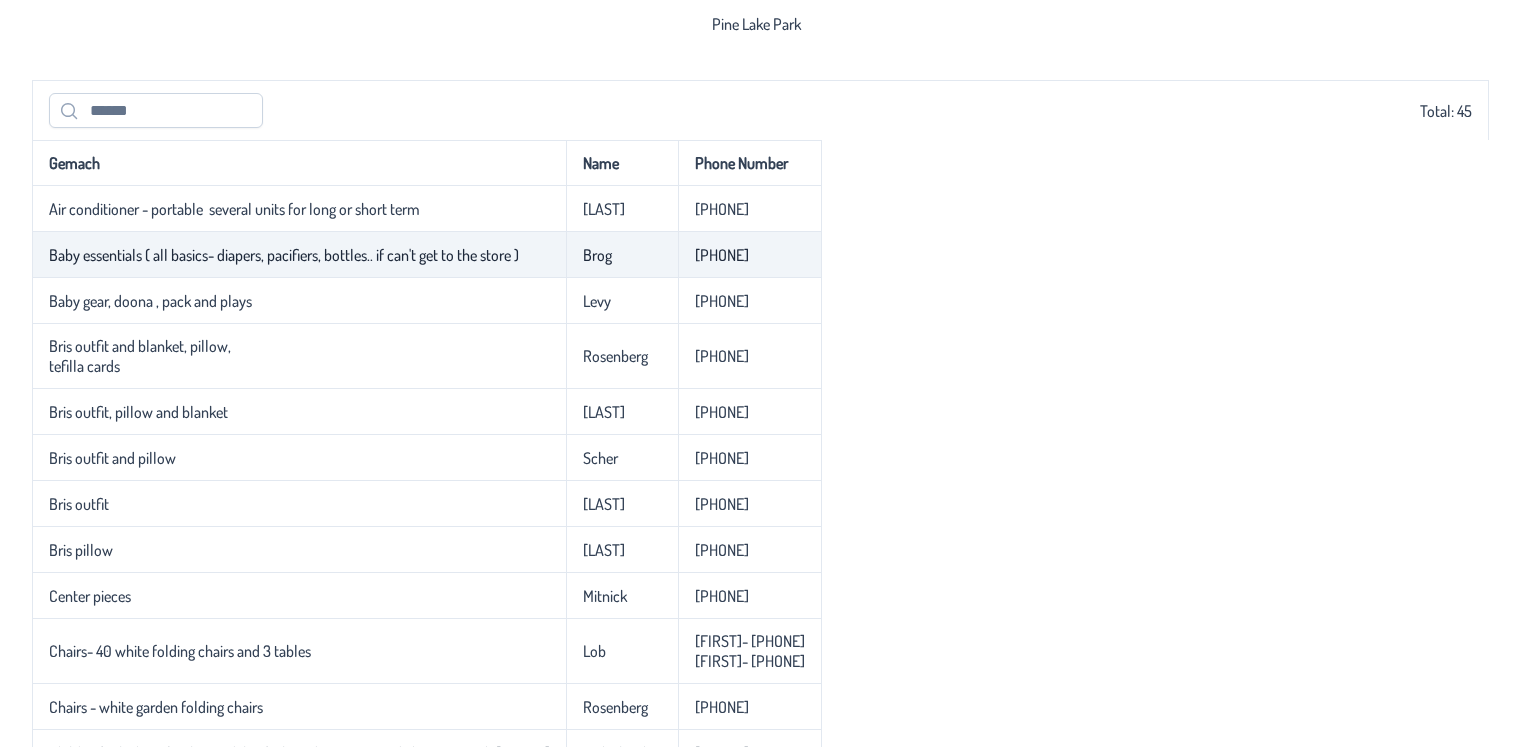 scroll, scrollTop: 0, scrollLeft: 0, axis: both 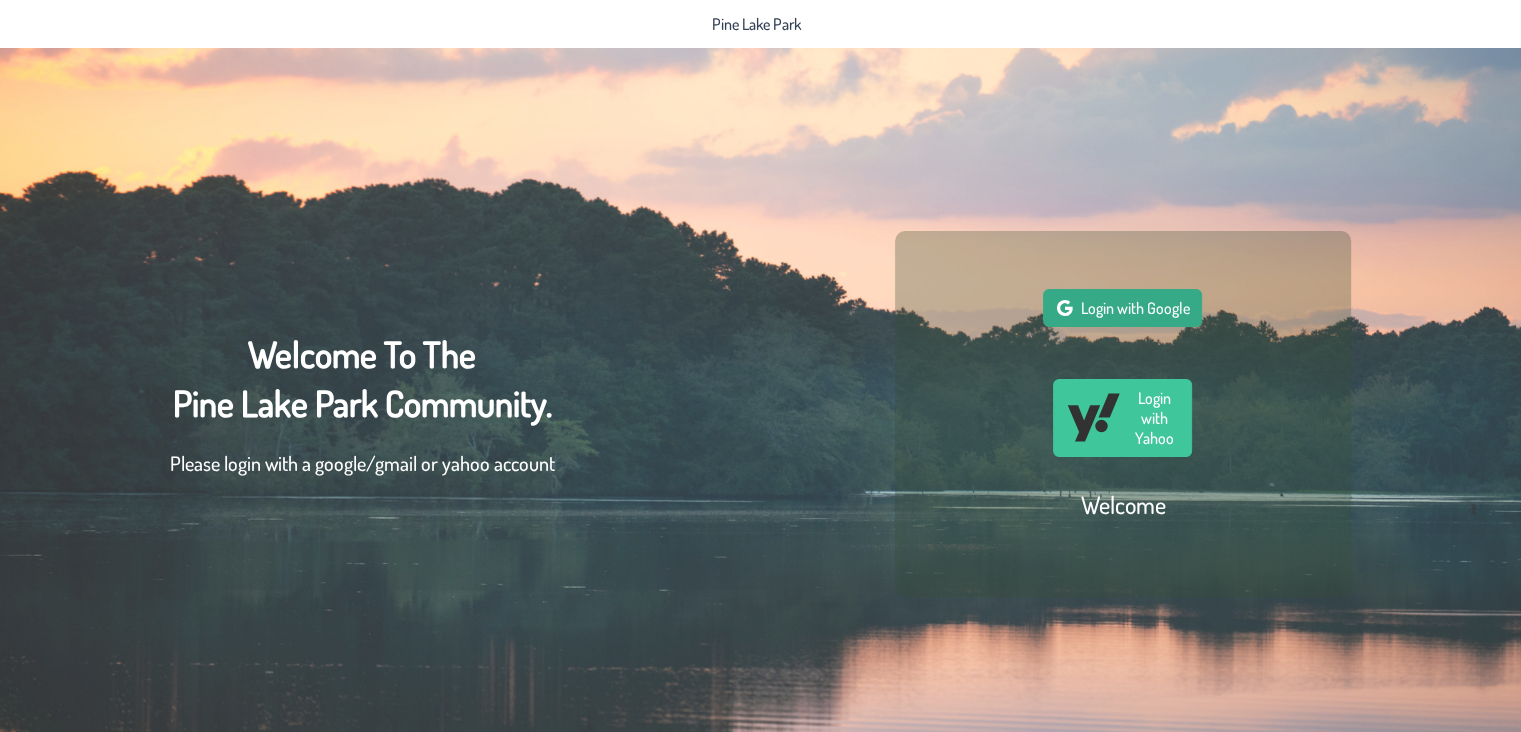 click on "Login with Google" at bounding box center (1134, 308) 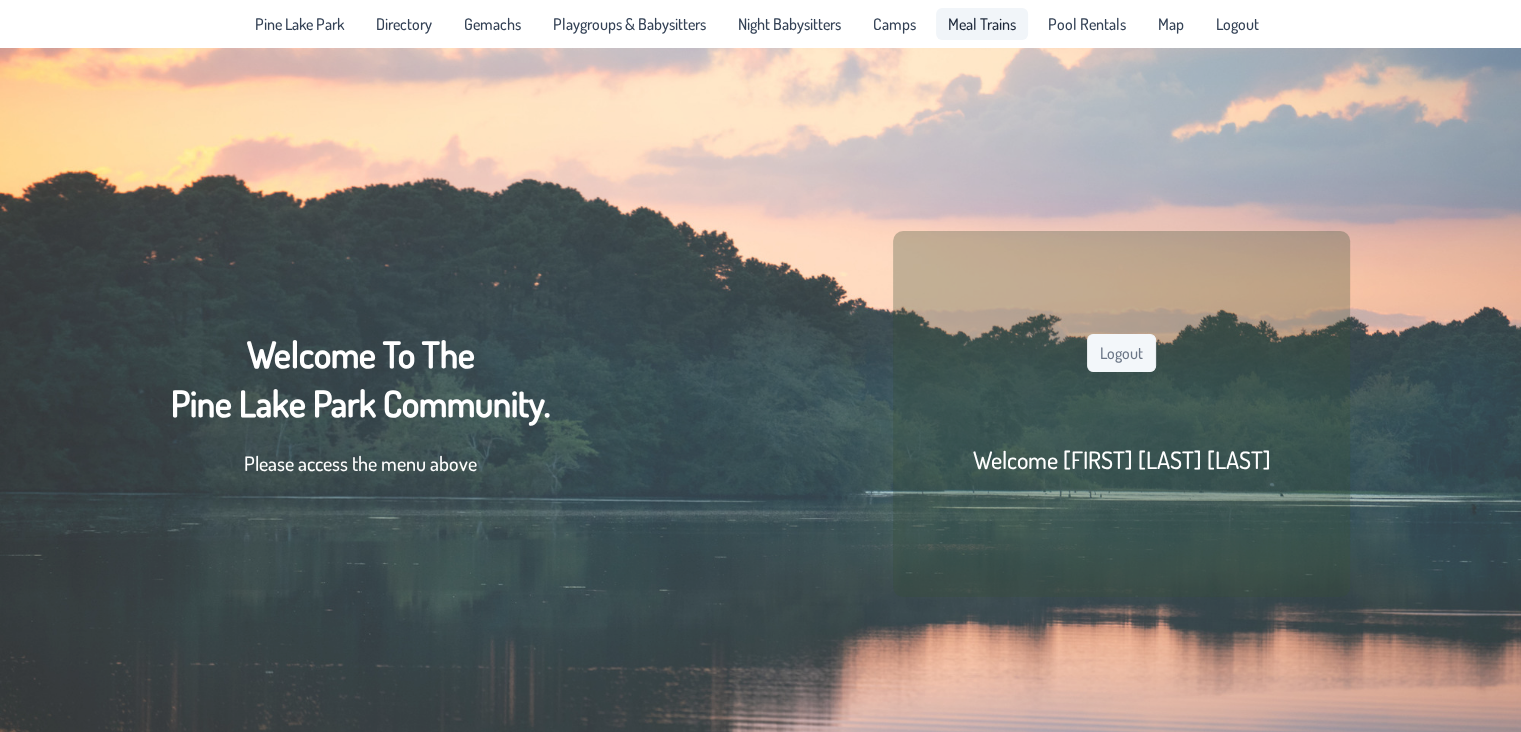 click on "Meal Trains" at bounding box center [982, 24] 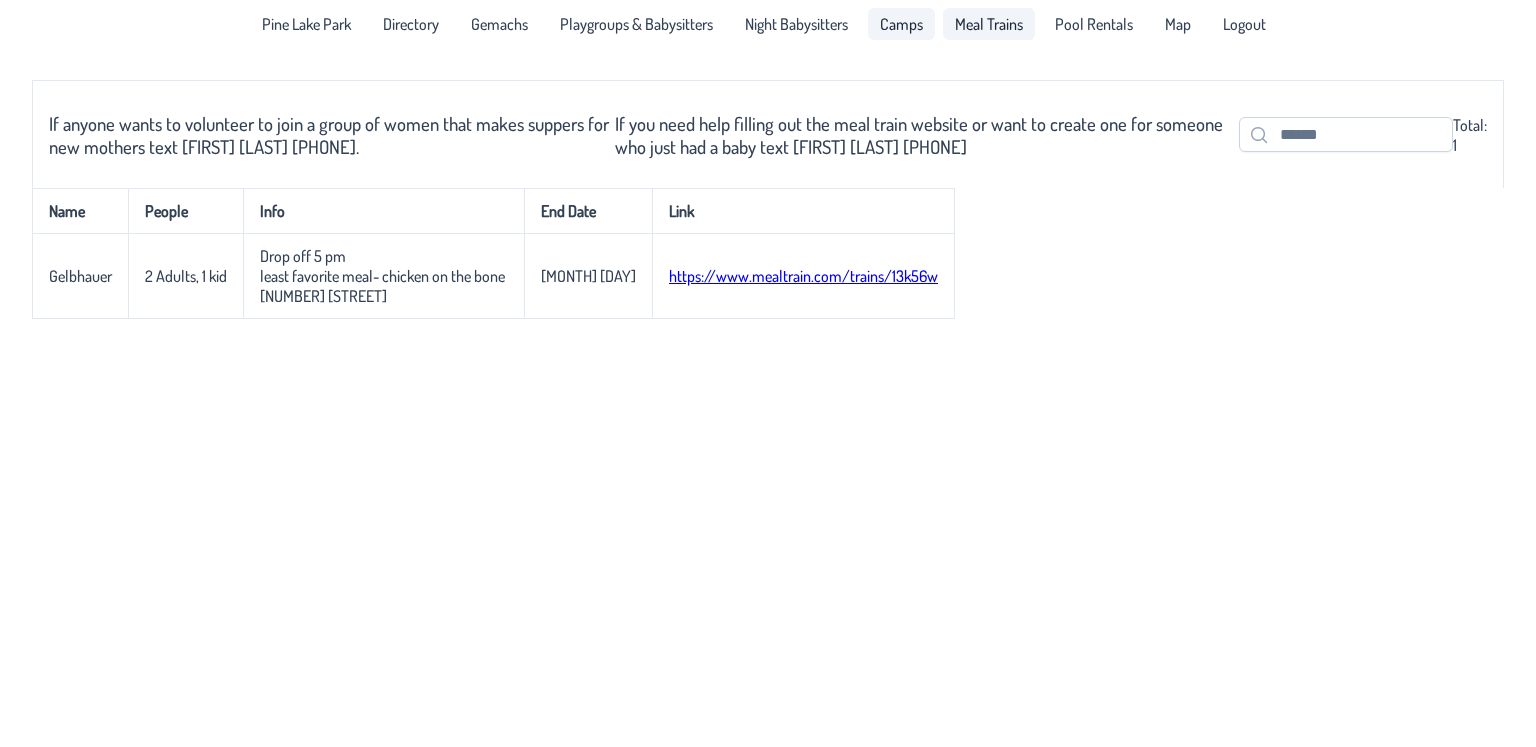 click on "Camps" at bounding box center (901, 24) 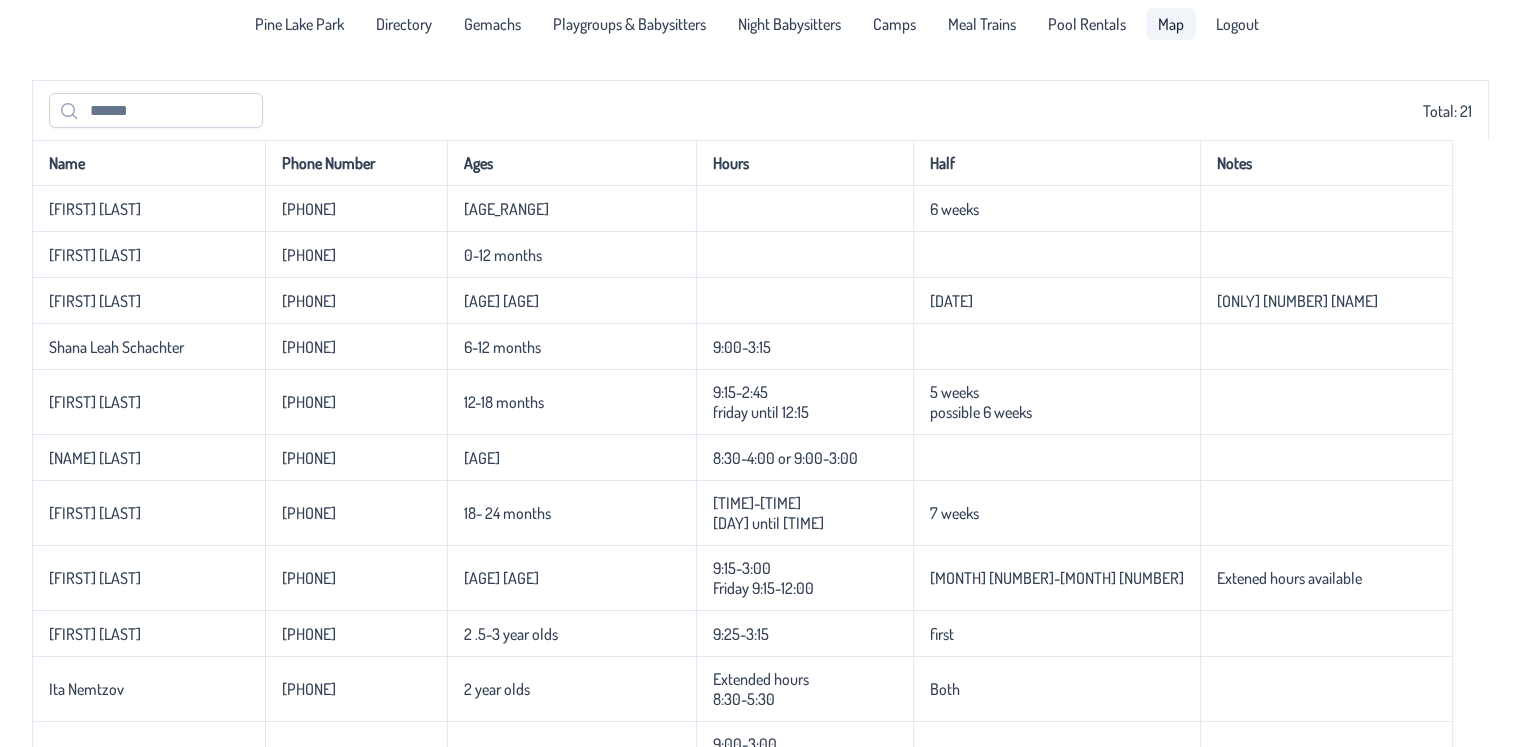 click on "Map" at bounding box center [1171, 24] 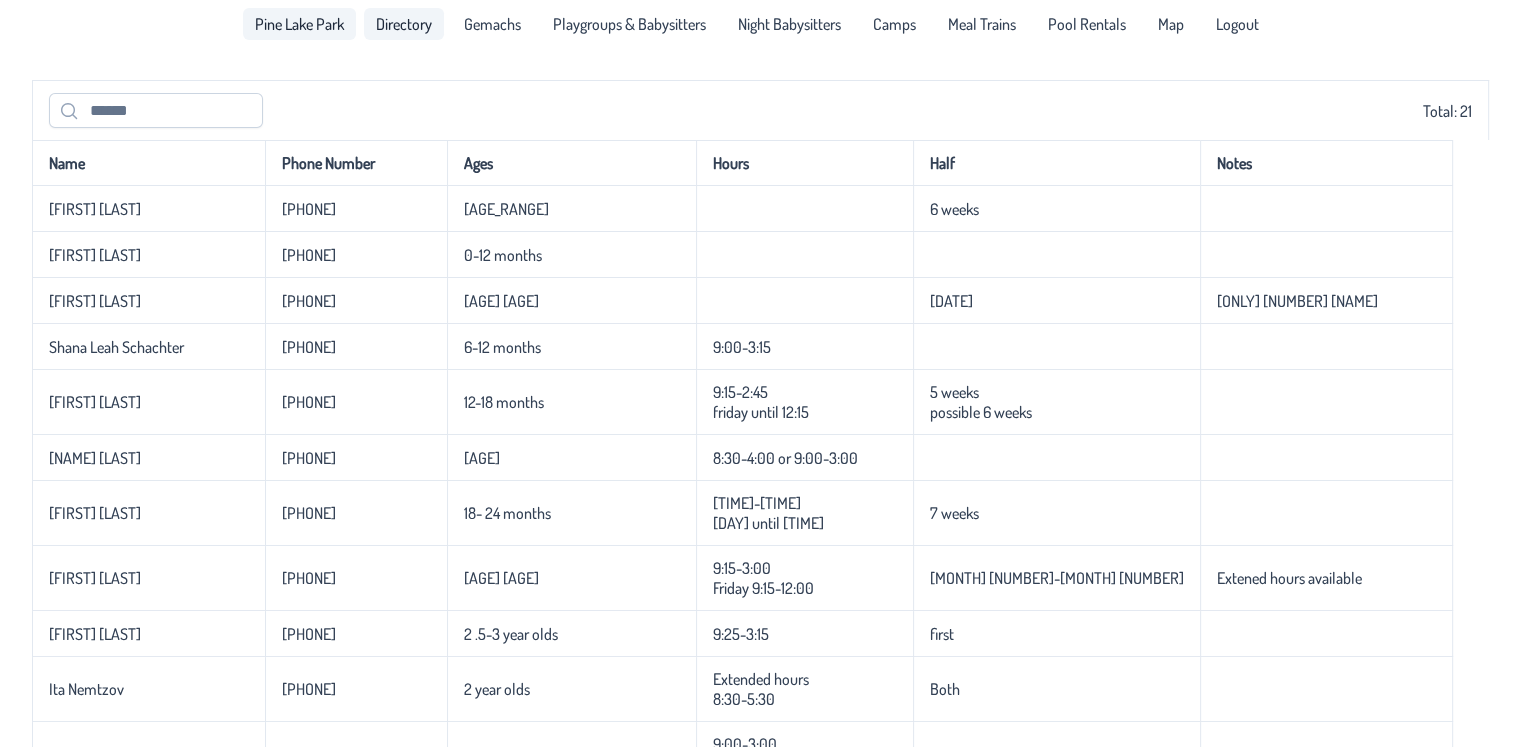 click on "Directory" at bounding box center (404, 24) 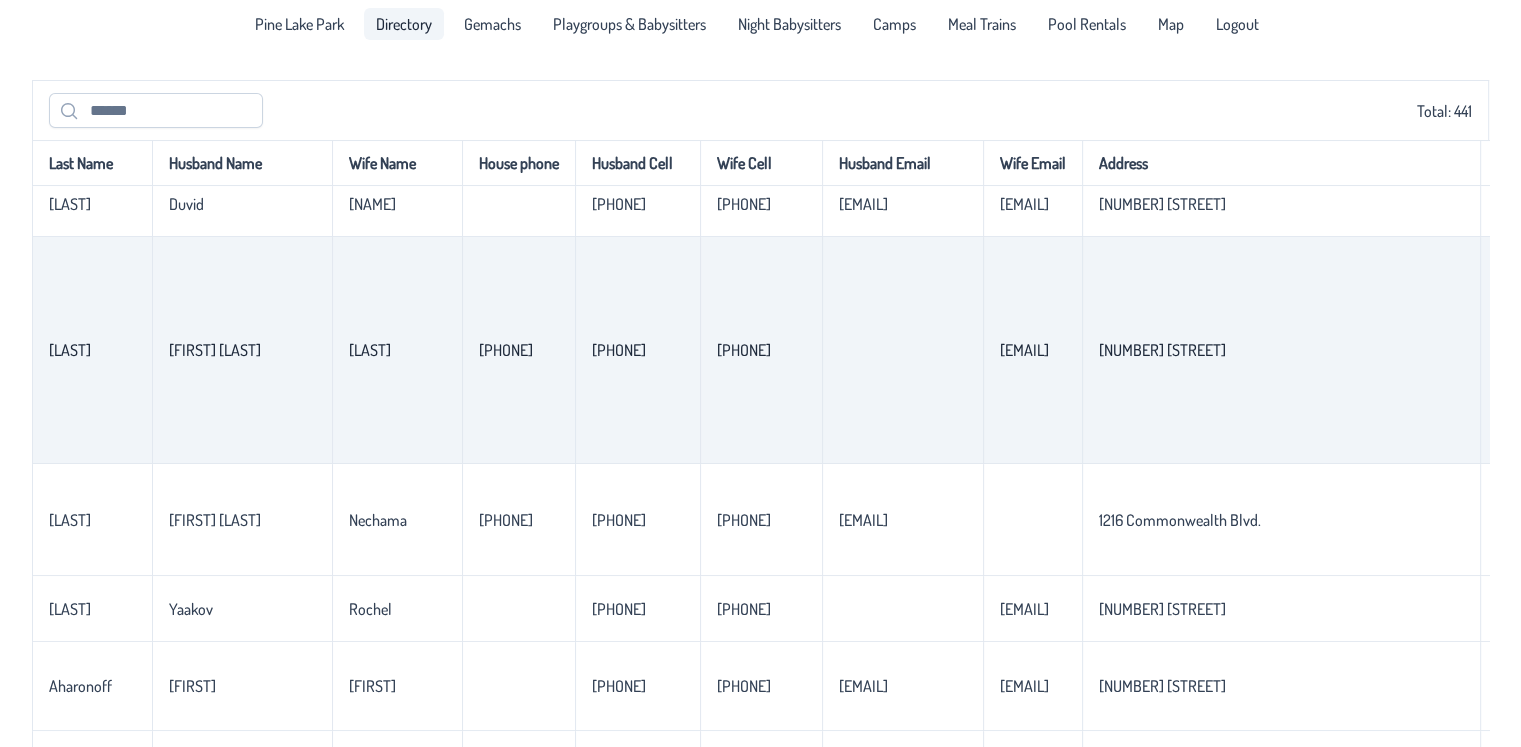 scroll, scrollTop: 500, scrollLeft: 0, axis: vertical 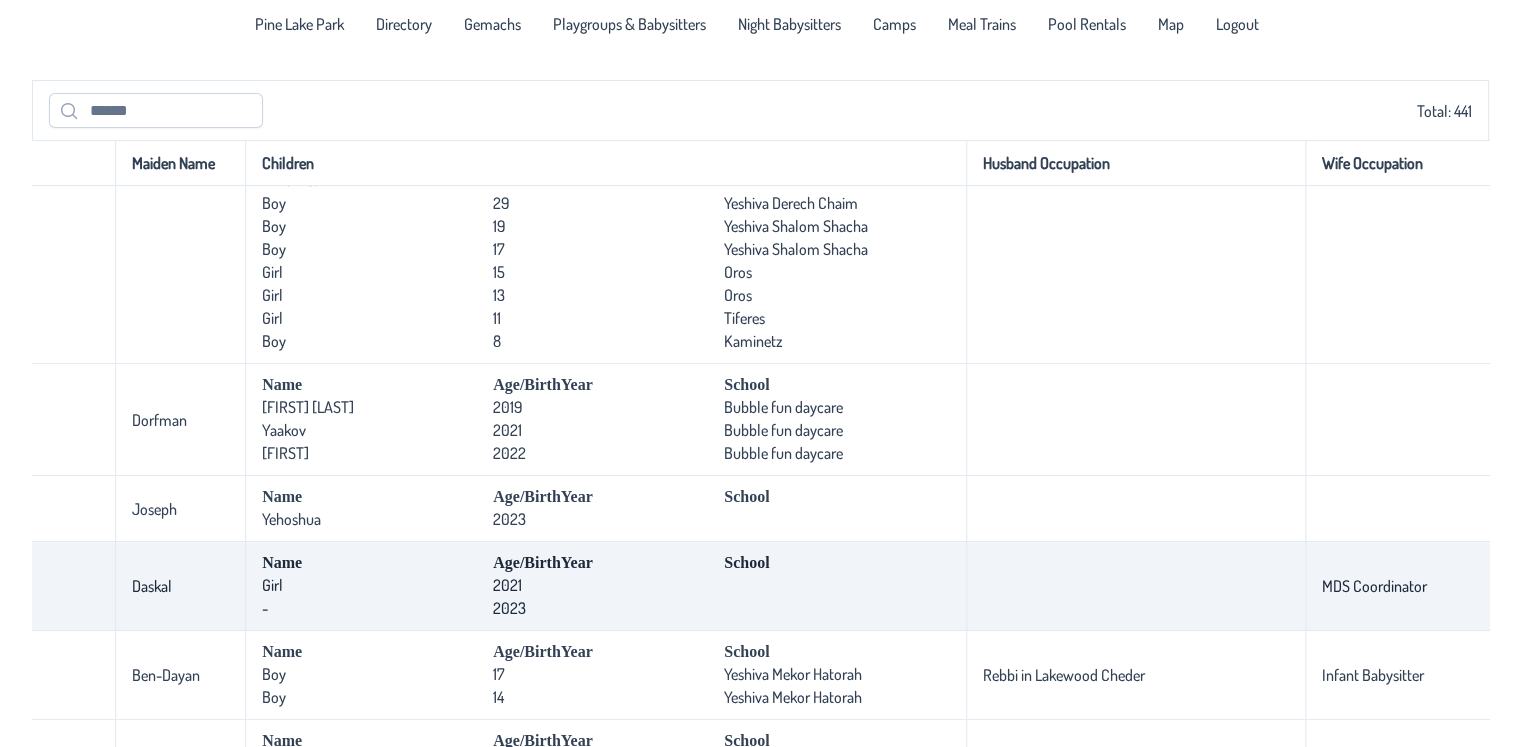 drag, startPoint x: 1043, startPoint y: 620, endPoint x: 332, endPoint y: 628, distance: 711.045 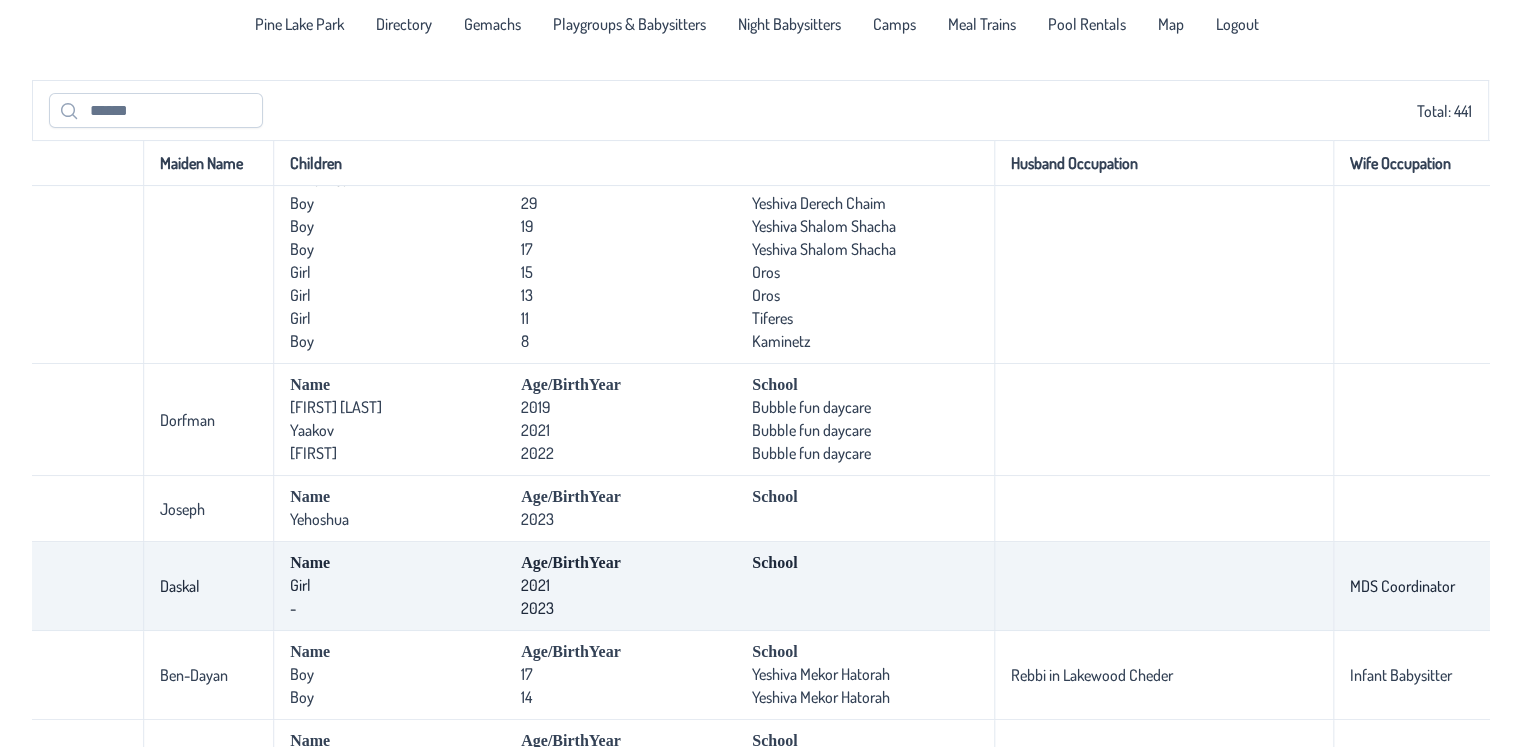 scroll, scrollTop: 500, scrollLeft: 1325, axis: both 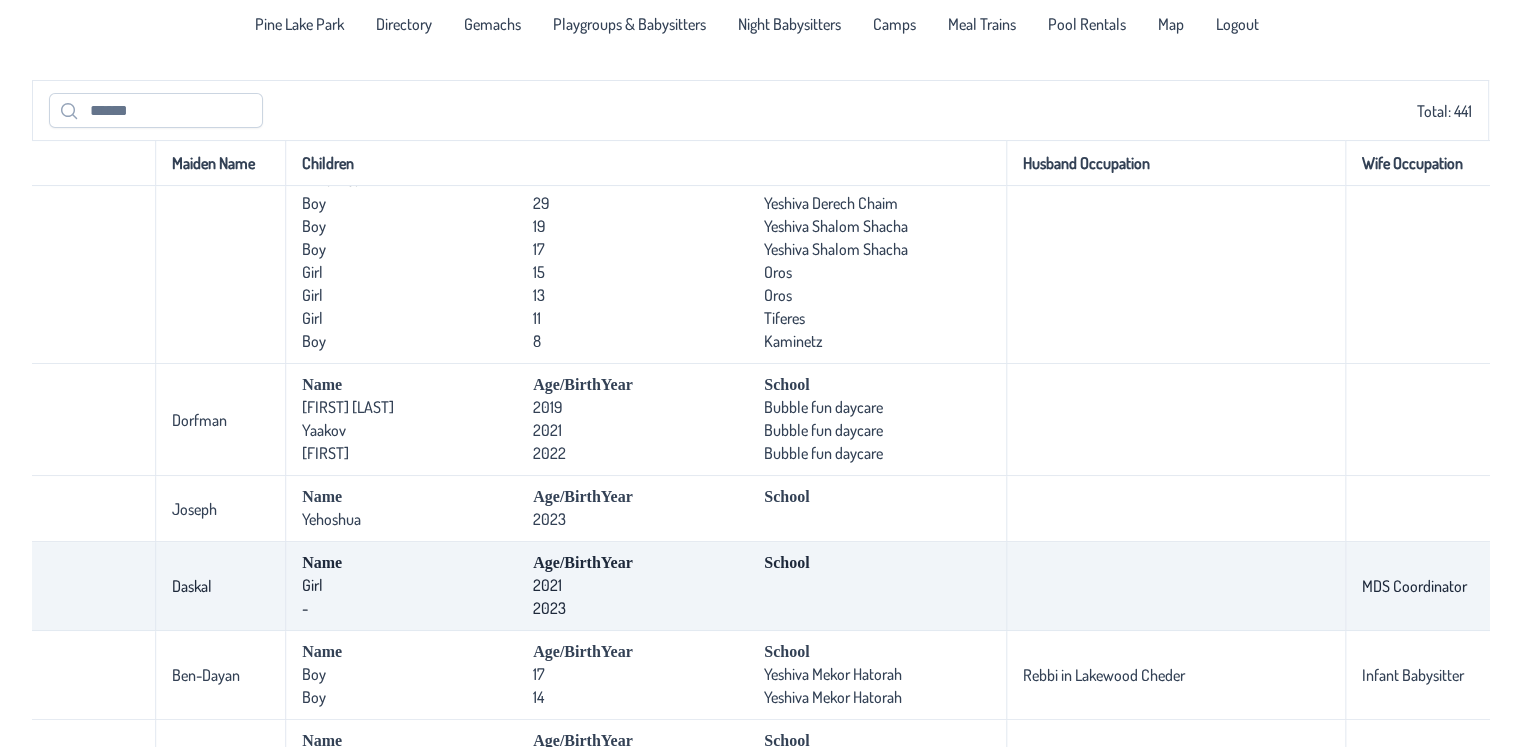 drag, startPoint x: 254, startPoint y: 613, endPoint x: 129, endPoint y: 627, distance: 125.781555 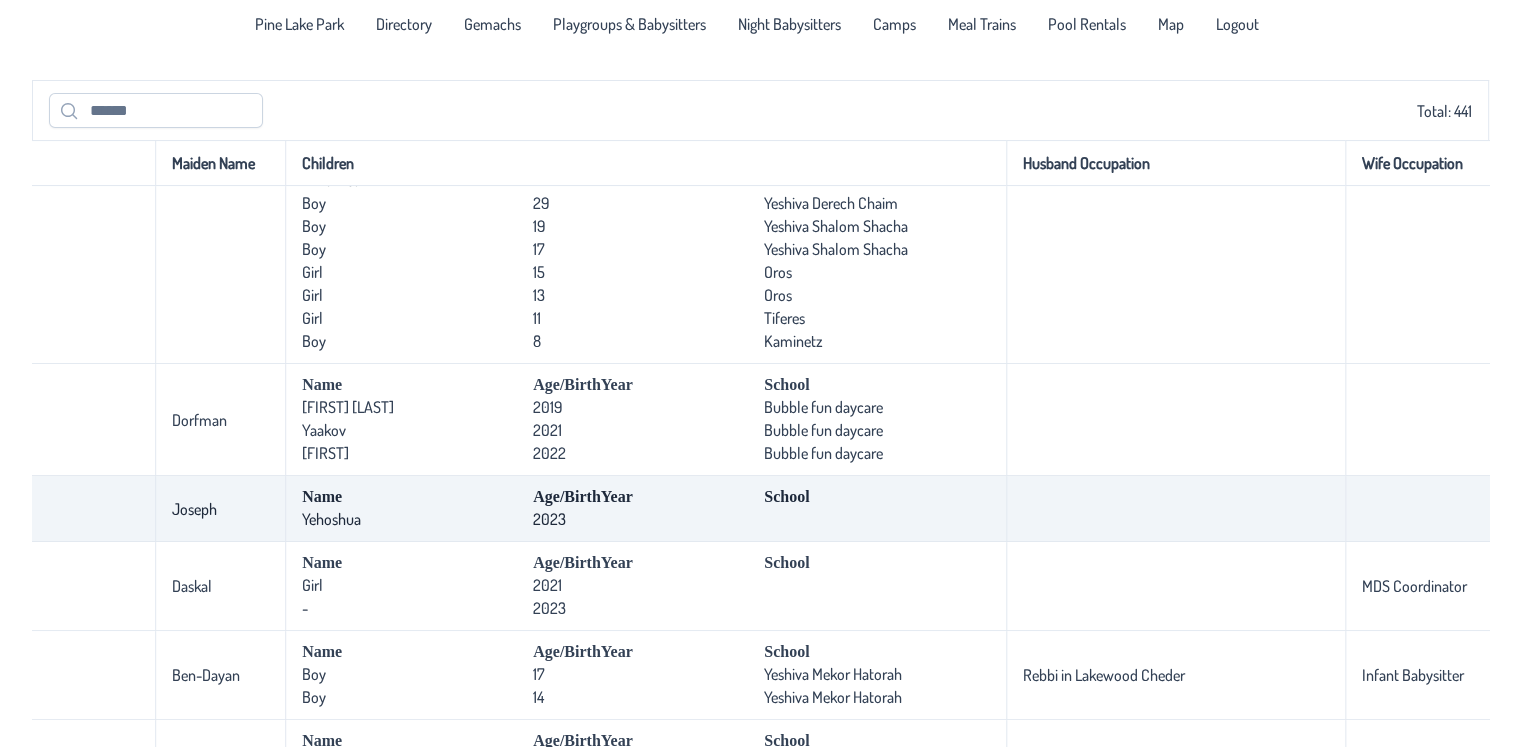 click on "Joseph" at bounding box center (220, 509) 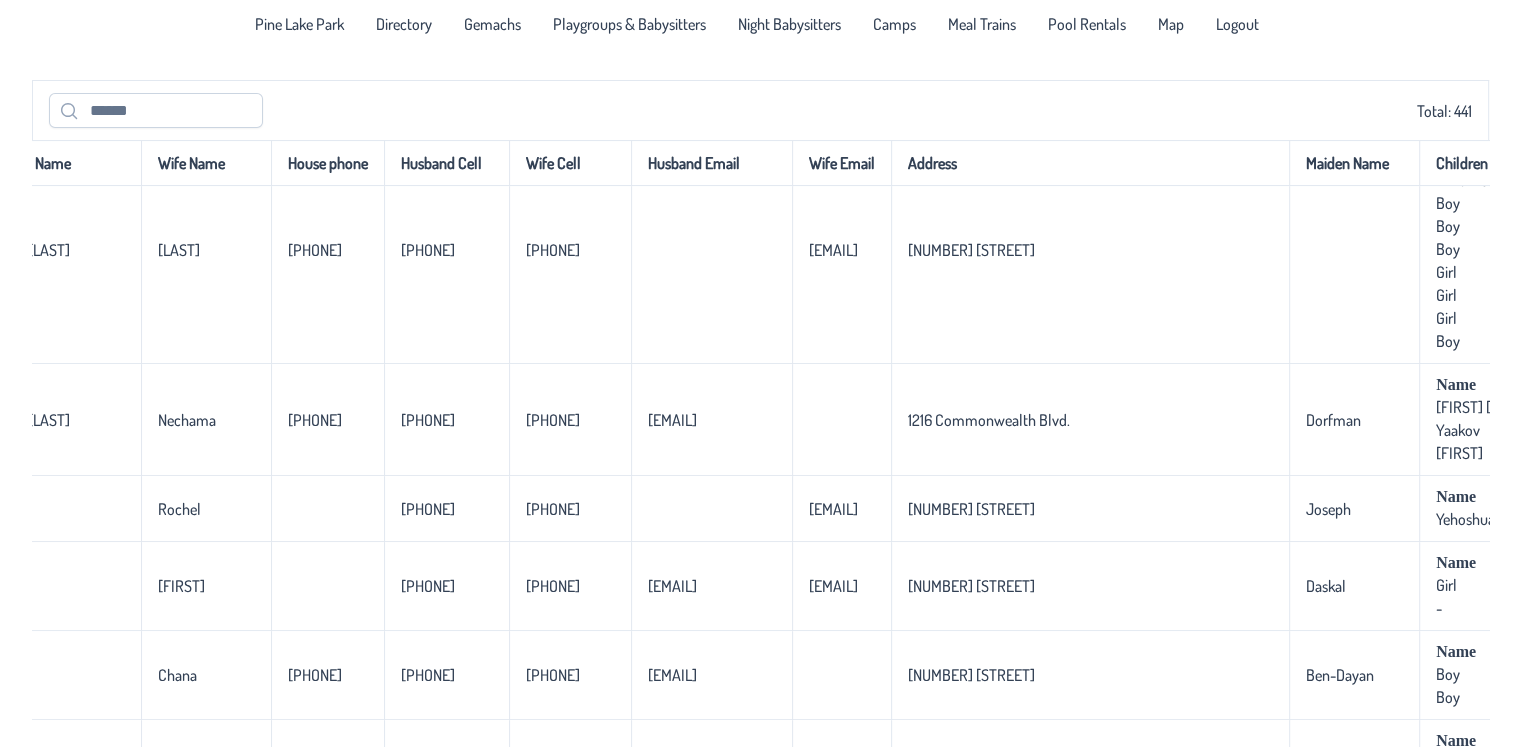 scroll, scrollTop: 500, scrollLeft: 0, axis: vertical 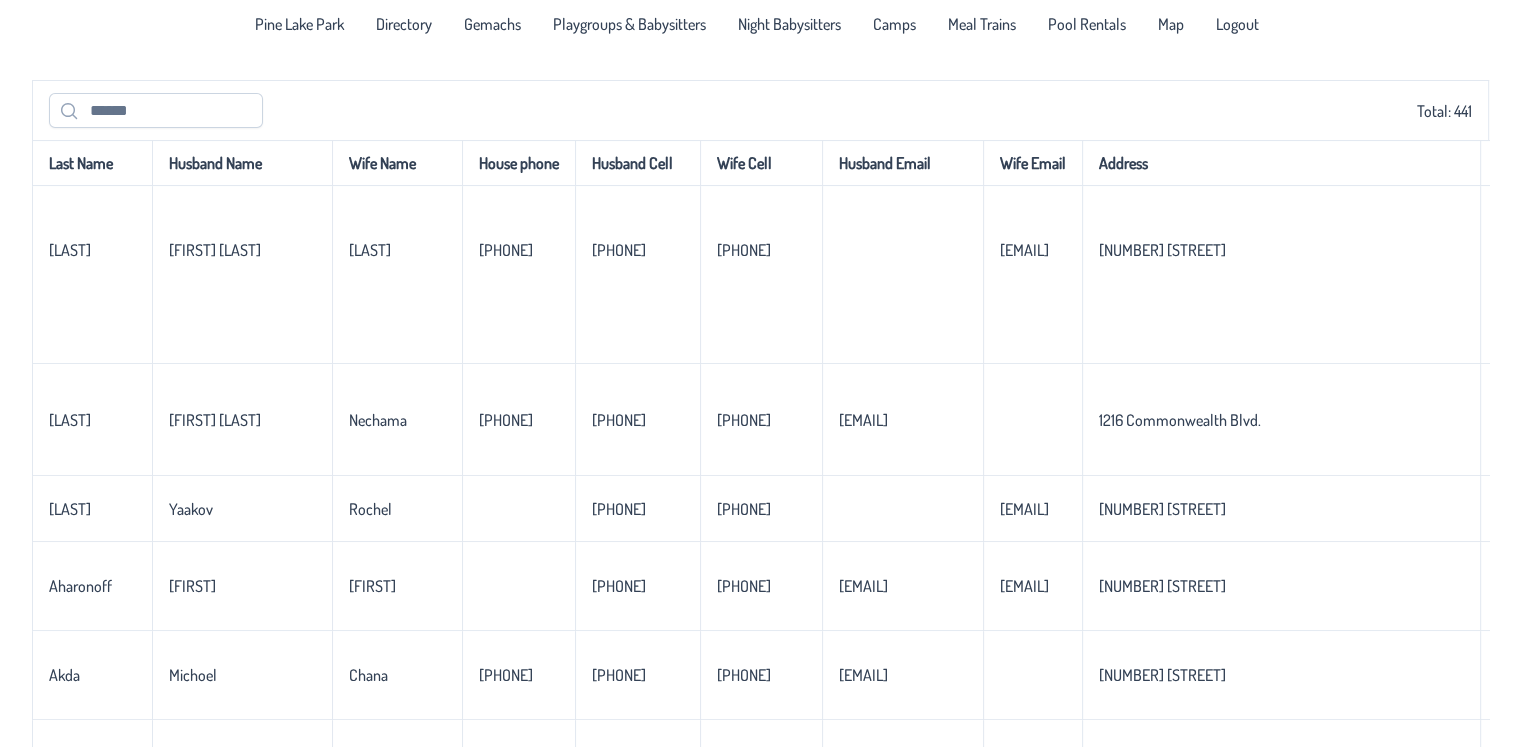 drag, startPoint x: 353, startPoint y: 519, endPoint x: 0, endPoint y: 523, distance: 353.02267 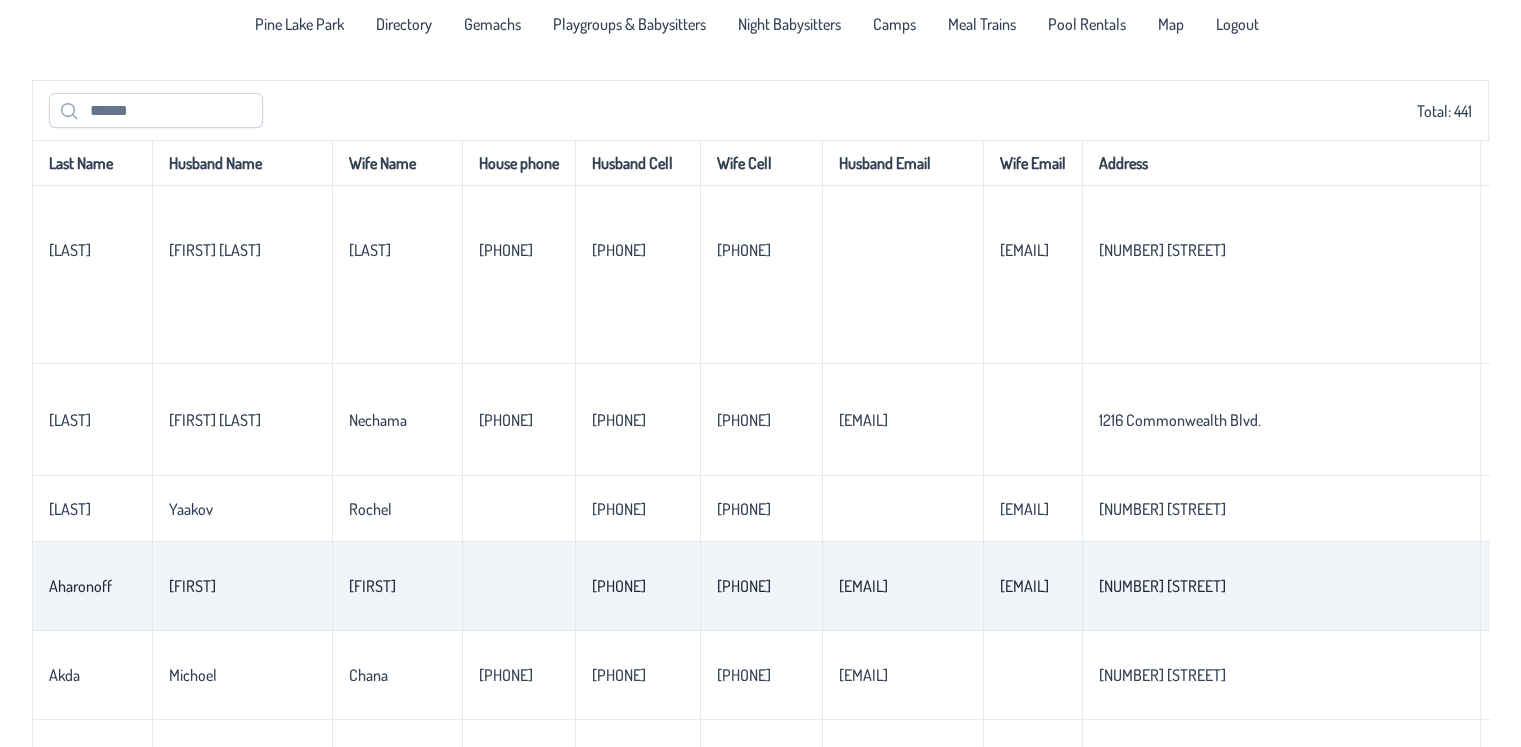 click on "Aharonoff" at bounding box center [92, 586] 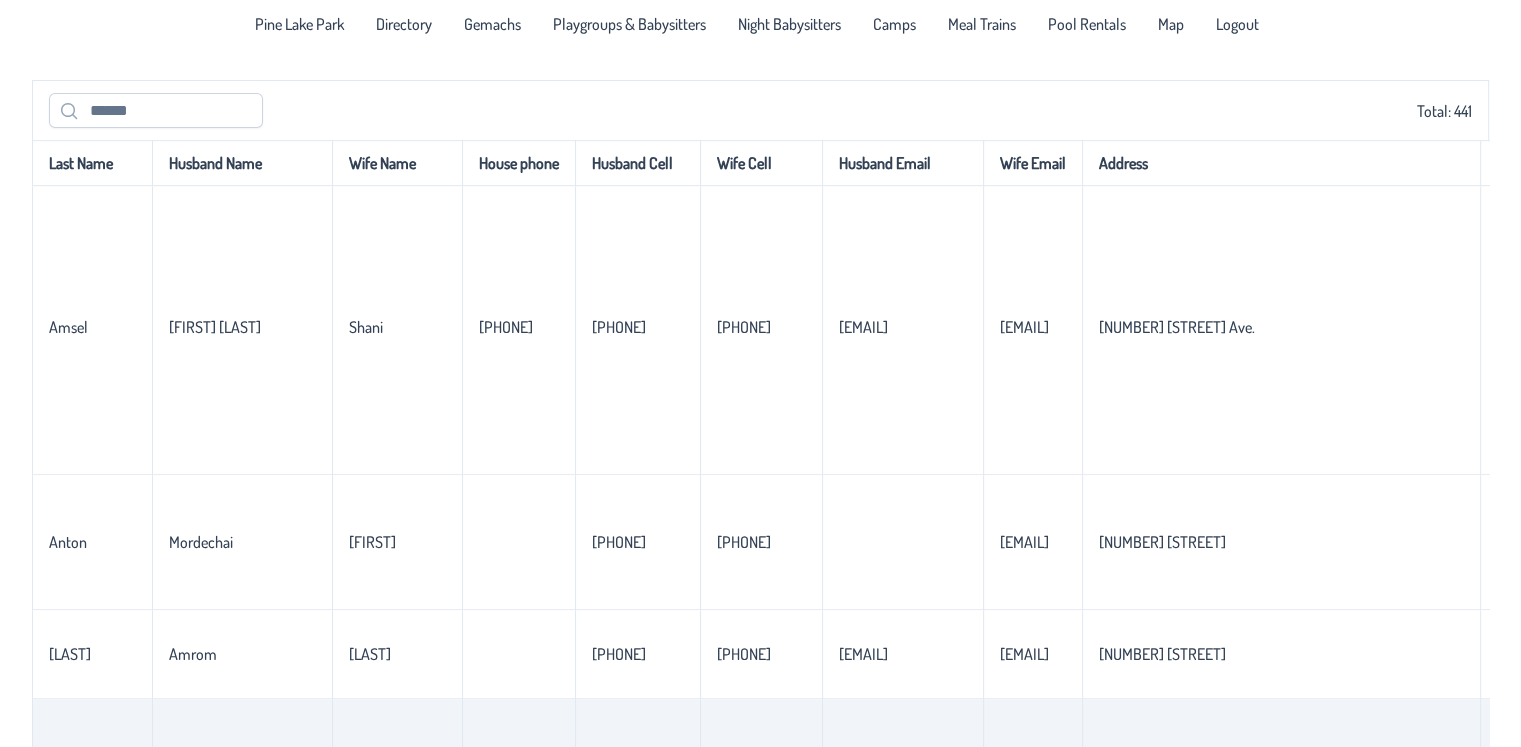 scroll, scrollTop: 1600, scrollLeft: 0, axis: vertical 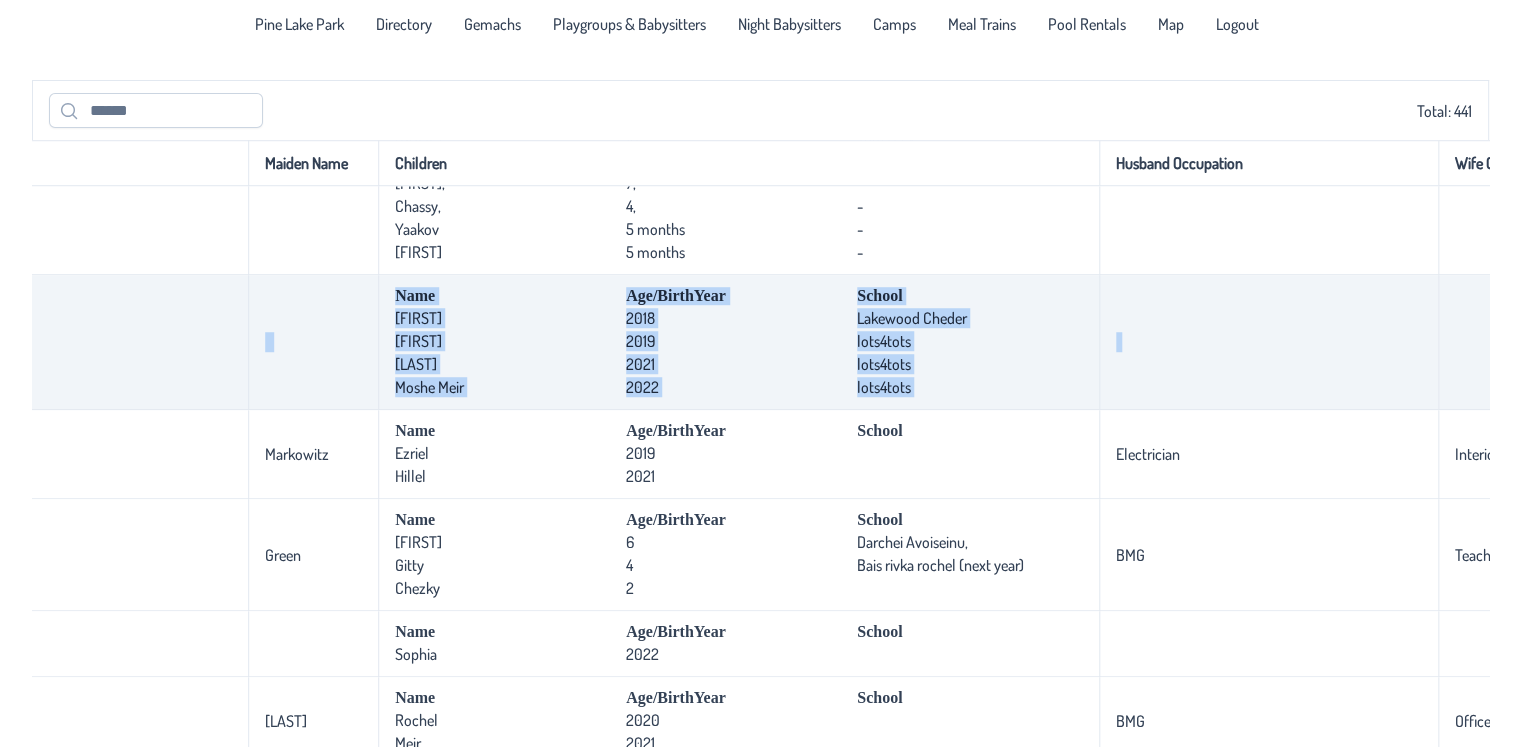drag, startPoint x: 1226, startPoint y: 383, endPoint x: 1430, endPoint y: 374, distance: 204.19843 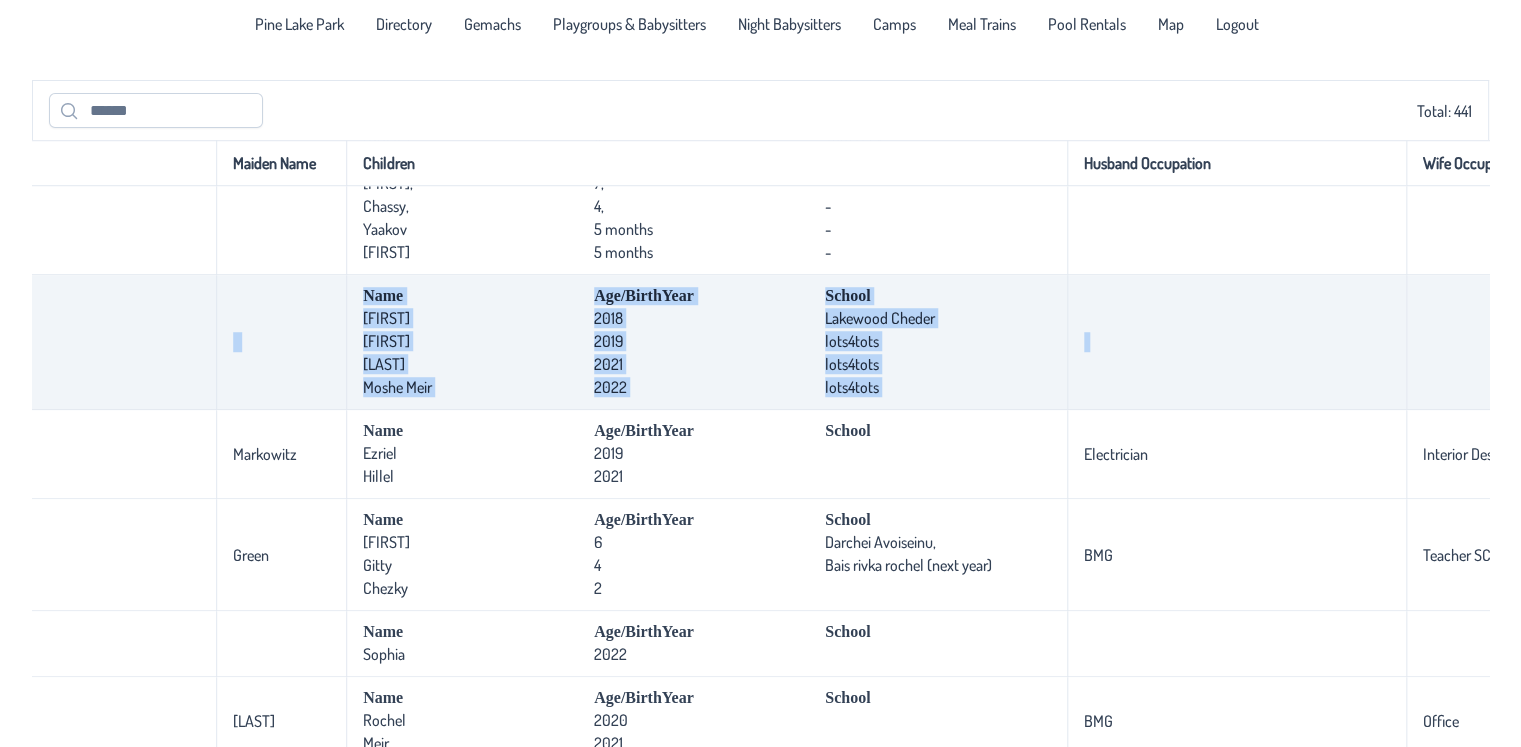 click on "[NUMBER] [STREET]" at bounding box center (17, 342) 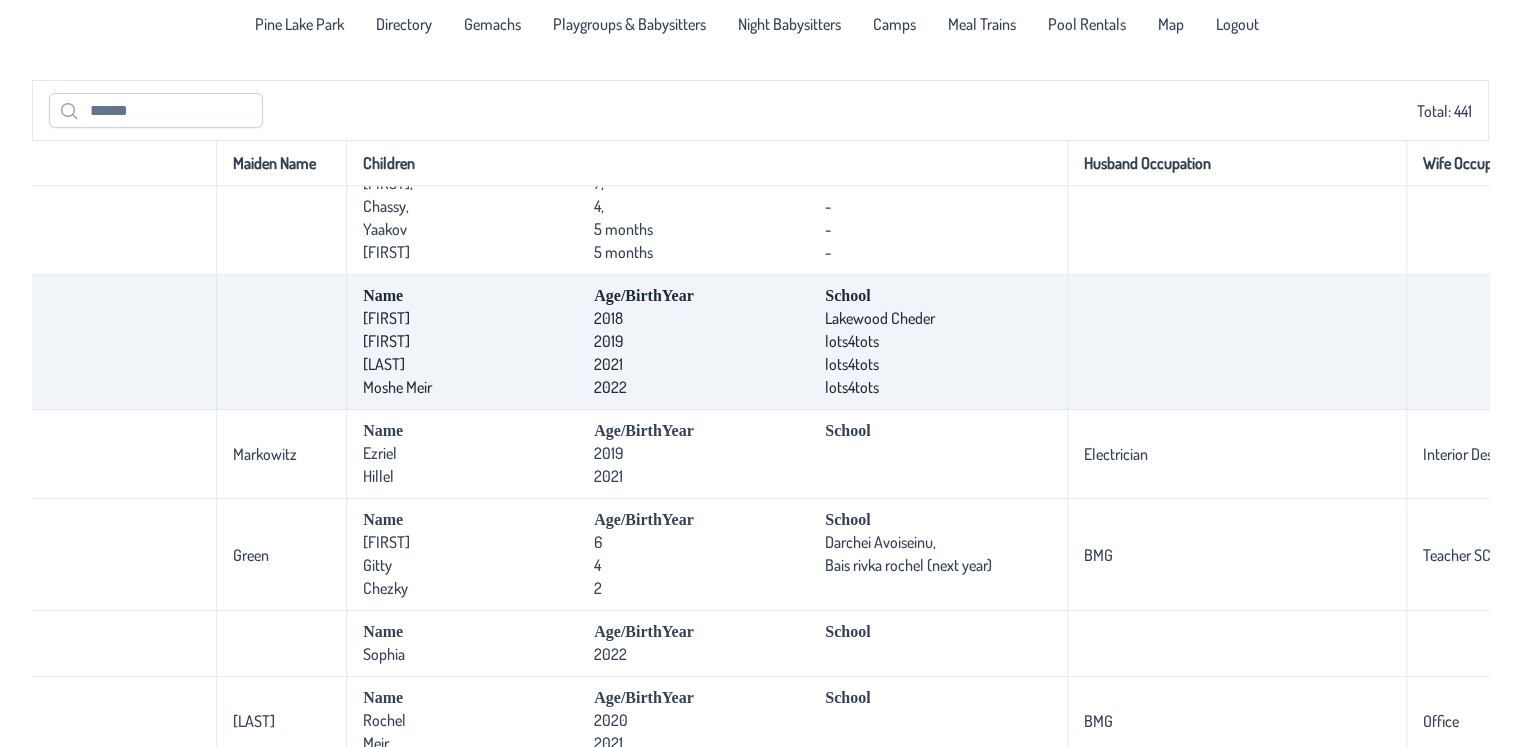 drag, startPoint x: 184, startPoint y: 378, endPoint x: 352, endPoint y: 401, distance: 169.5671 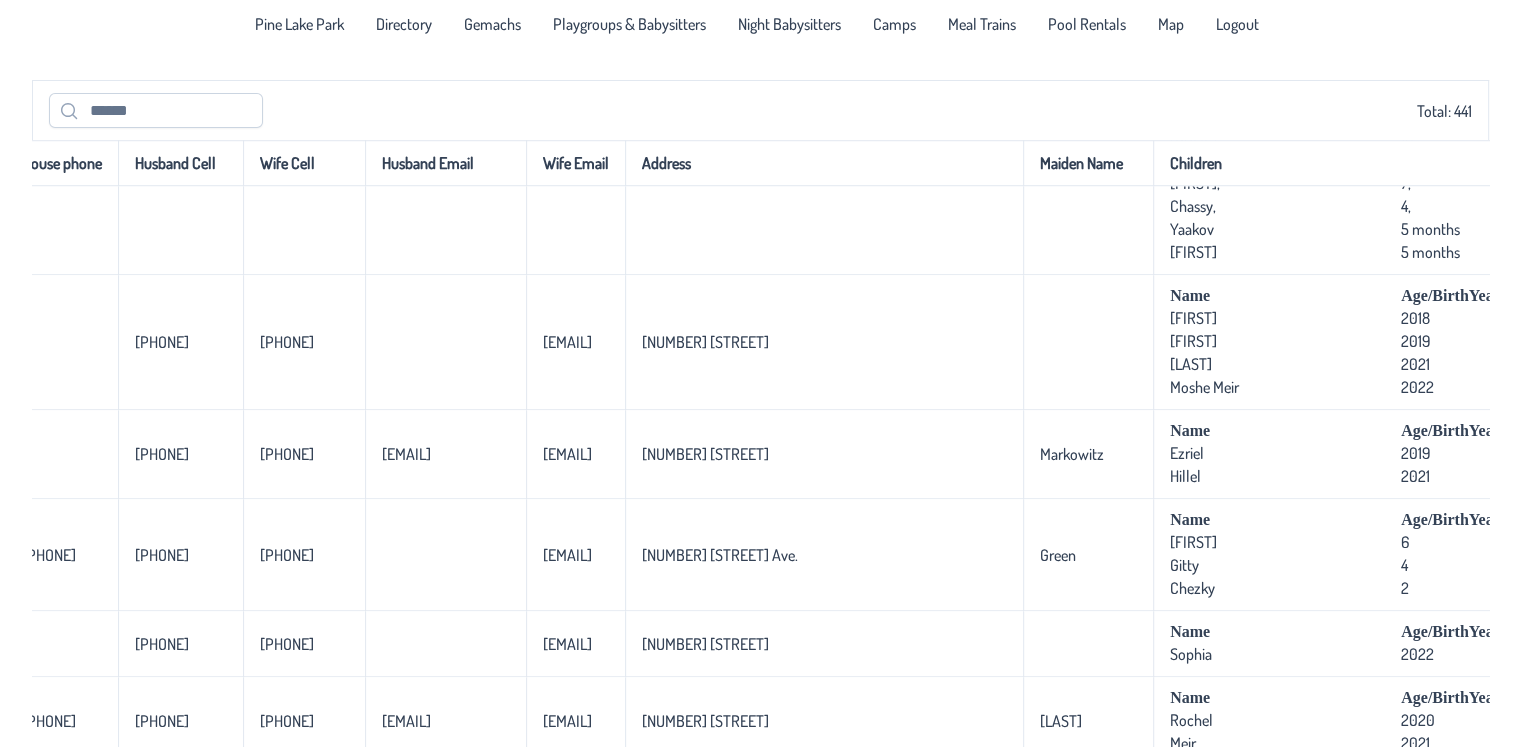 drag, startPoint x: 355, startPoint y: 389, endPoint x: 0, endPoint y: 387, distance: 355.00565 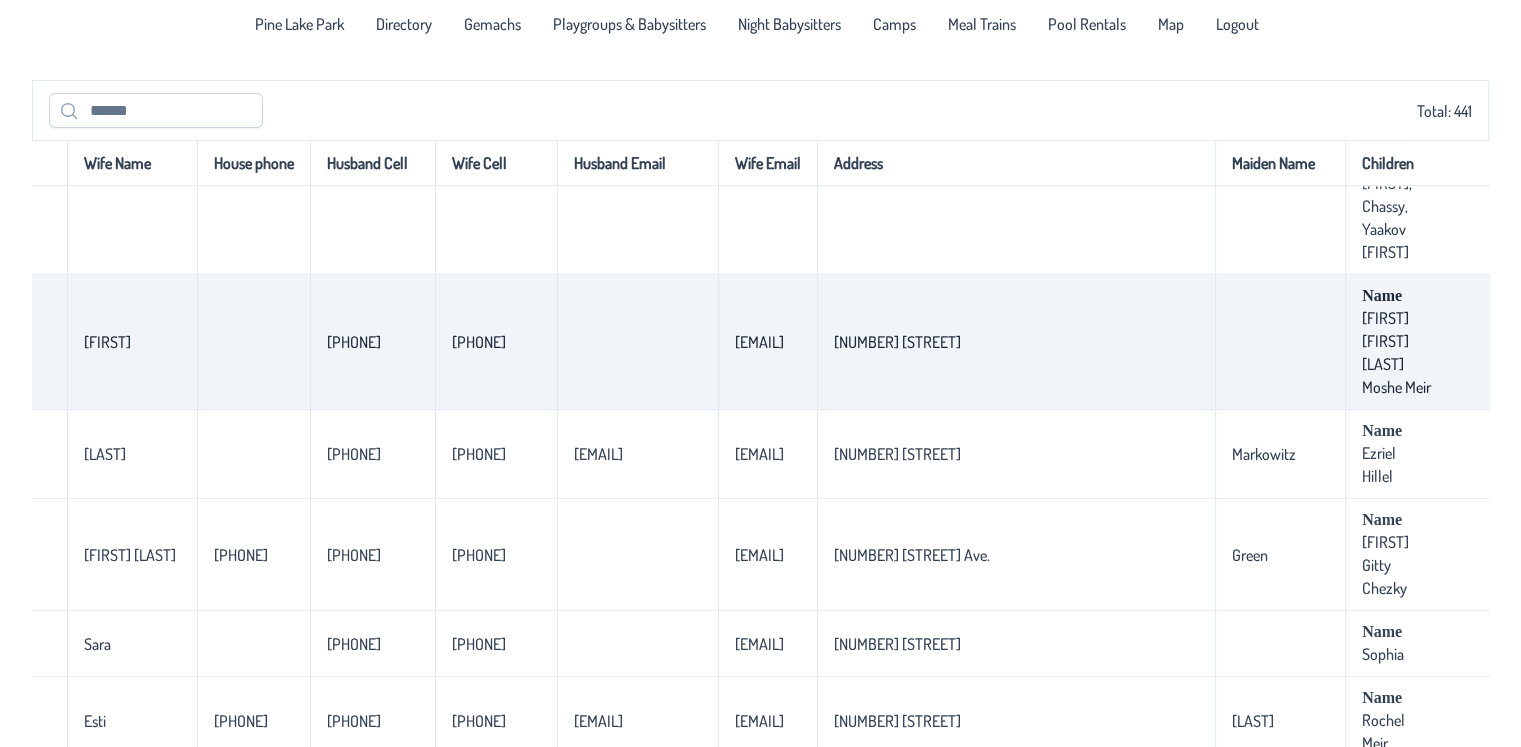 click on "[FIRST]" at bounding box center [132, 342] 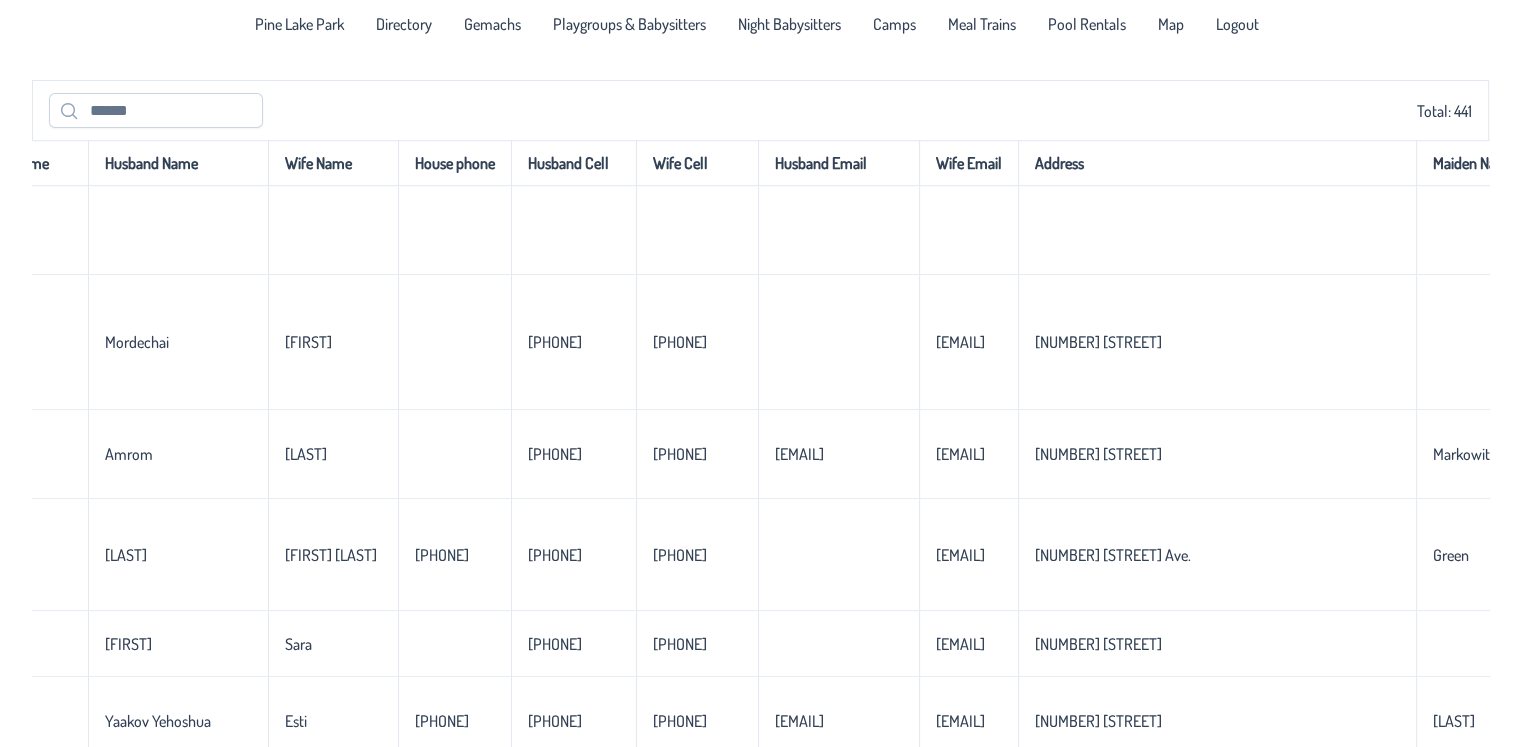 scroll, scrollTop: 1600, scrollLeft: 0, axis: vertical 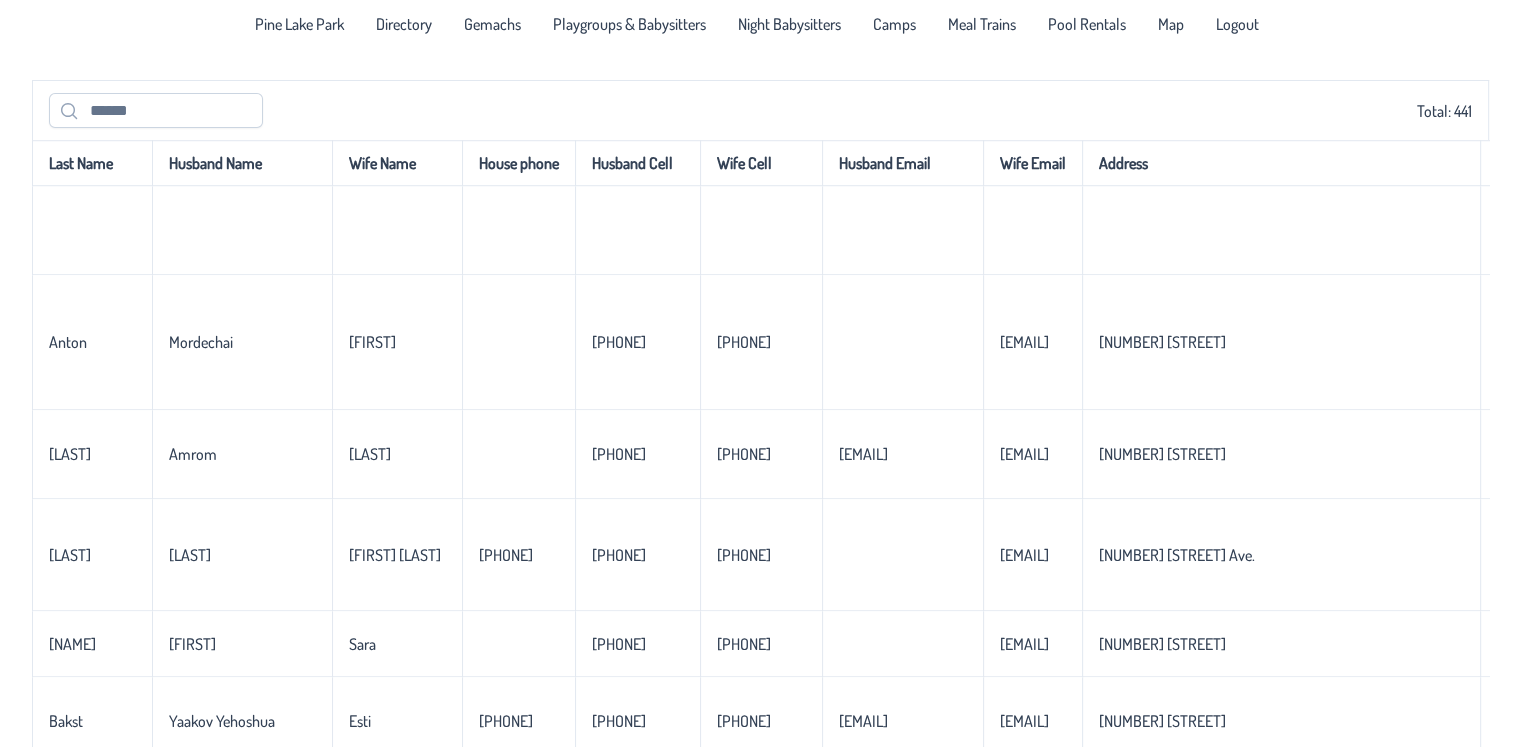 drag, startPoint x: 196, startPoint y: 393, endPoint x: 0, endPoint y: 407, distance: 196.49936 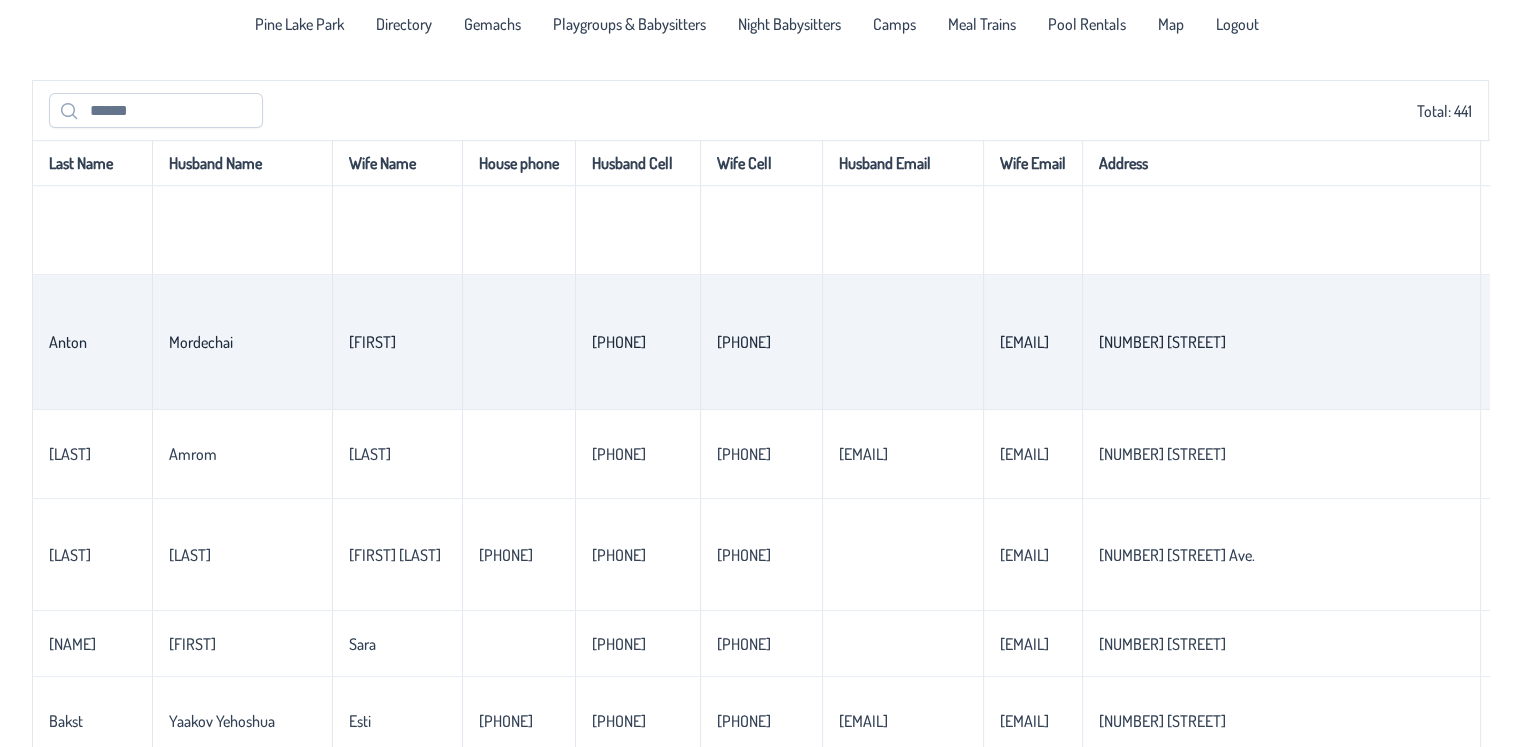 click on "Mordechai" at bounding box center [242, 342] 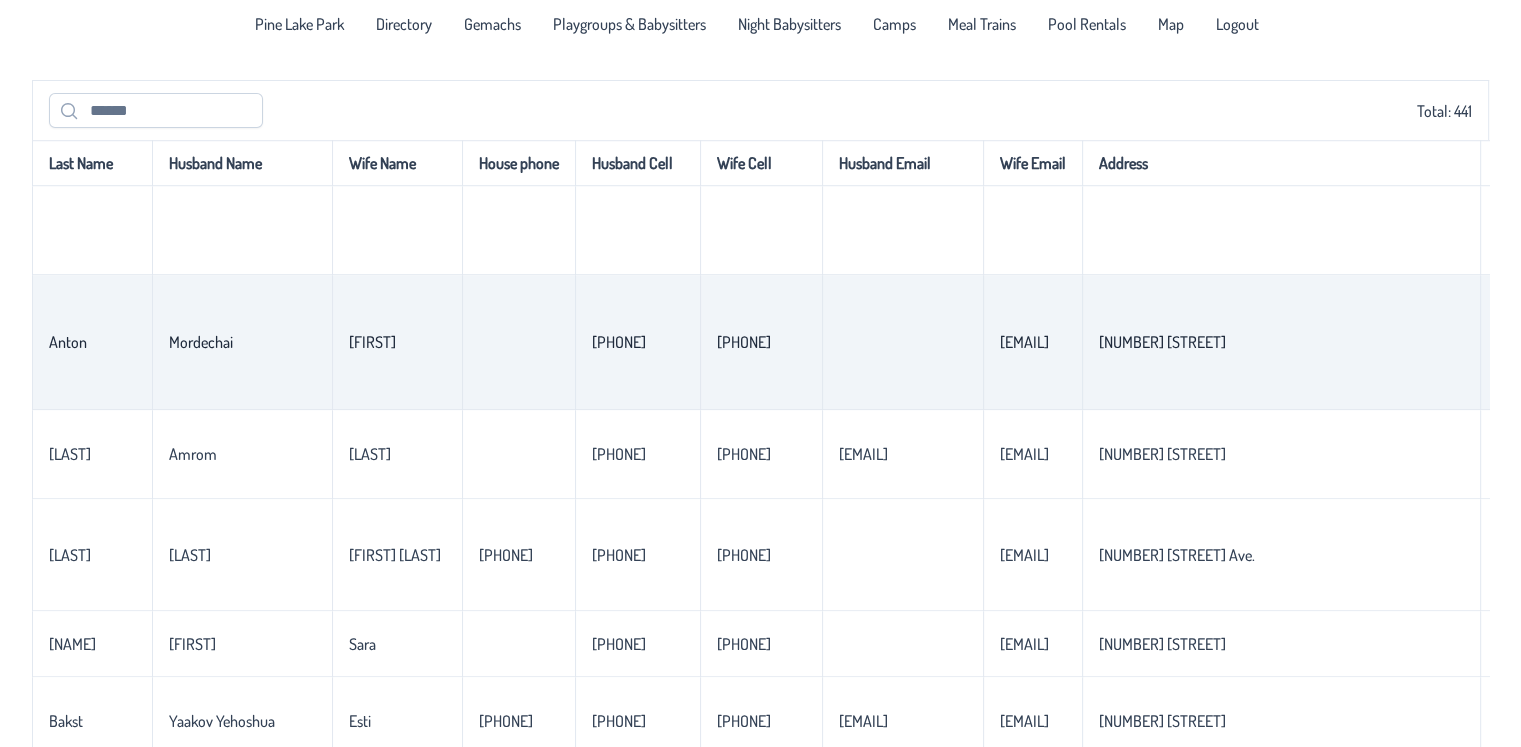 scroll, scrollTop: 1700, scrollLeft: 0, axis: vertical 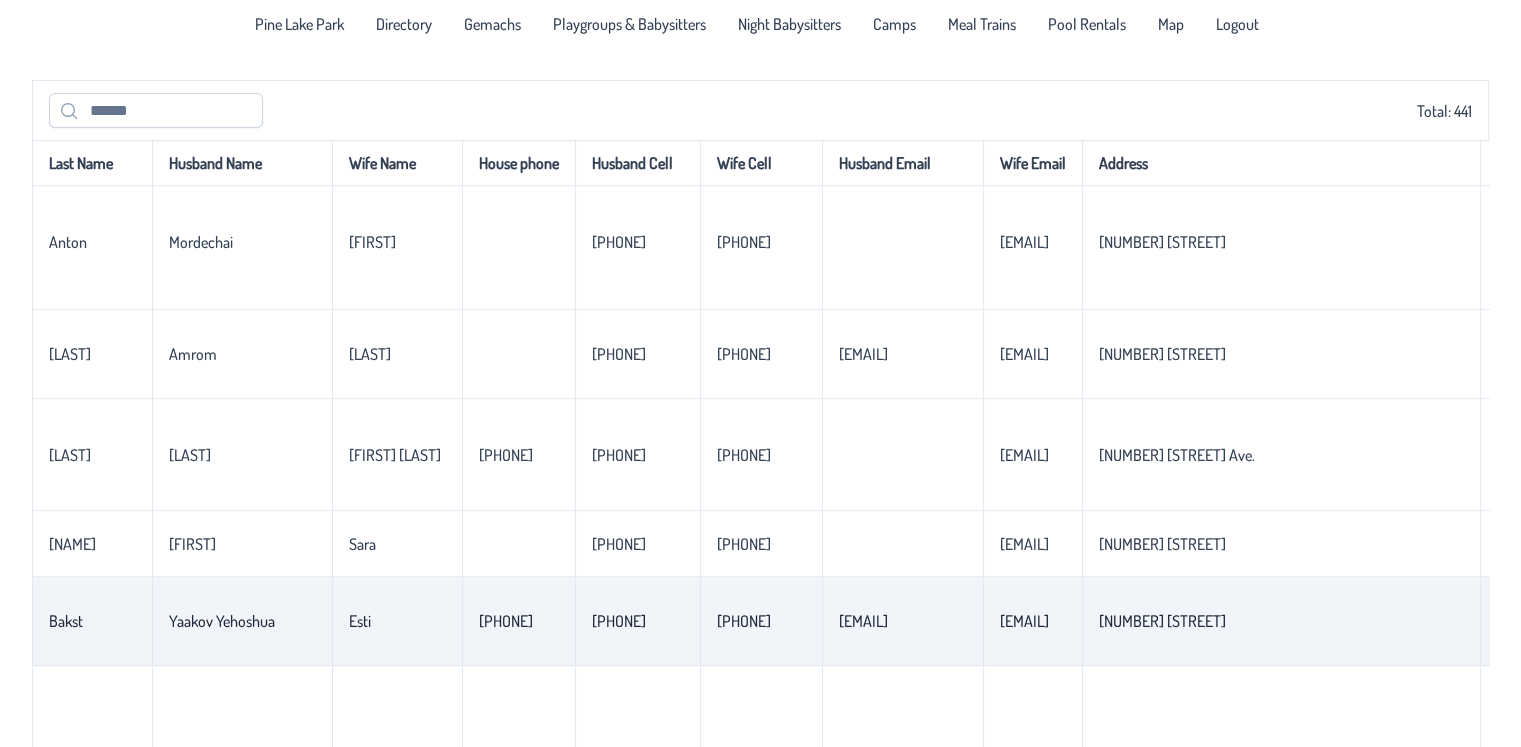 click on "Esti" at bounding box center (360, 621) 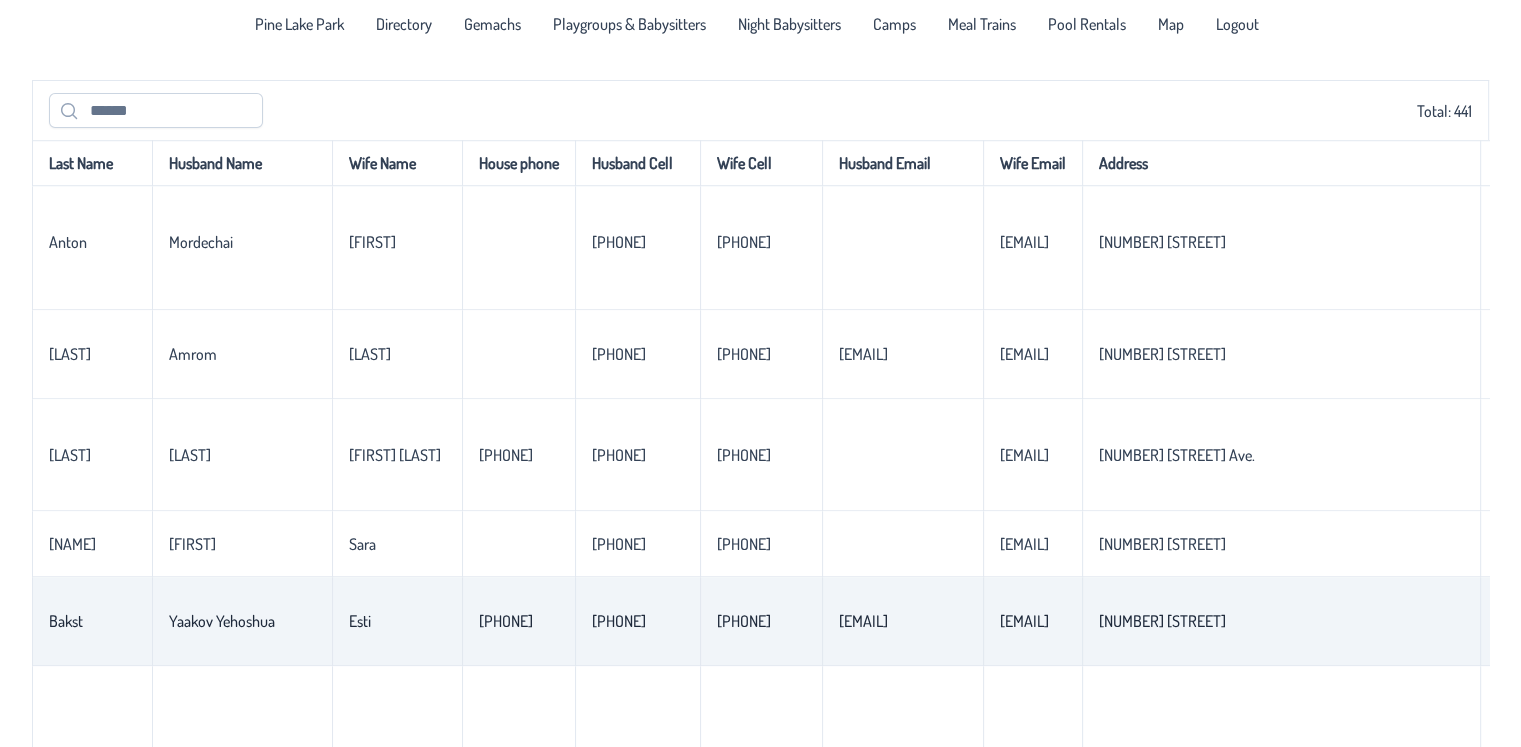 drag, startPoint x: 421, startPoint y: 686, endPoint x: 1319, endPoint y: 712, distance: 898.37634 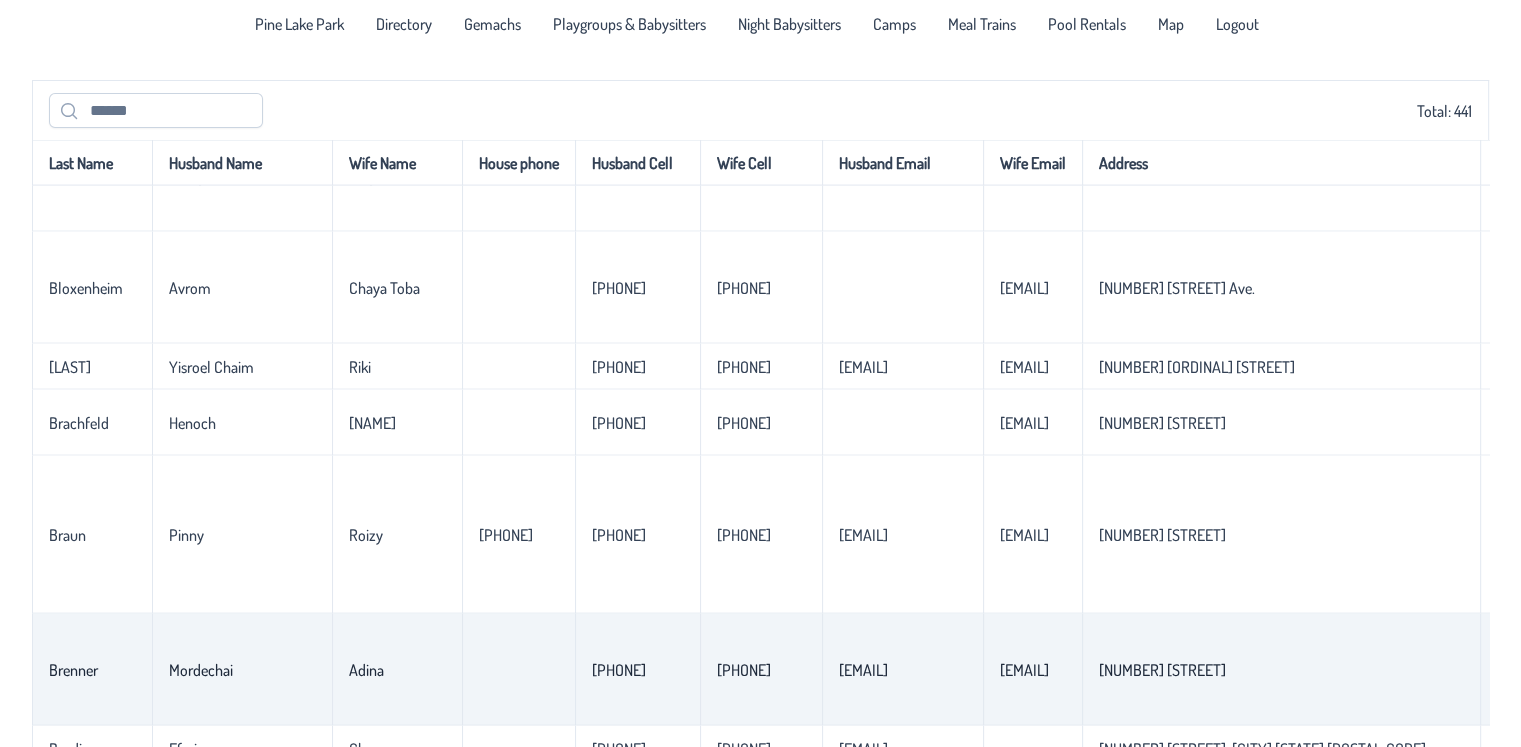 scroll, scrollTop: 4700, scrollLeft: 0, axis: vertical 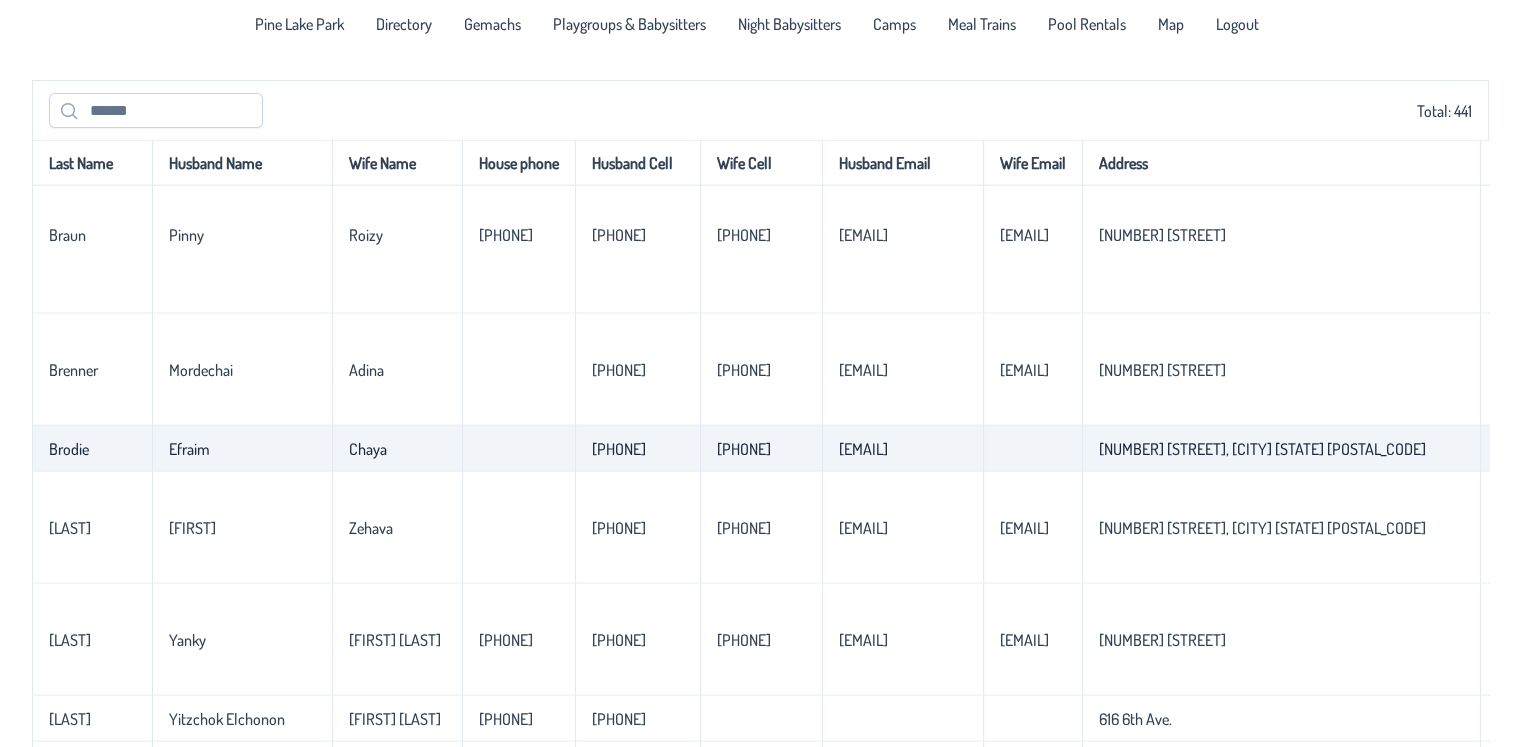 click on "Chaya" at bounding box center [397, 449] 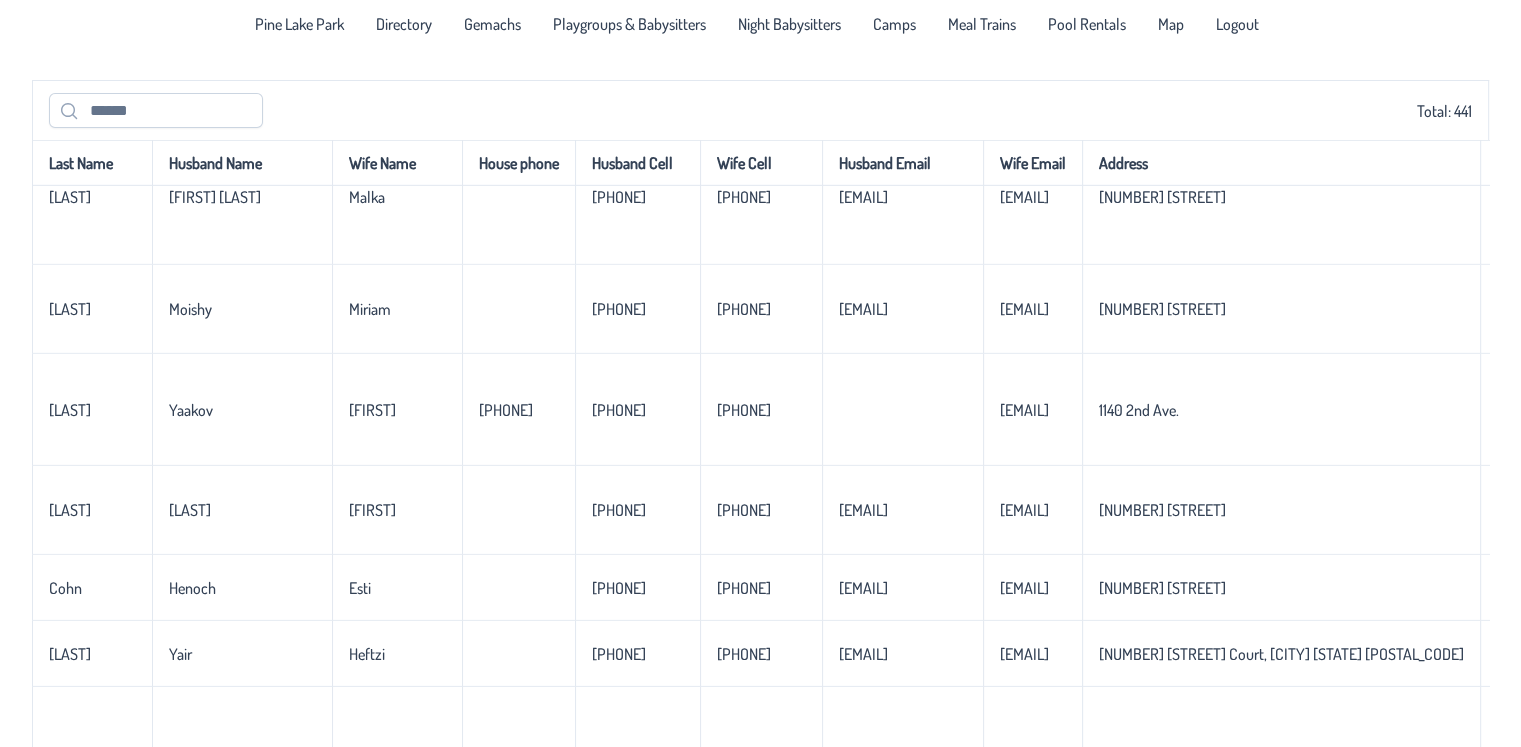scroll, scrollTop: 6000, scrollLeft: 0, axis: vertical 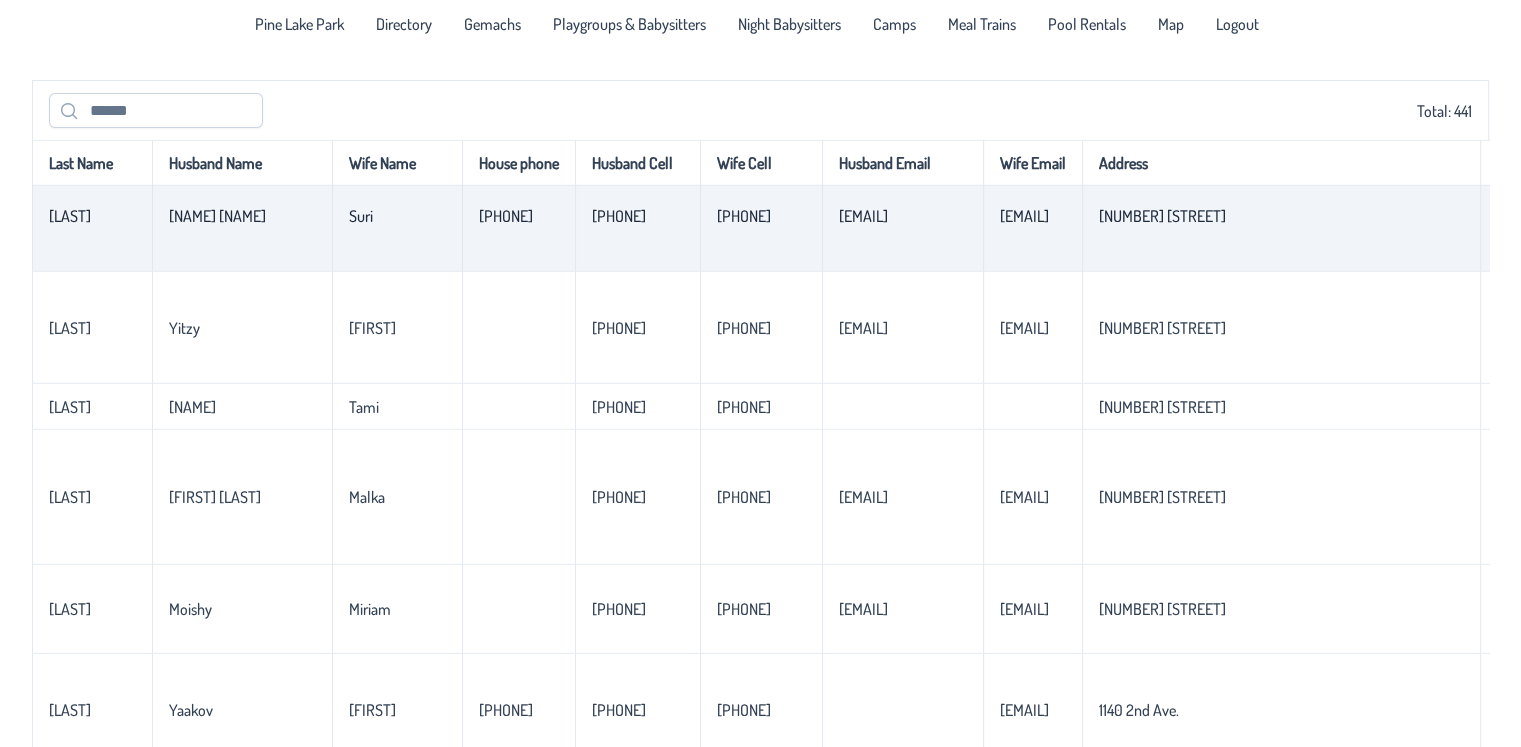 click on "[NAME] [NAME]" at bounding box center (242, 216) 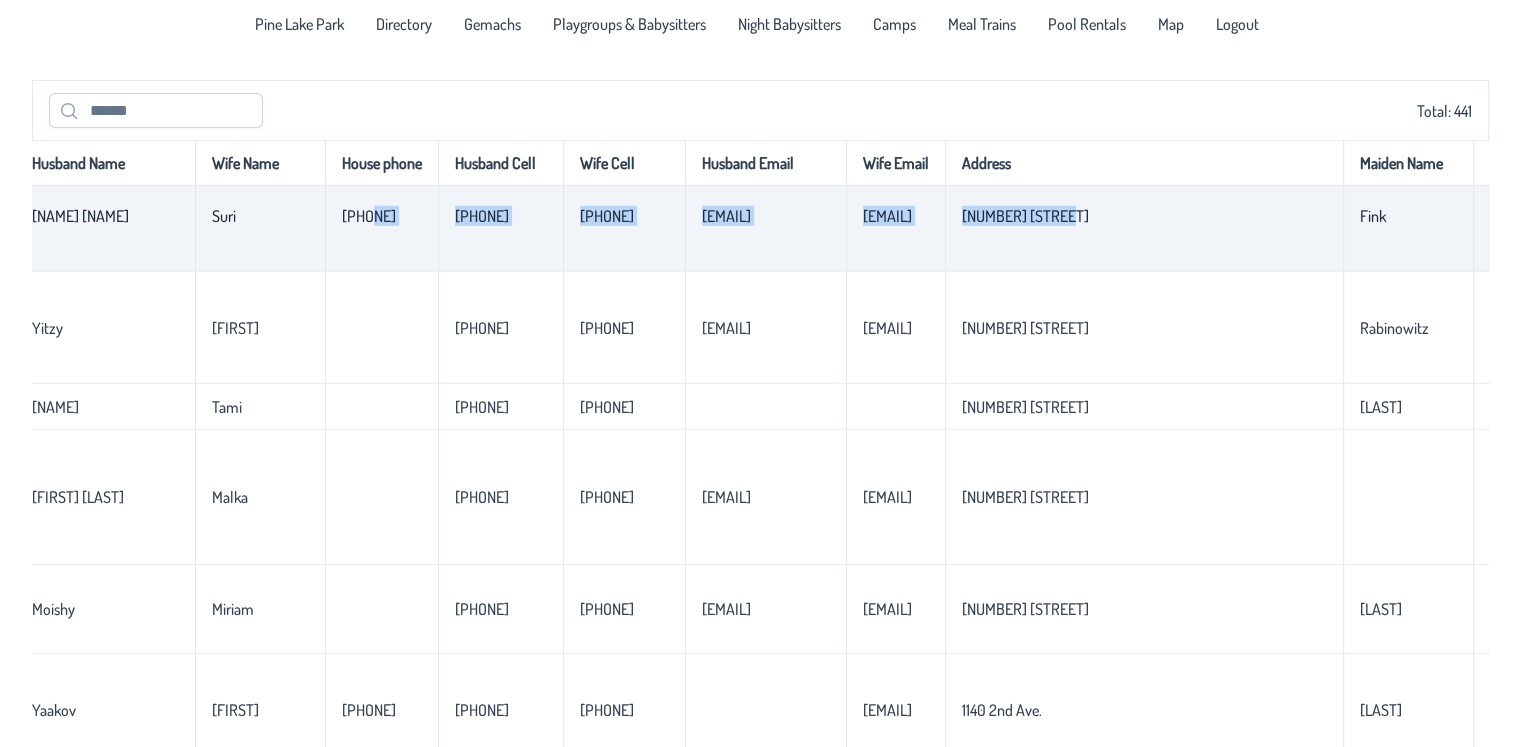 scroll, scrollTop: 6000, scrollLeft: 201, axis: both 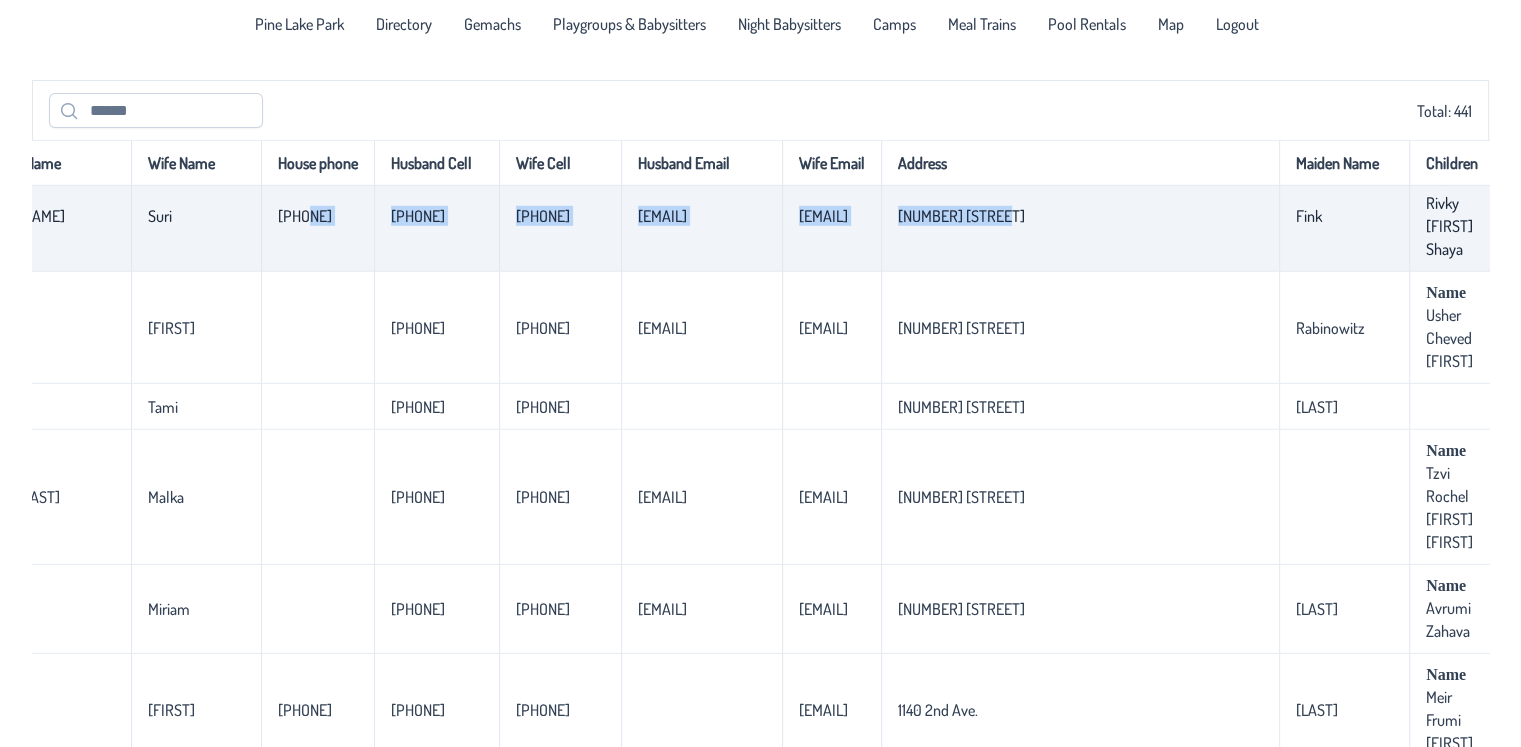 drag, startPoint x: 583, startPoint y: 354, endPoint x: 1469, endPoint y: 365, distance: 886.0683 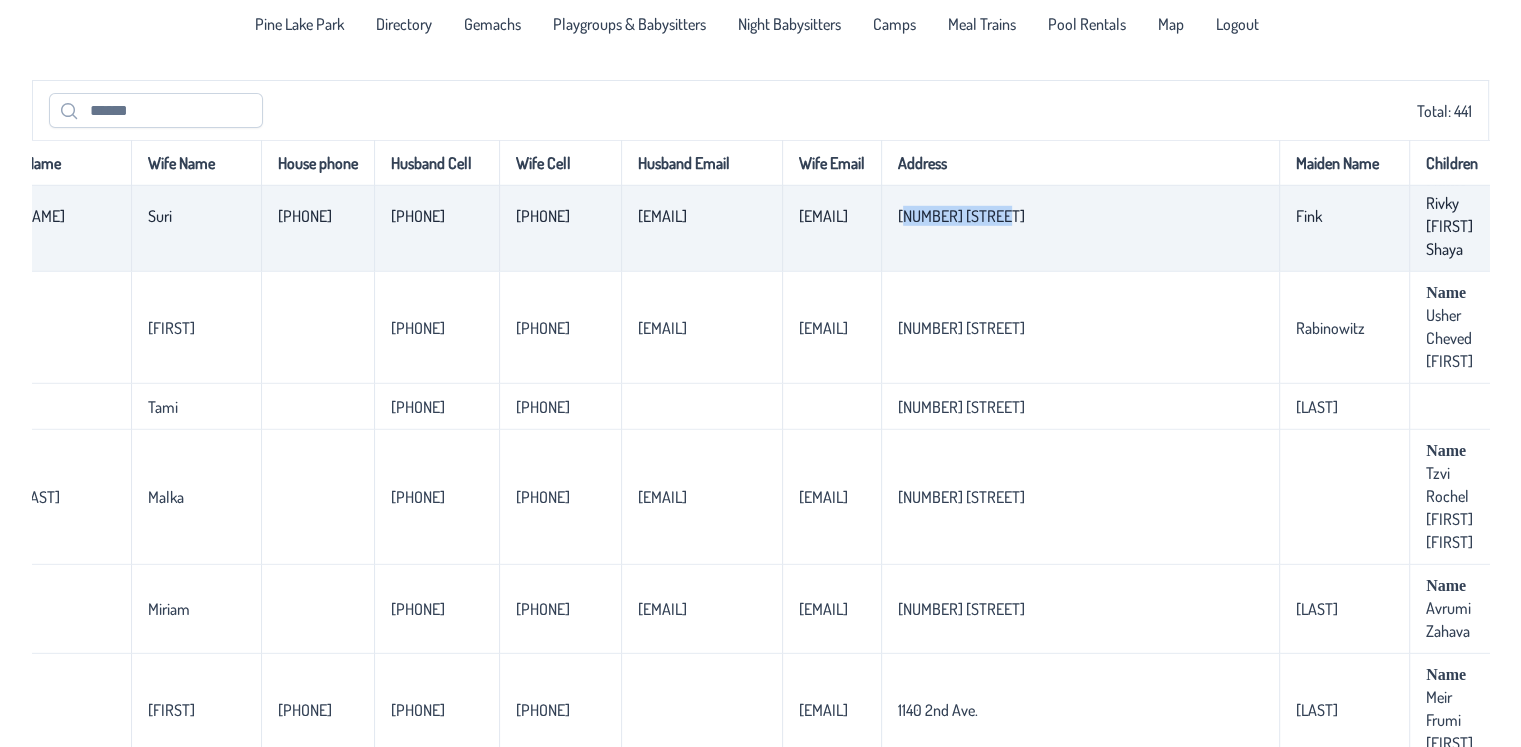 drag, startPoint x: 1360, startPoint y: 350, endPoint x: 1255, endPoint y: 352, distance: 105.01904 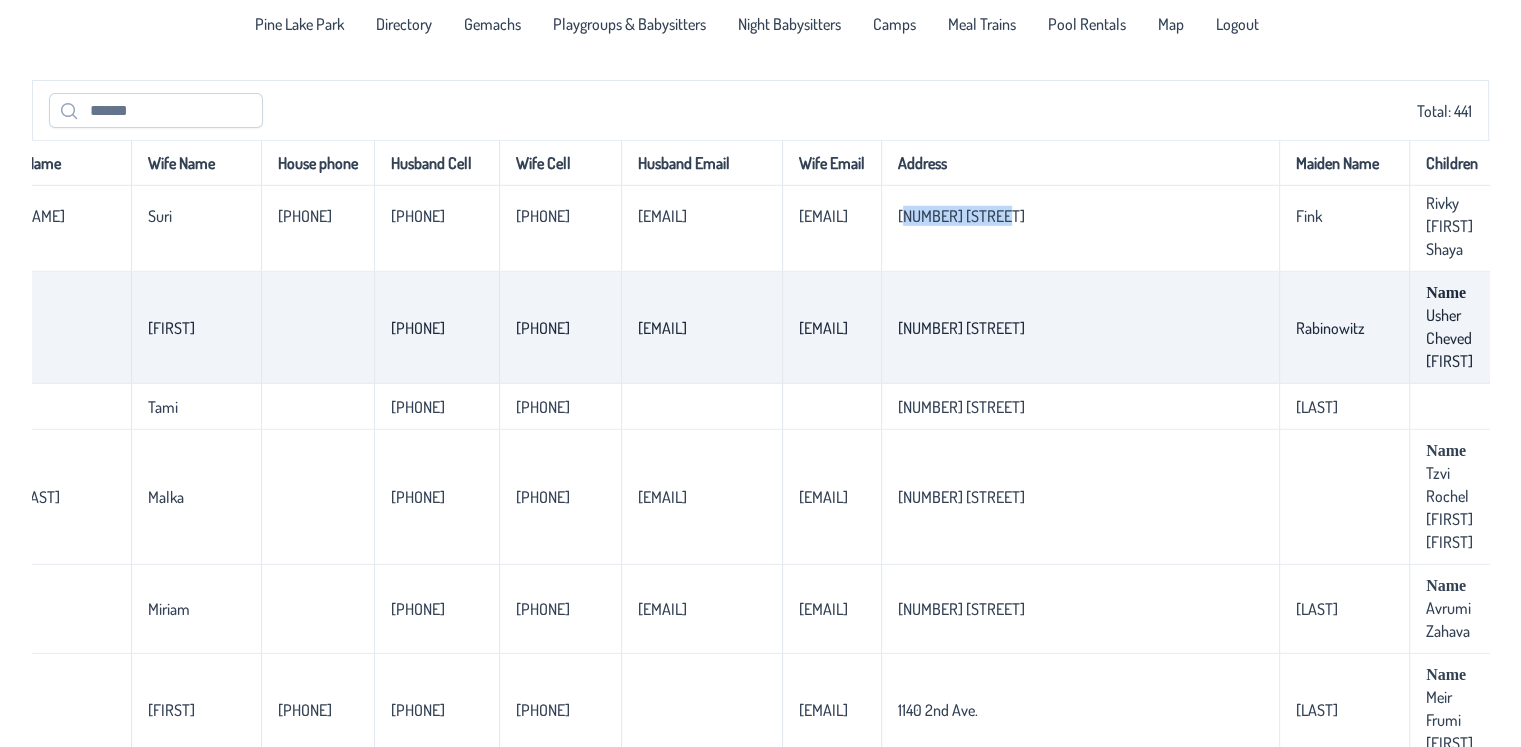 scroll, scrollTop: 6200, scrollLeft: 201, axis: both 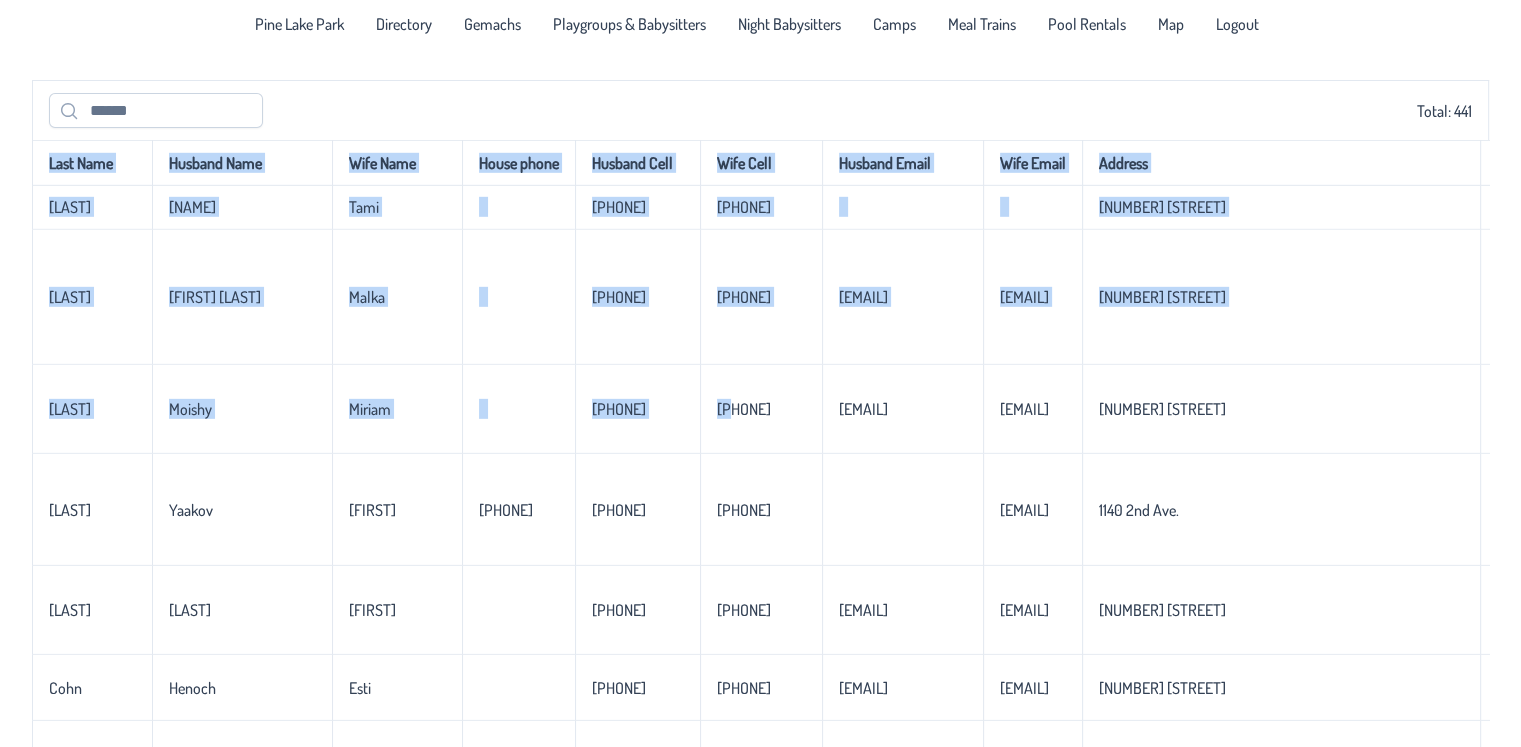 drag, startPoint x: 616, startPoint y: 589, endPoint x: 0, endPoint y: 575, distance: 616.15906 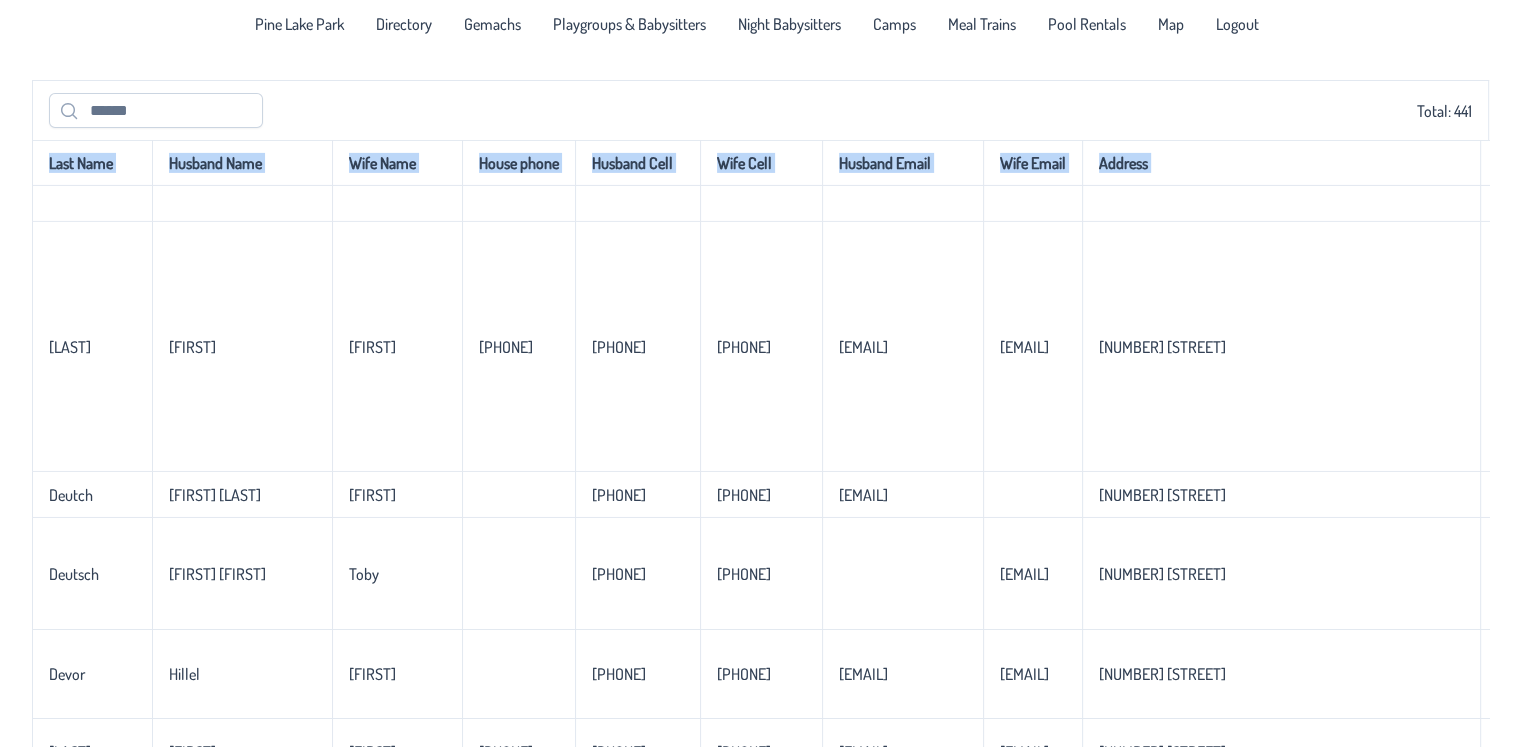 scroll, scrollTop: 7200, scrollLeft: 0, axis: vertical 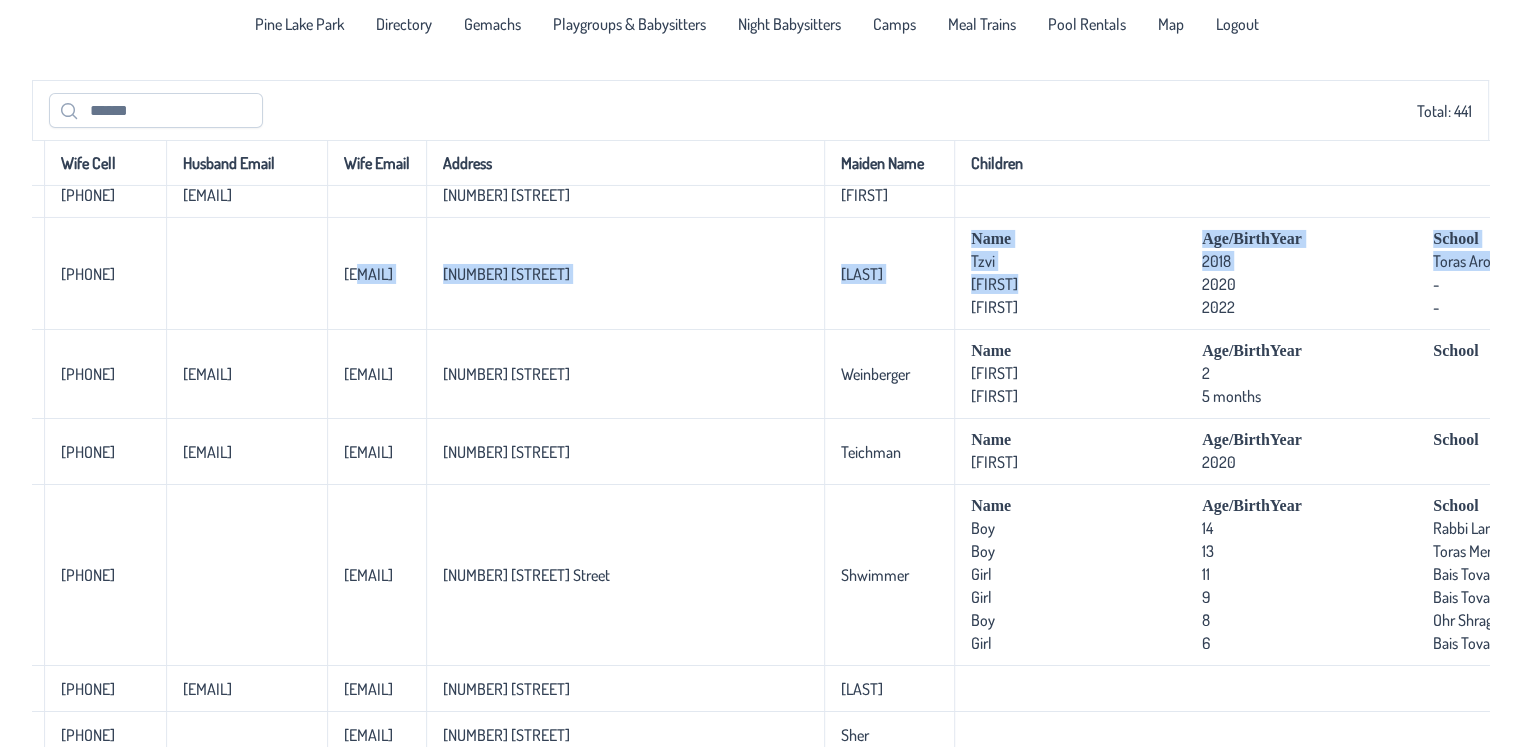 drag, startPoint x: 1224, startPoint y: 441, endPoint x: 1396, endPoint y: 441, distance: 172 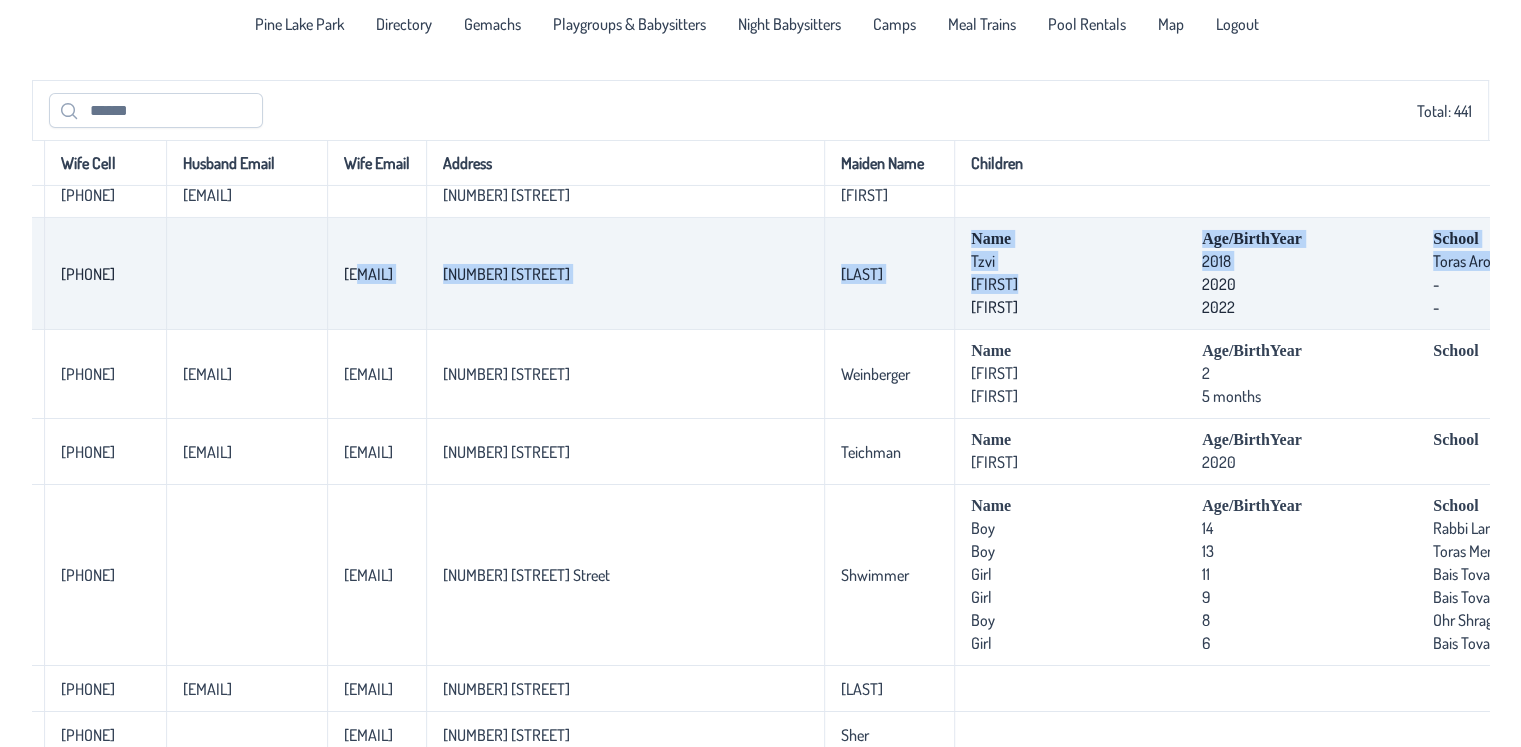 scroll, scrollTop: 7200, scrollLeft: 800, axis: both 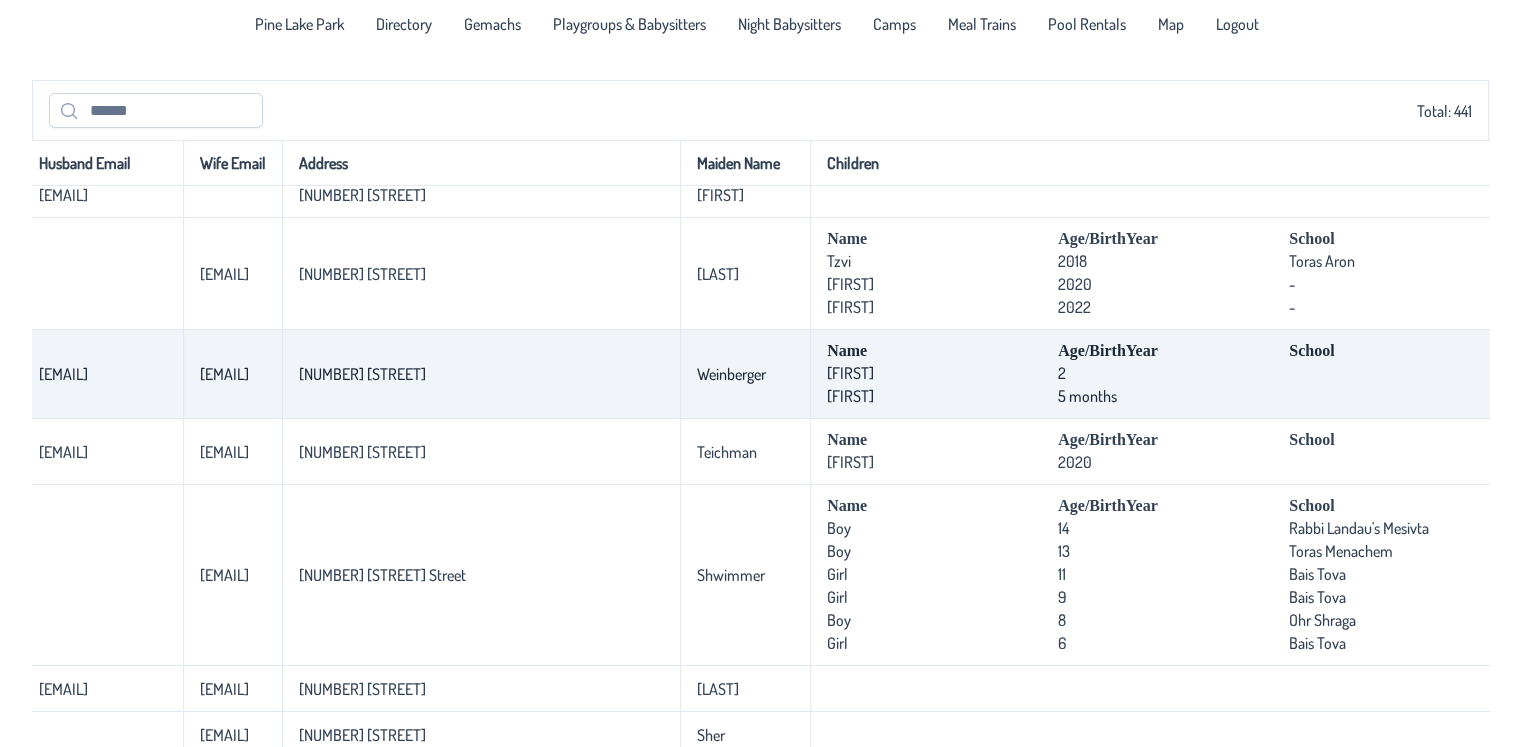 click on "[NUMBER] [STREET]" at bounding box center [481, 374] 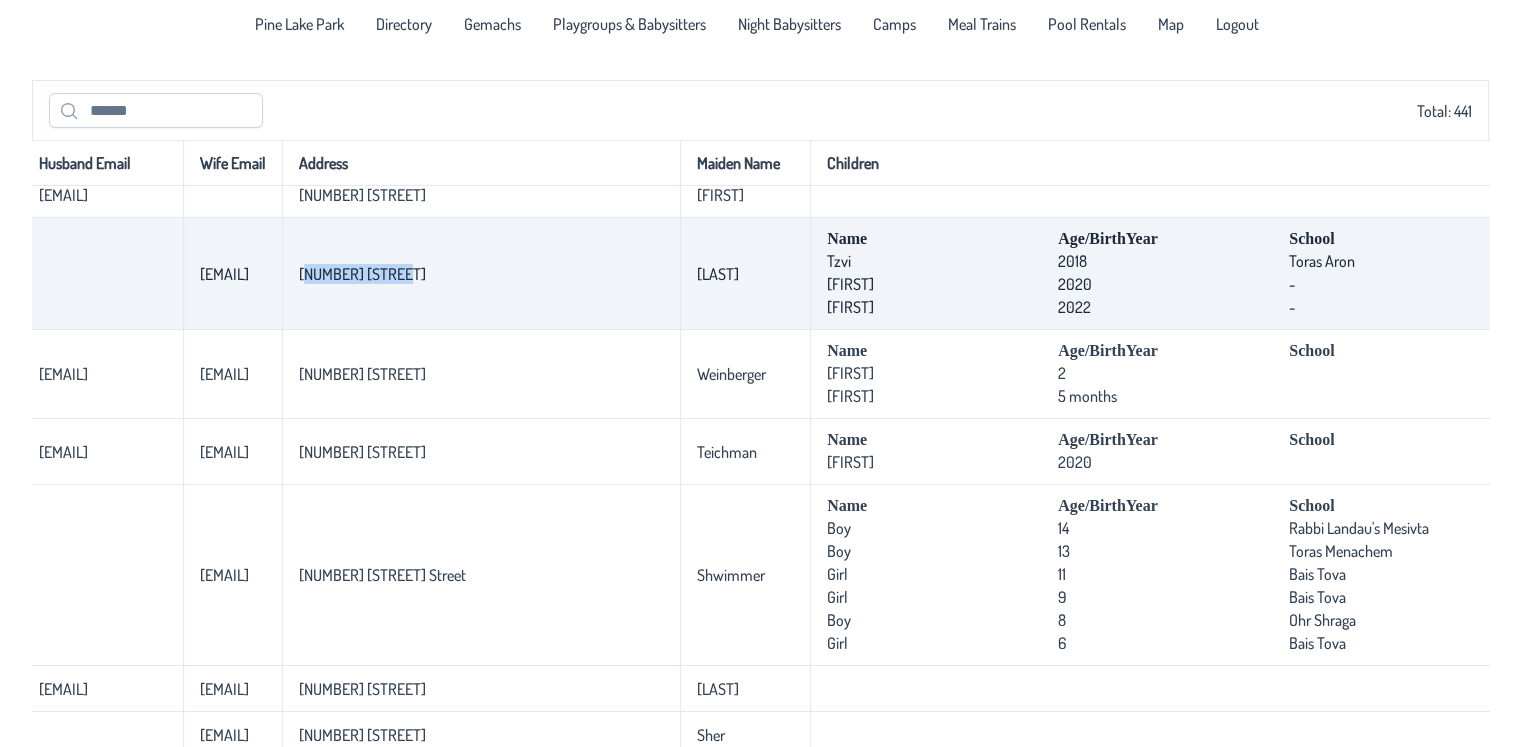 drag, startPoint x: 748, startPoint y: 442, endPoint x: 658, endPoint y: 441, distance: 90.005554 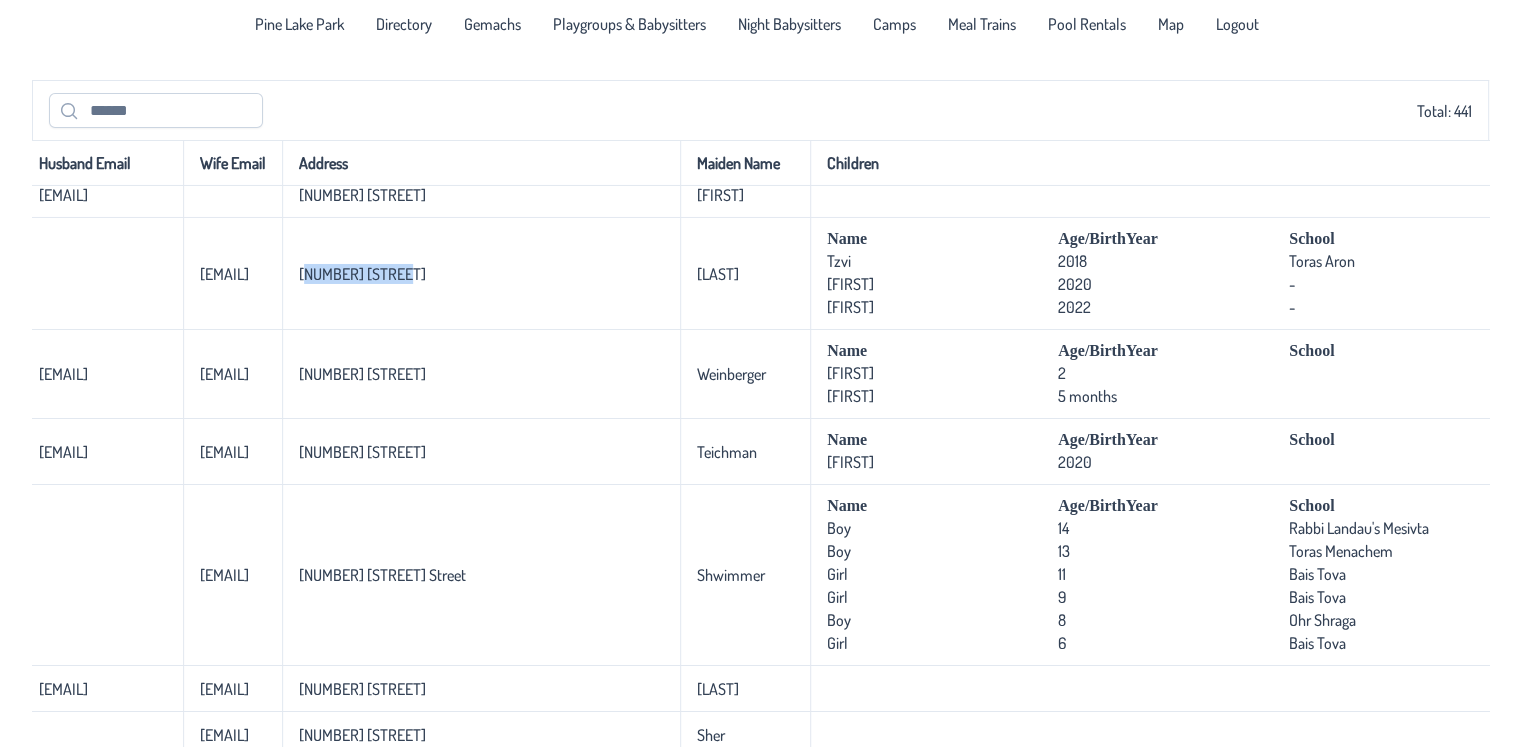 scroll, scrollTop: 7300, scrollLeft: 800, axis: both 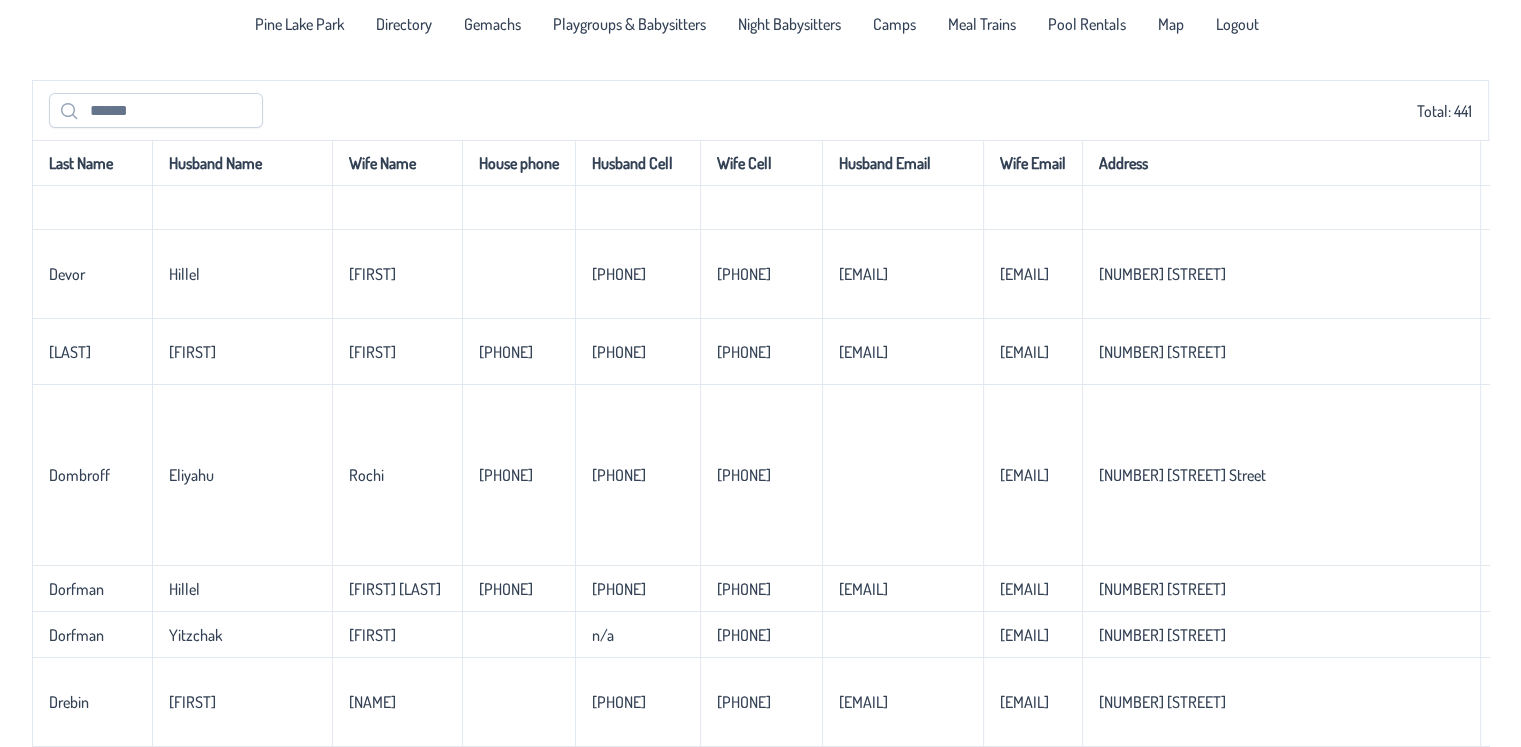 drag, startPoint x: 472, startPoint y: 517, endPoint x: 0, endPoint y: 513, distance: 472.01694 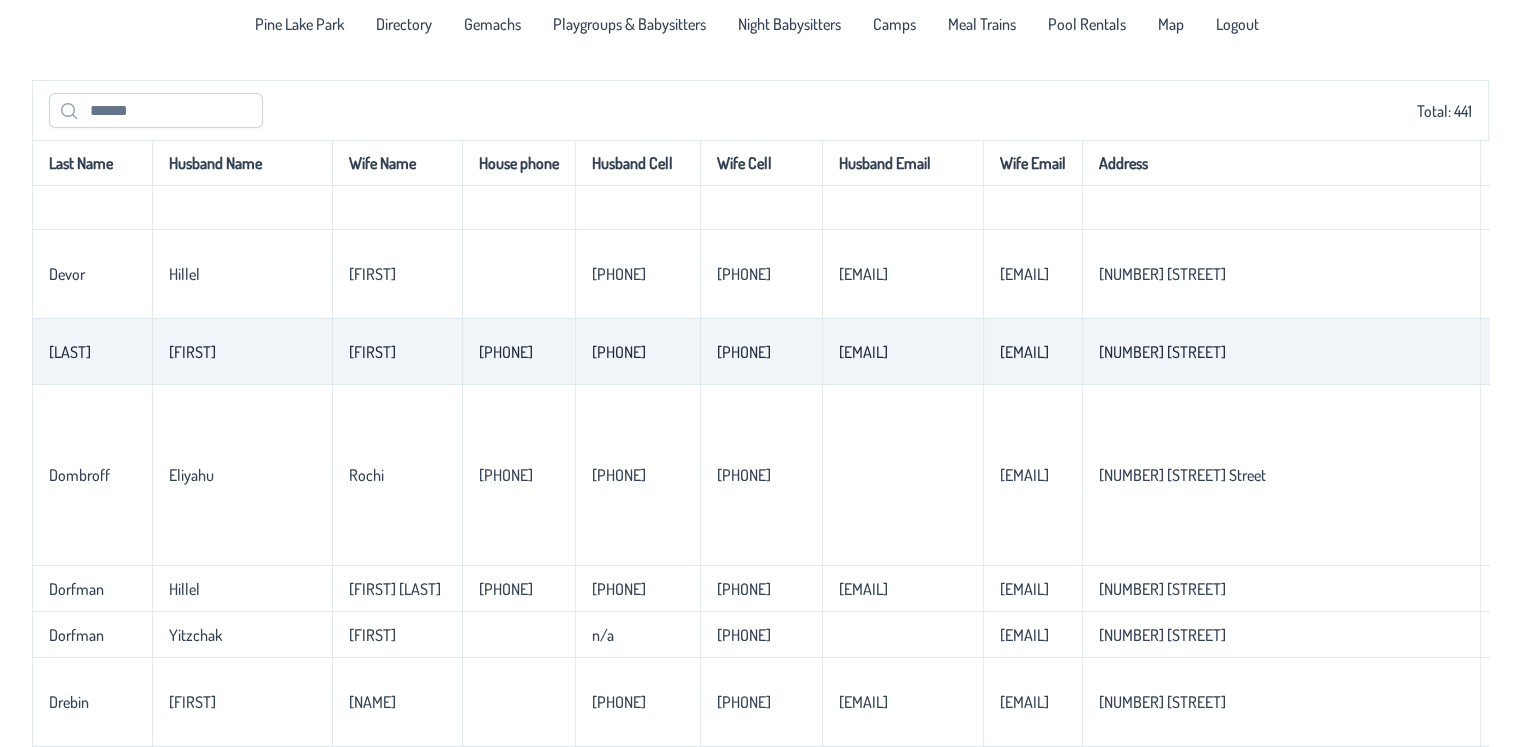 click on "[EMAIL]" at bounding box center (1032, 352) 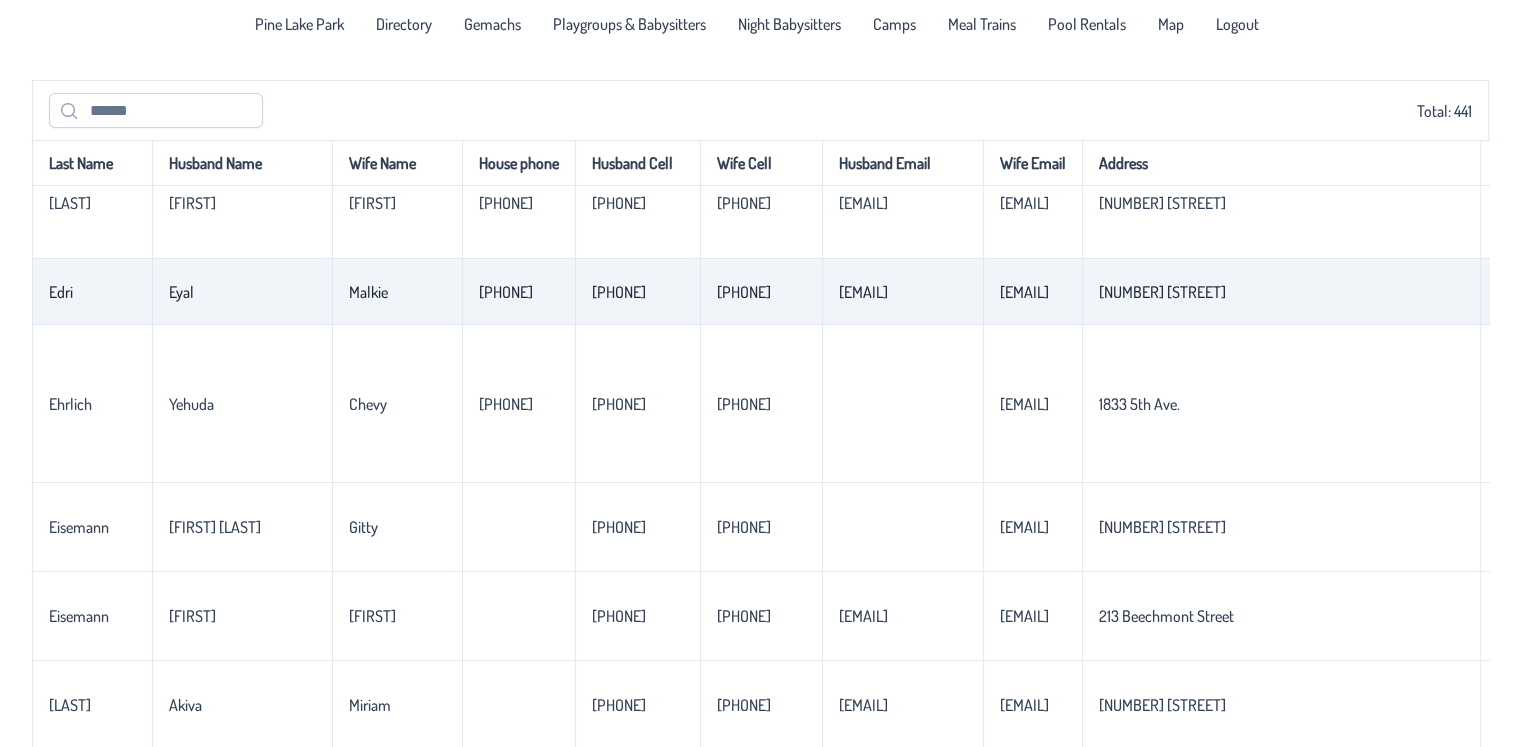 scroll, scrollTop: 8000, scrollLeft: 0, axis: vertical 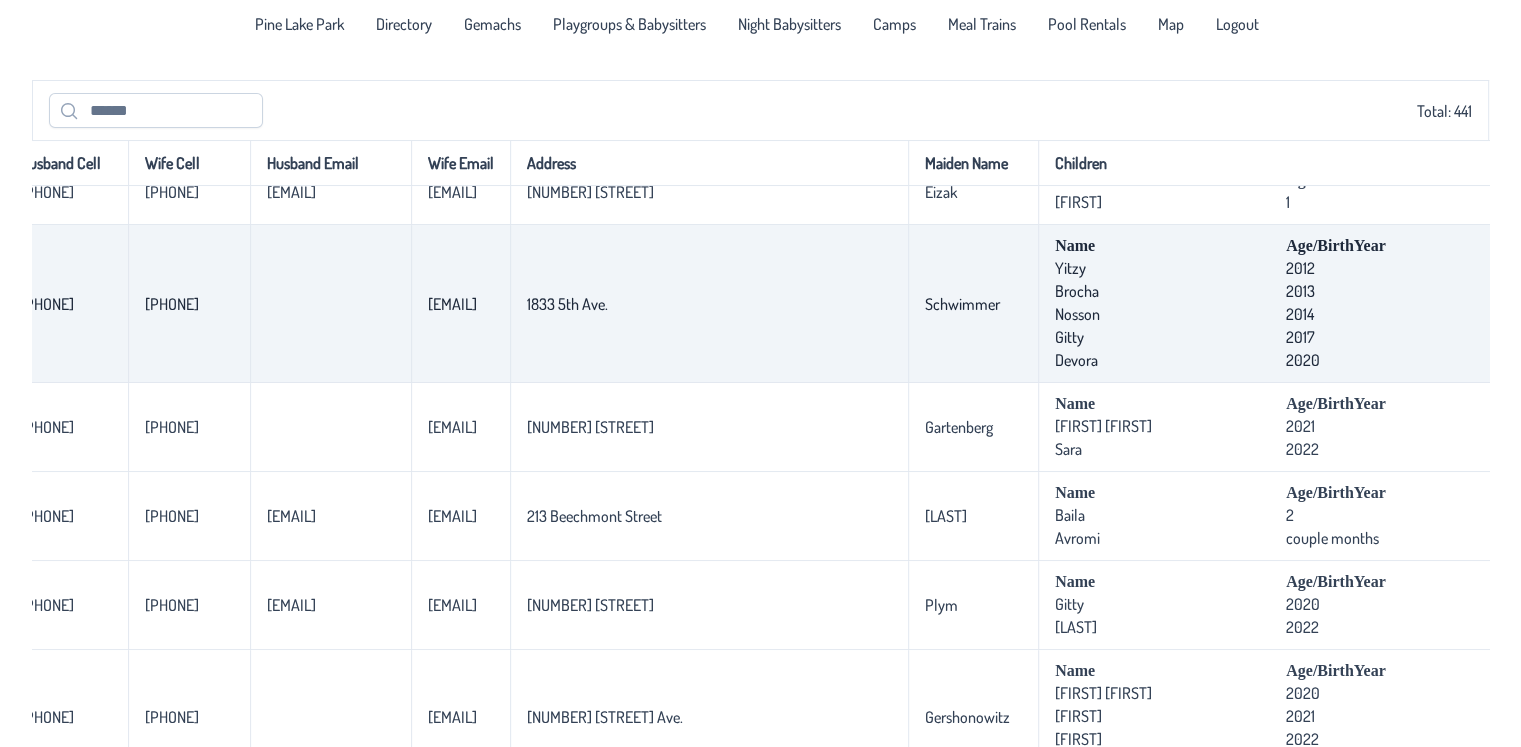 drag, startPoint x: 1280, startPoint y: 488, endPoint x: 1356, endPoint y: 514, distance: 80.32434 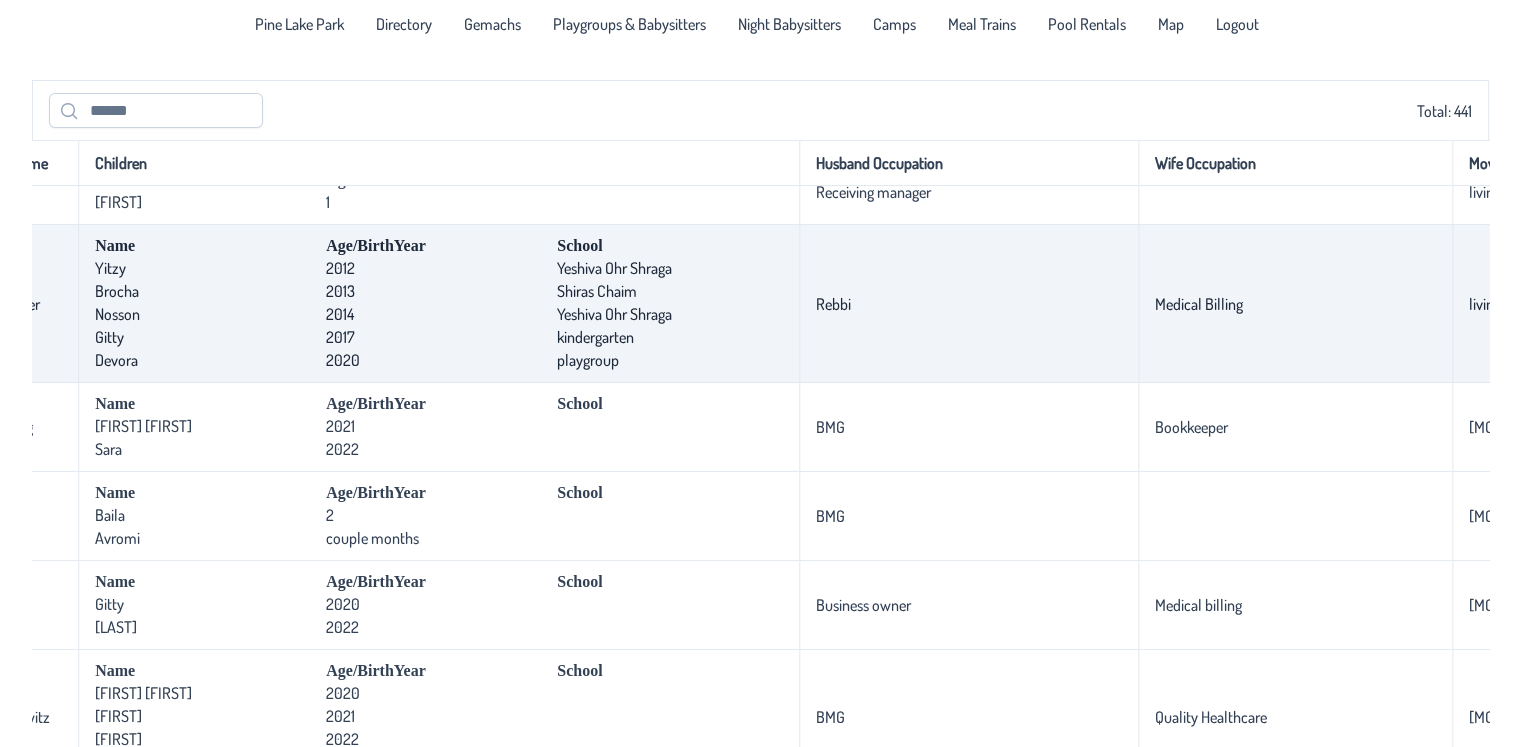 scroll, scrollTop: 8000, scrollLeft: 1605, axis: both 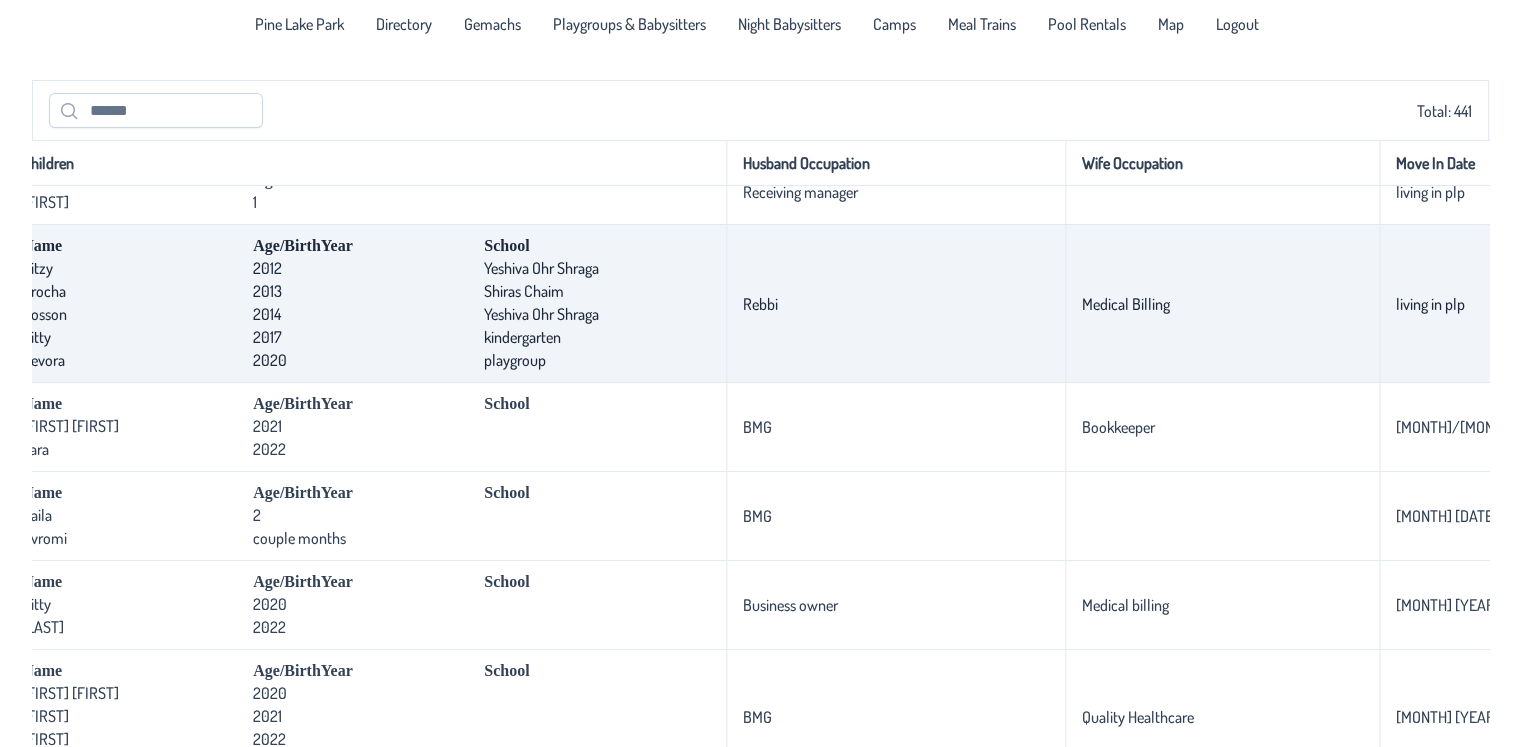 drag, startPoint x: 1336, startPoint y: 540, endPoint x: 1141, endPoint y: 549, distance: 195.20758 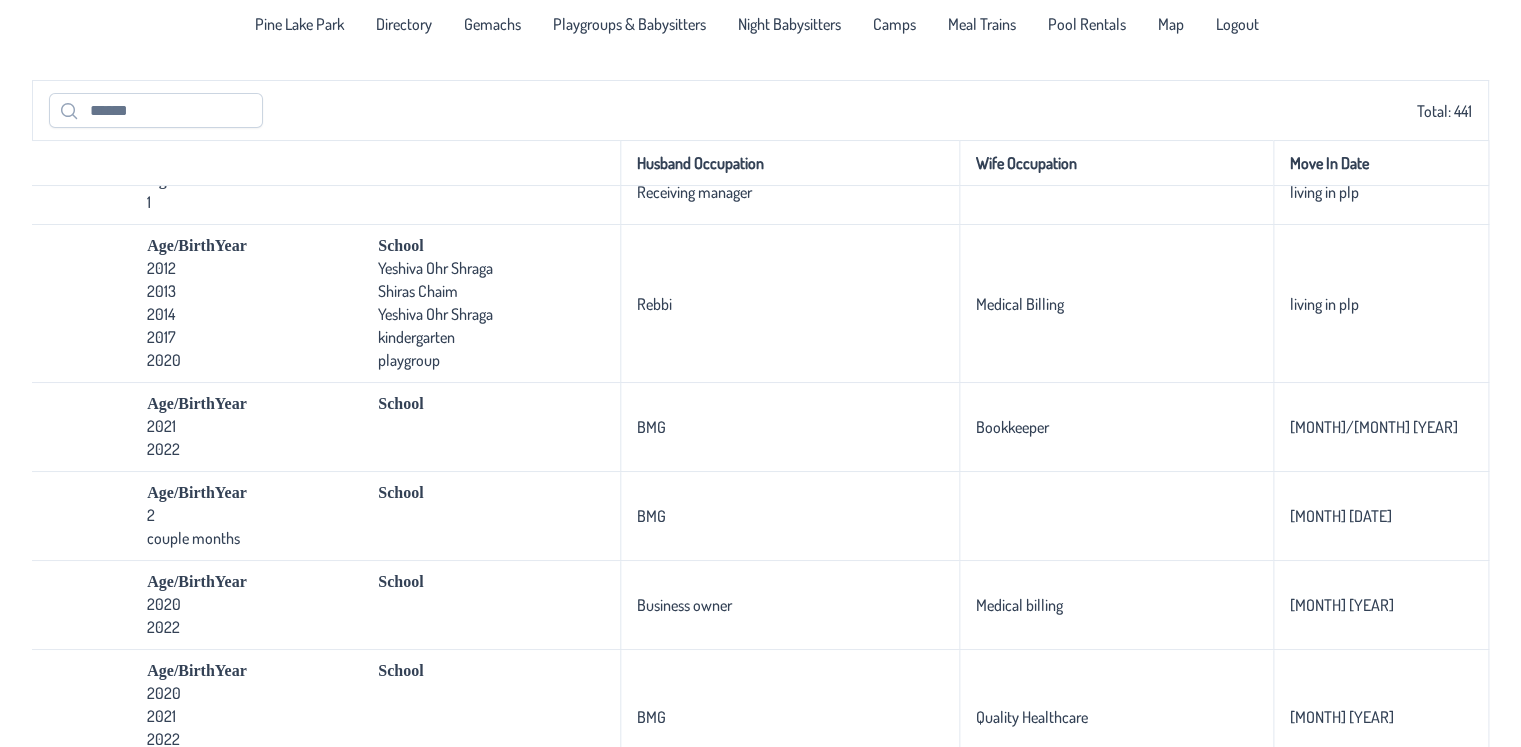 scroll, scrollTop: 8000, scrollLeft: 2050, axis: both 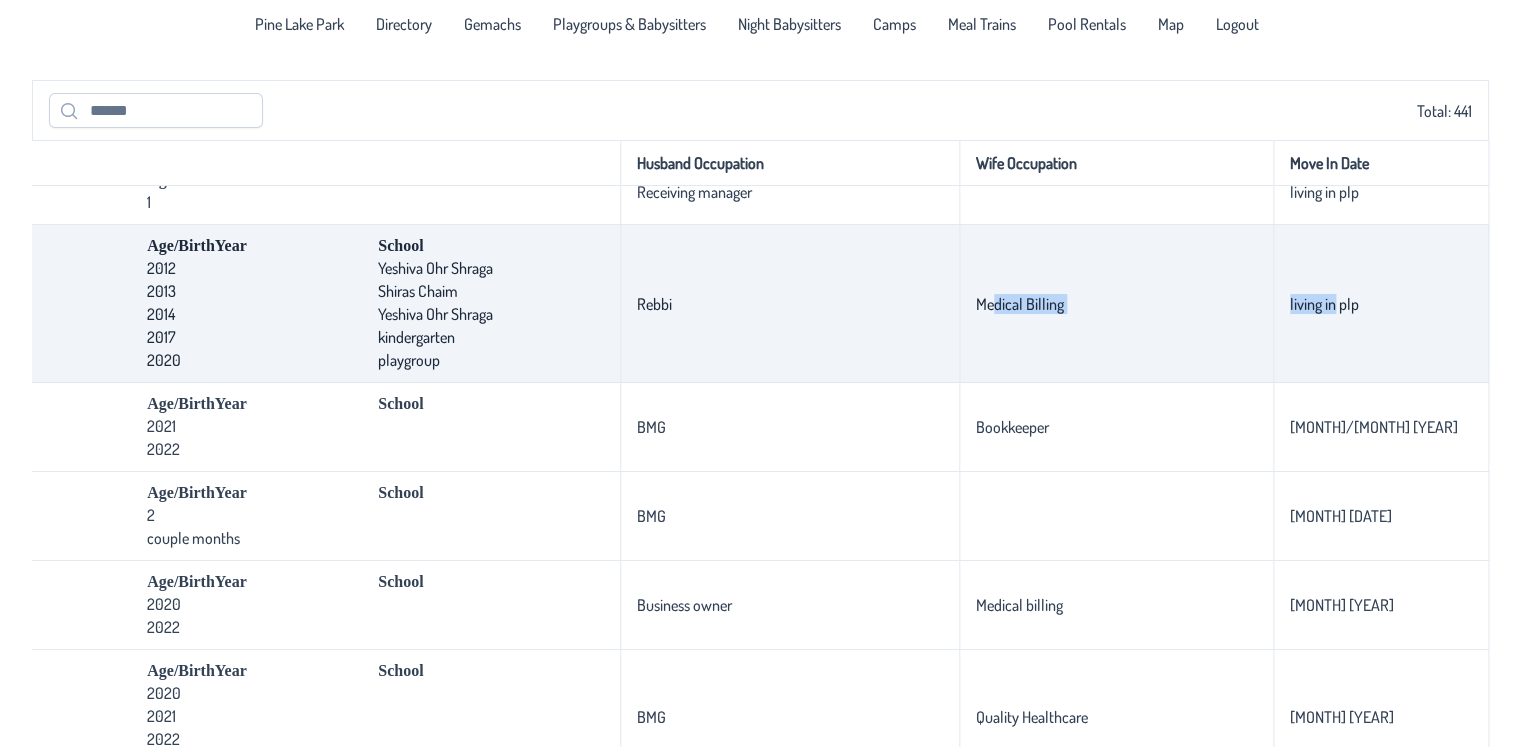 drag, startPoint x: 1434, startPoint y: 485, endPoint x: 1328, endPoint y: 499, distance: 106.92053 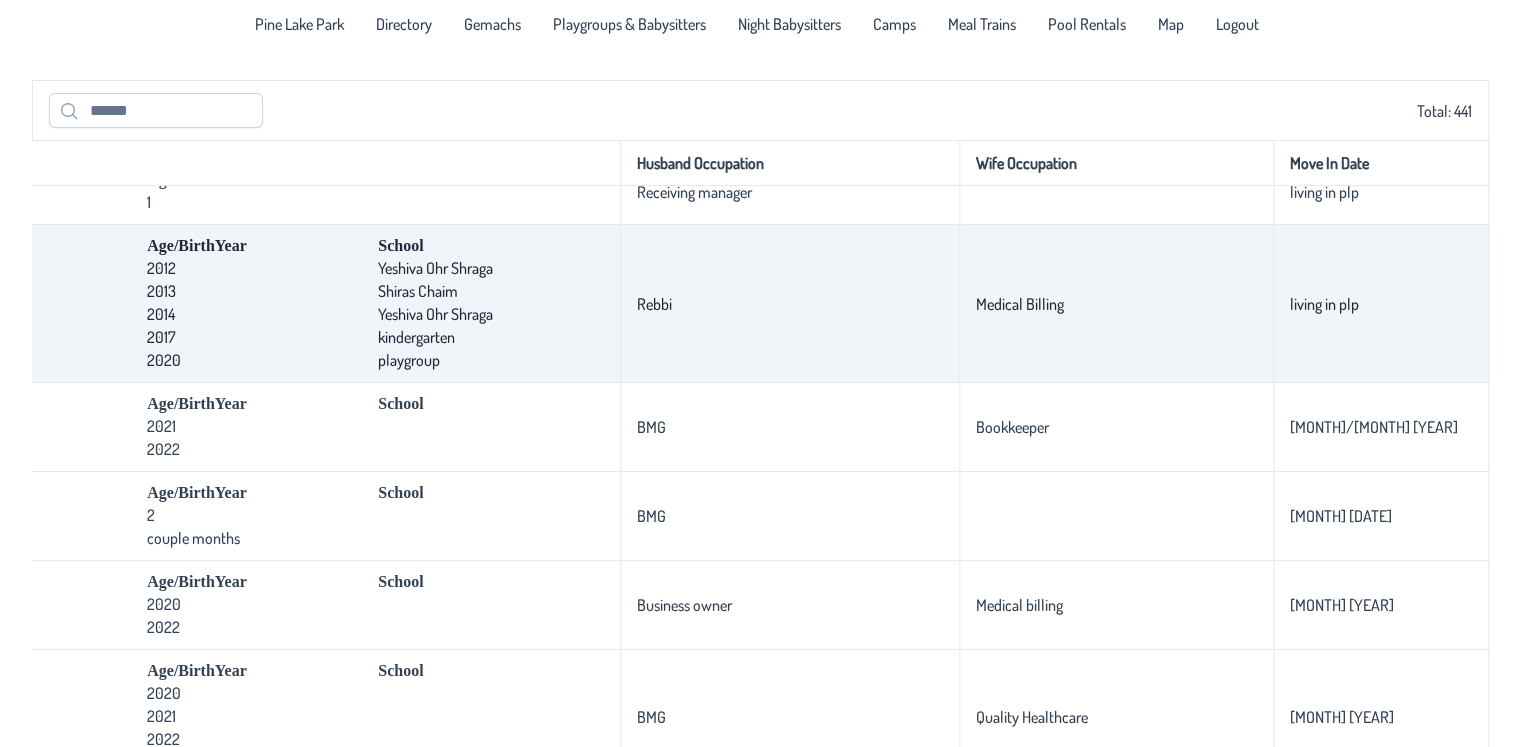 click on "kindergarten" at bounding box center (491, 337) 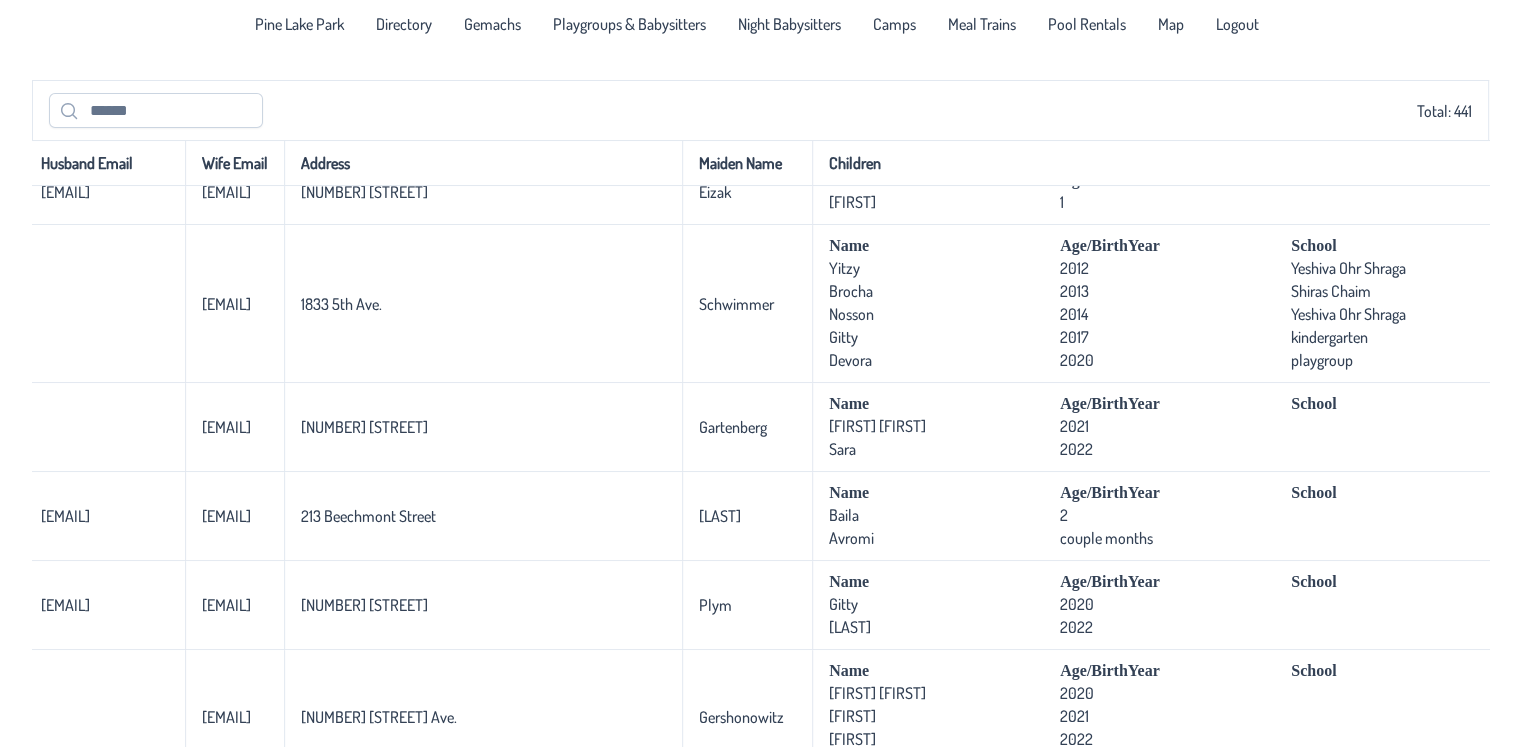 drag, startPoint x: 377, startPoint y: 513, endPoint x: 0, endPoint y: 493, distance: 377.53012 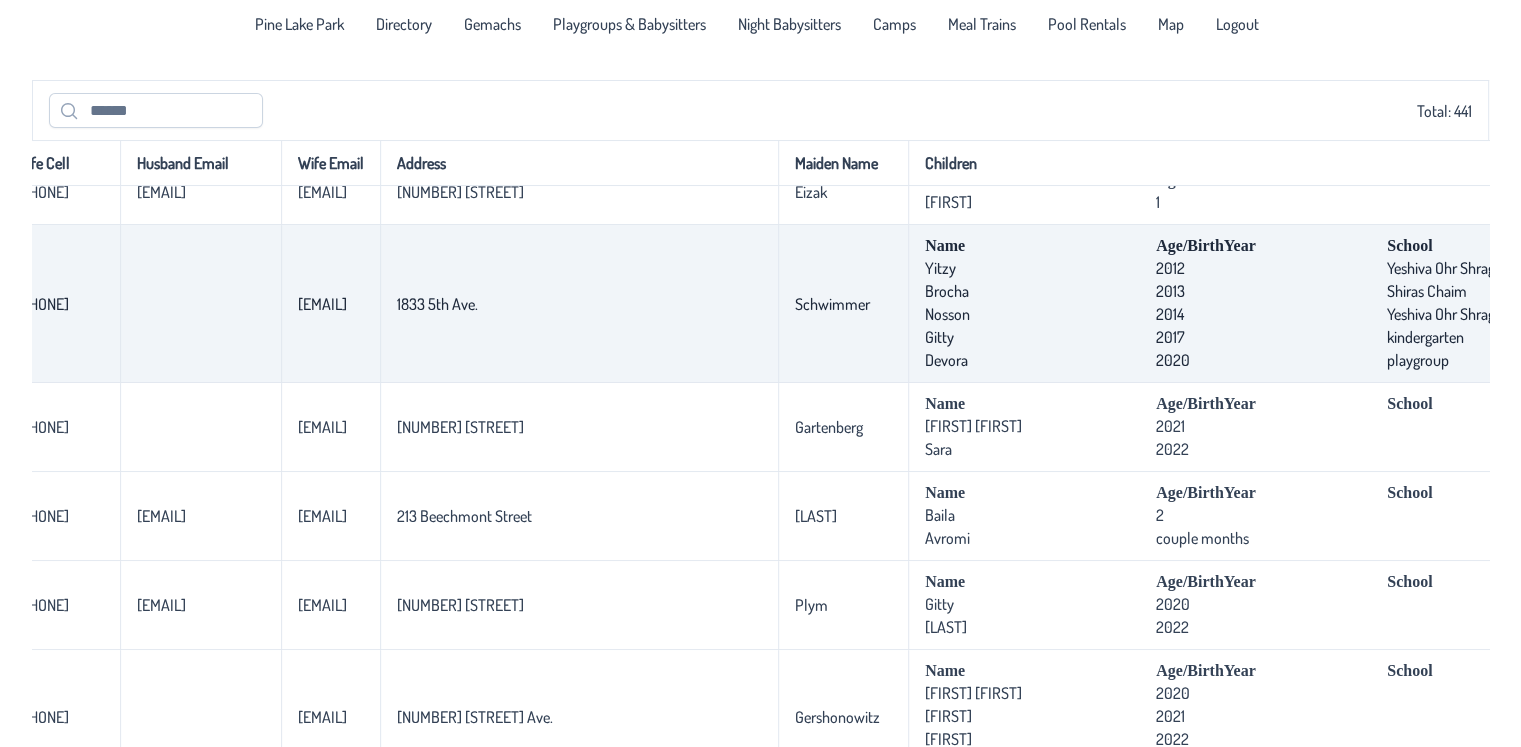 click on "1833 5th Ave." at bounding box center (579, 304) 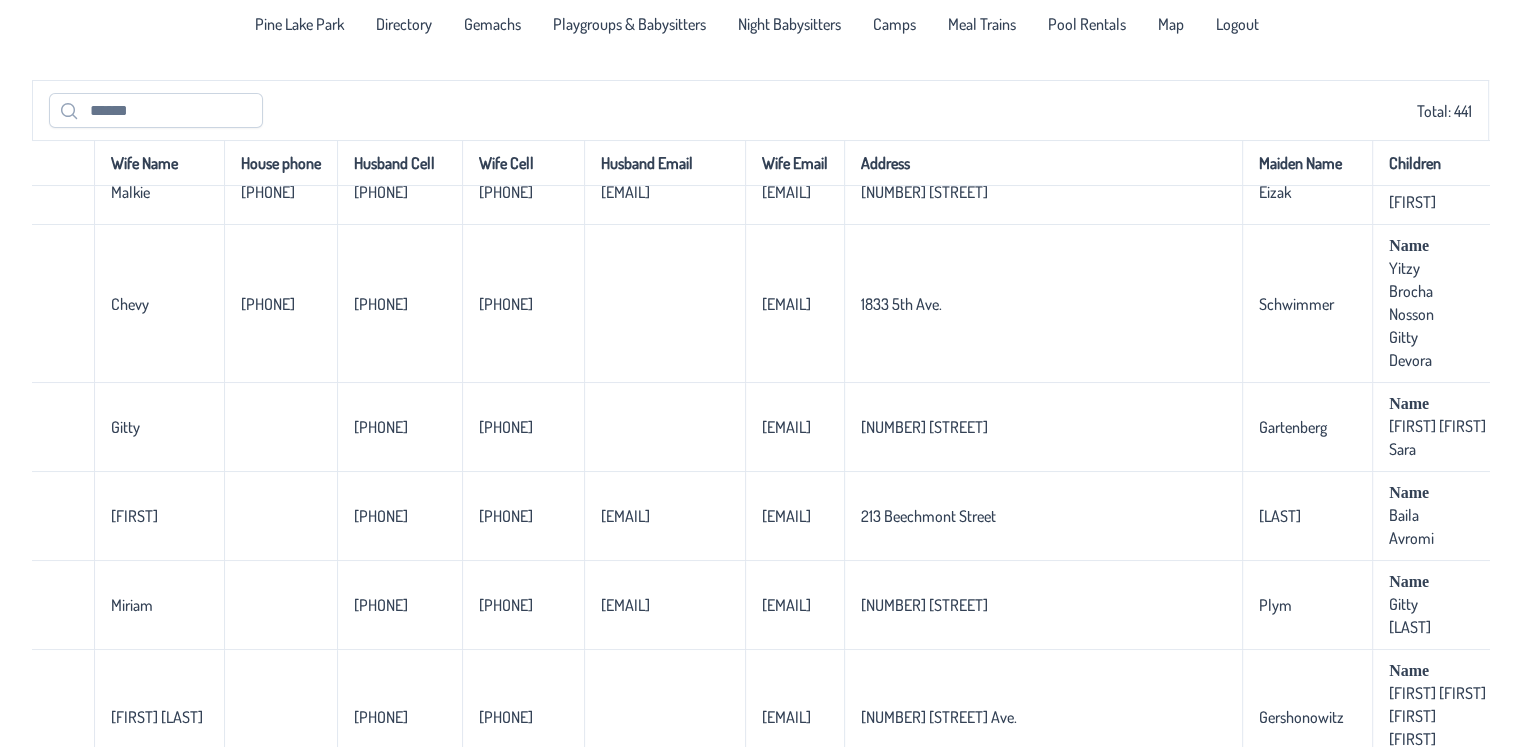 scroll, scrollTop: 8000, scrollLeft: 46, axis: both 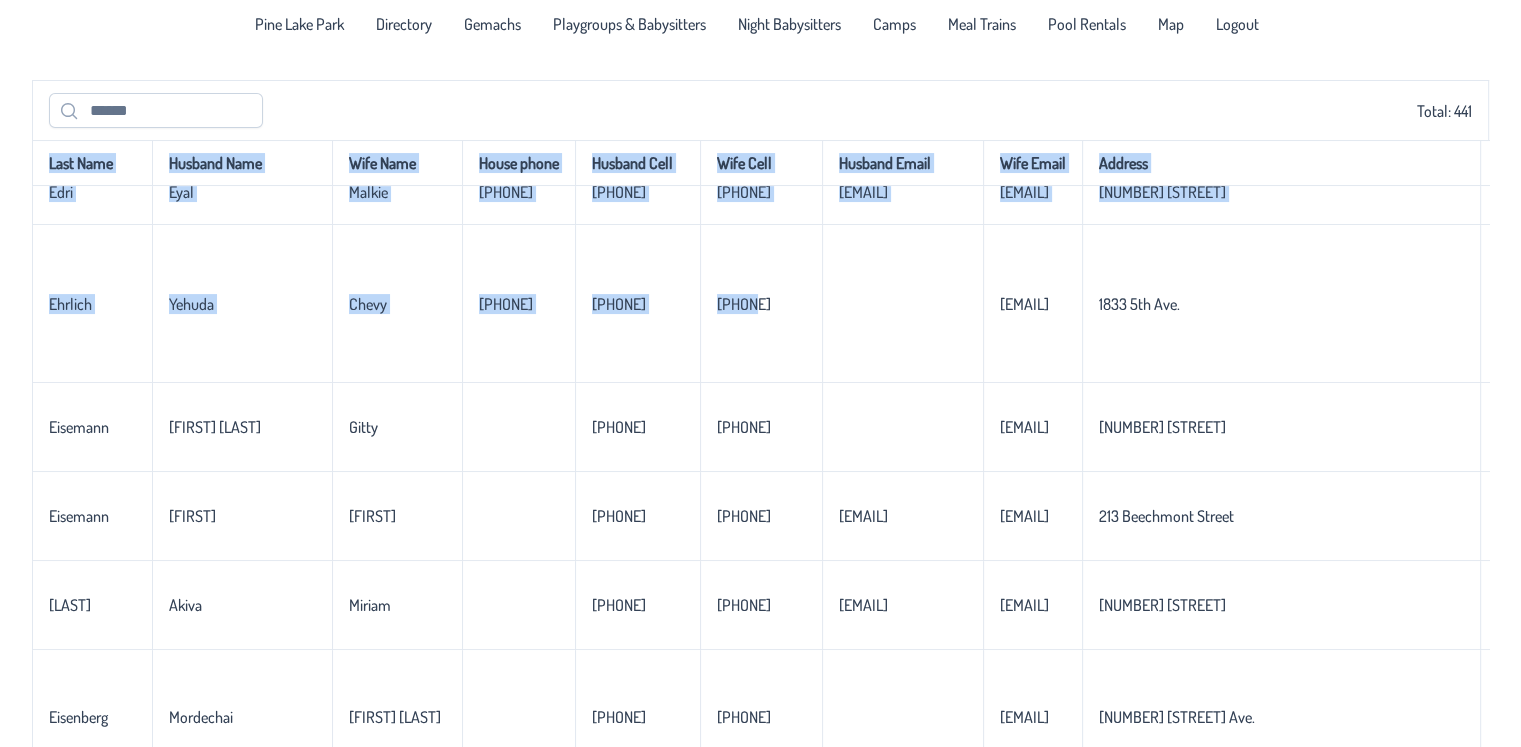 drag, startPoint x: 156, startPoint y: 499, endPoint x: 0, endPoint y: 520, distance: 157.40712 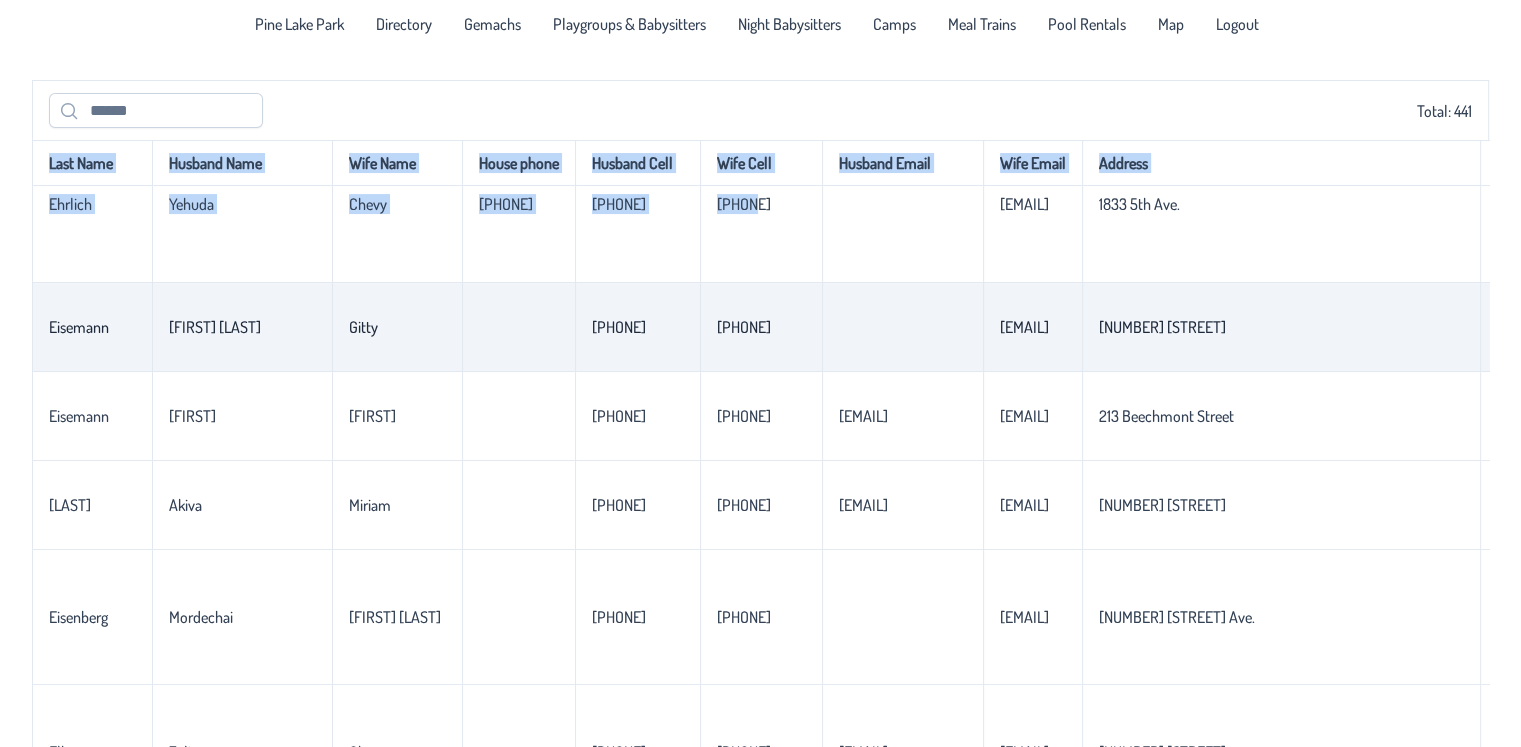 scroll, scrollTop: 8200, scrollLeft: 0, axis: vertical 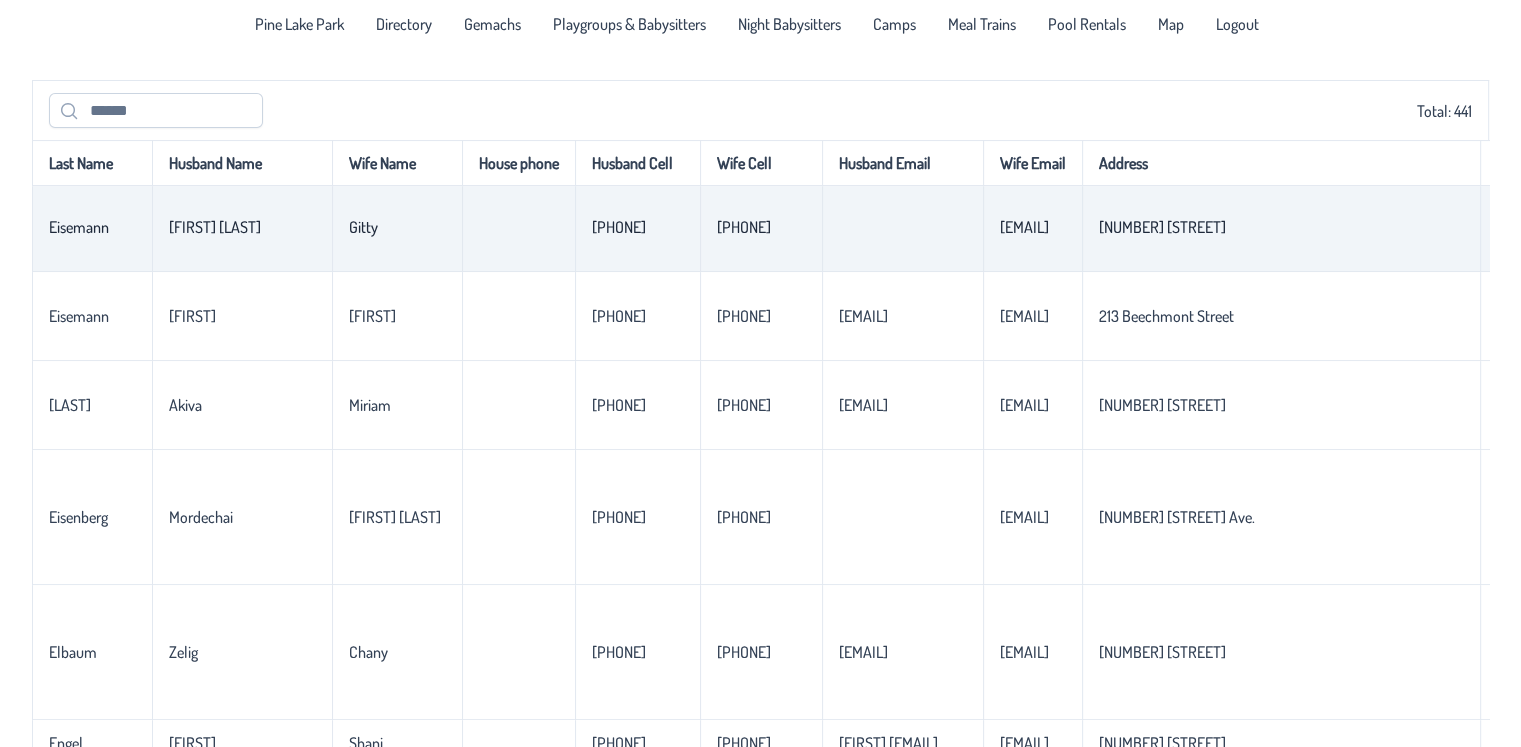 click on "Gitty" at bounding box center [363, 227] 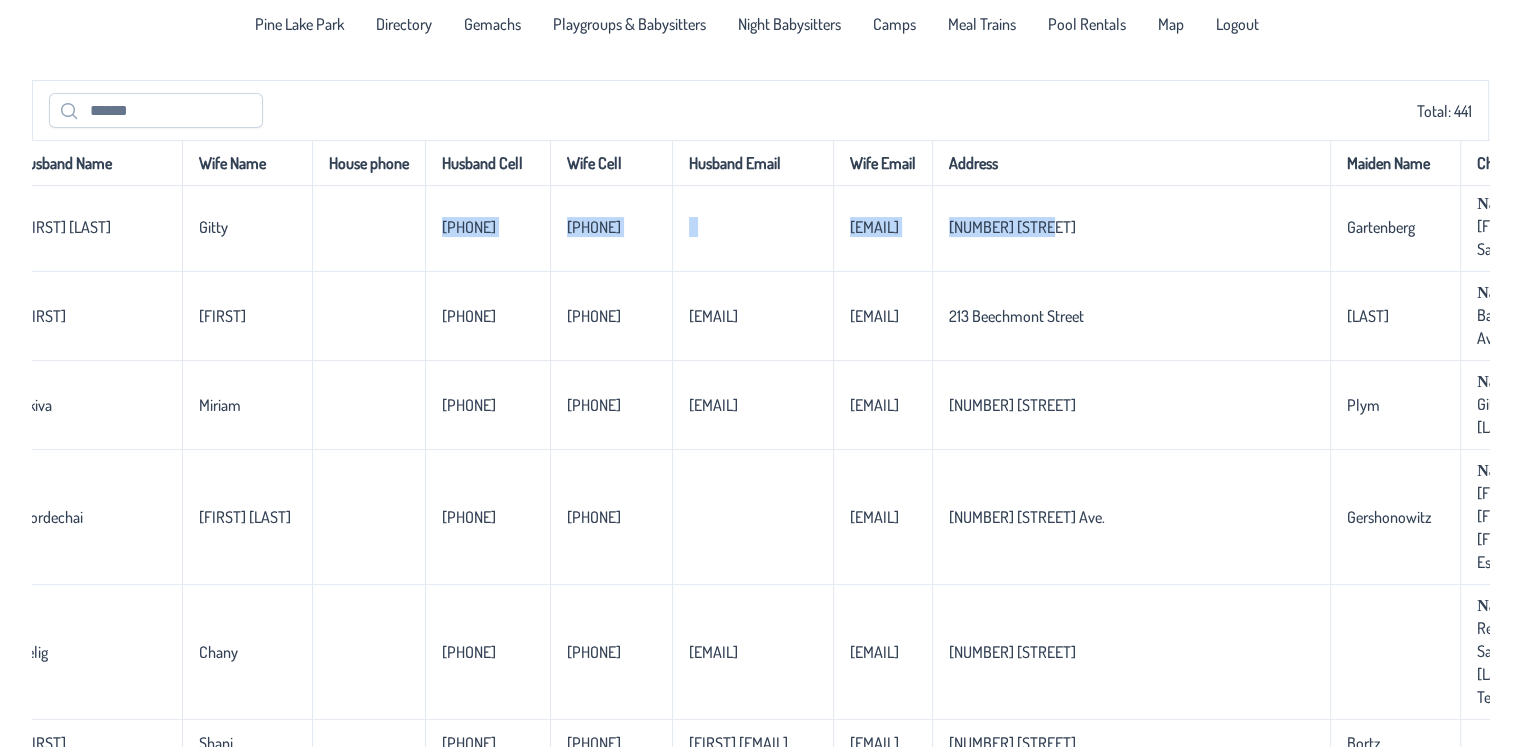 scroll, scrollTop: 8200, scrollLeft: 422, axis: both 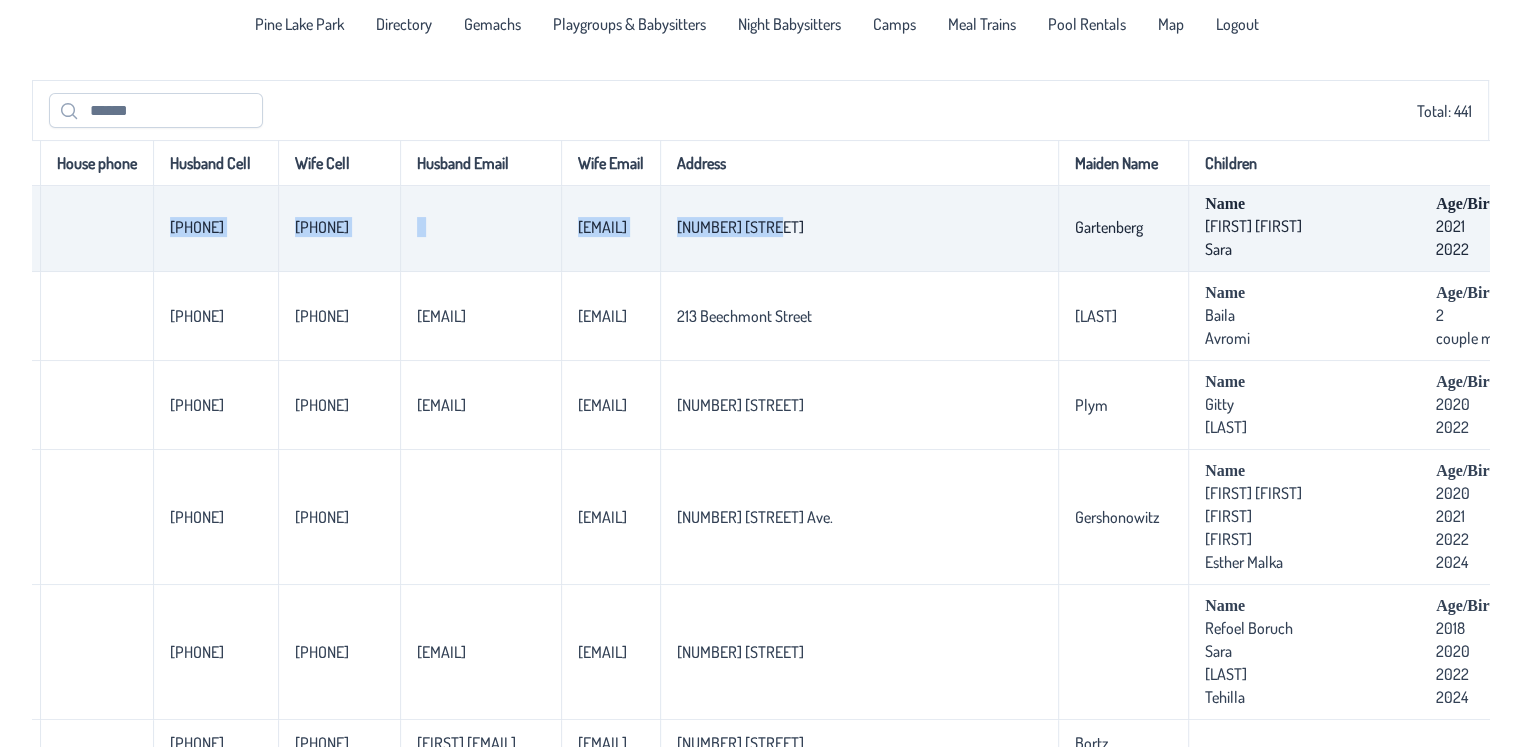 drag, startPoint x: 688, startPoint y: 412, endPoint x: 1188, endPoint y: 447, distance: 501.2235 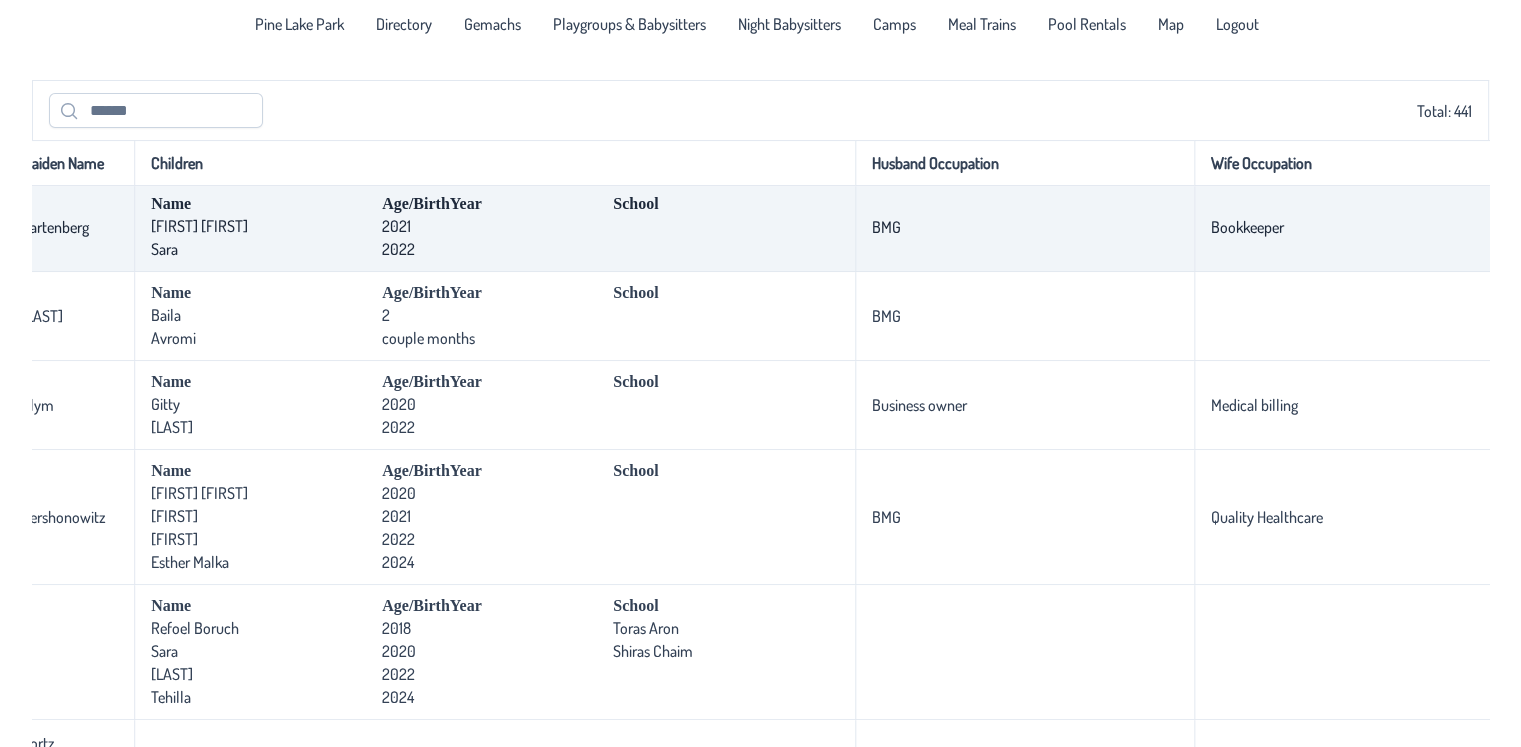 scroll, scrollTop: 8200, scrollLeft: 1655, axis: both 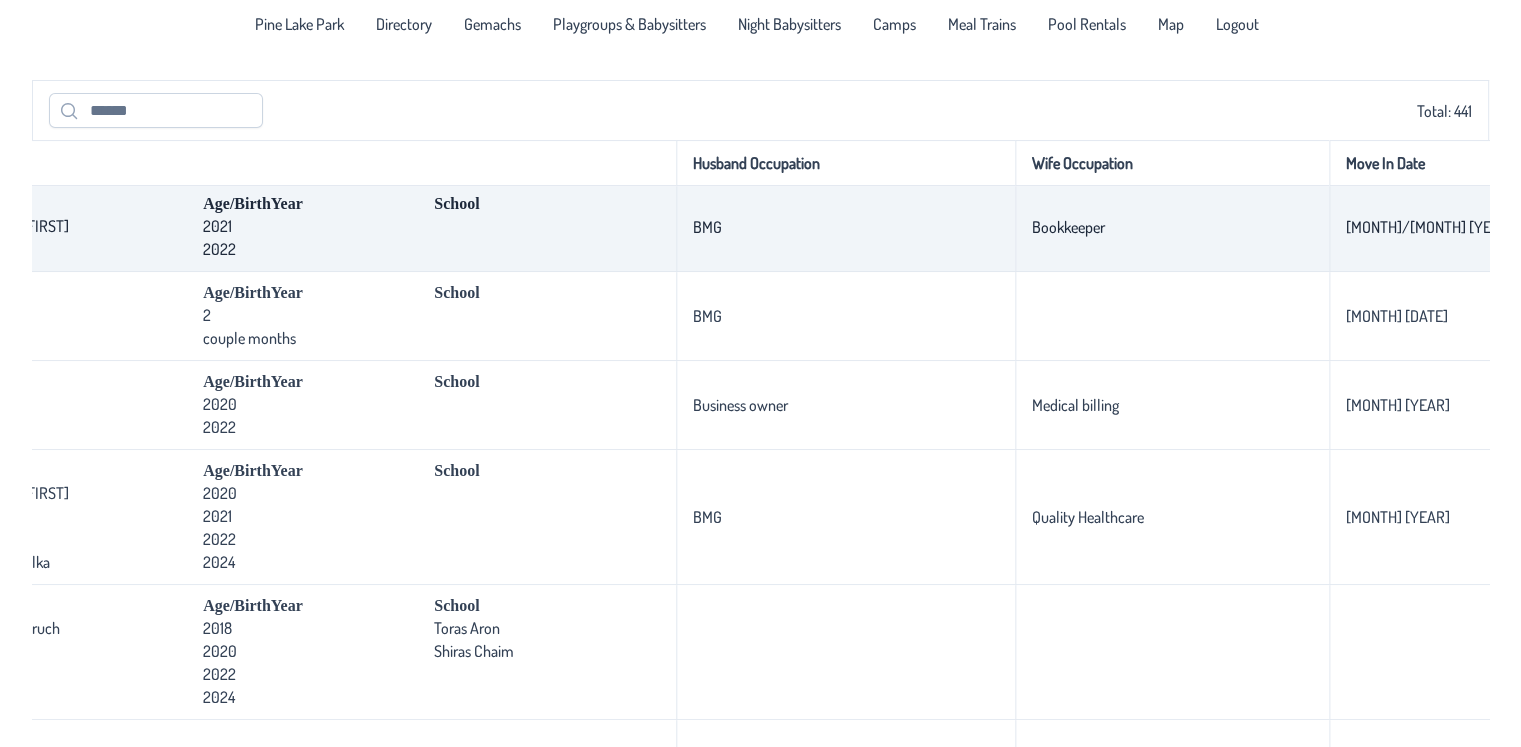drag, startPoint x: 1323, startPoint y: 410, endPoint x: 1266, endPoint y: 431, distance: 60.74537 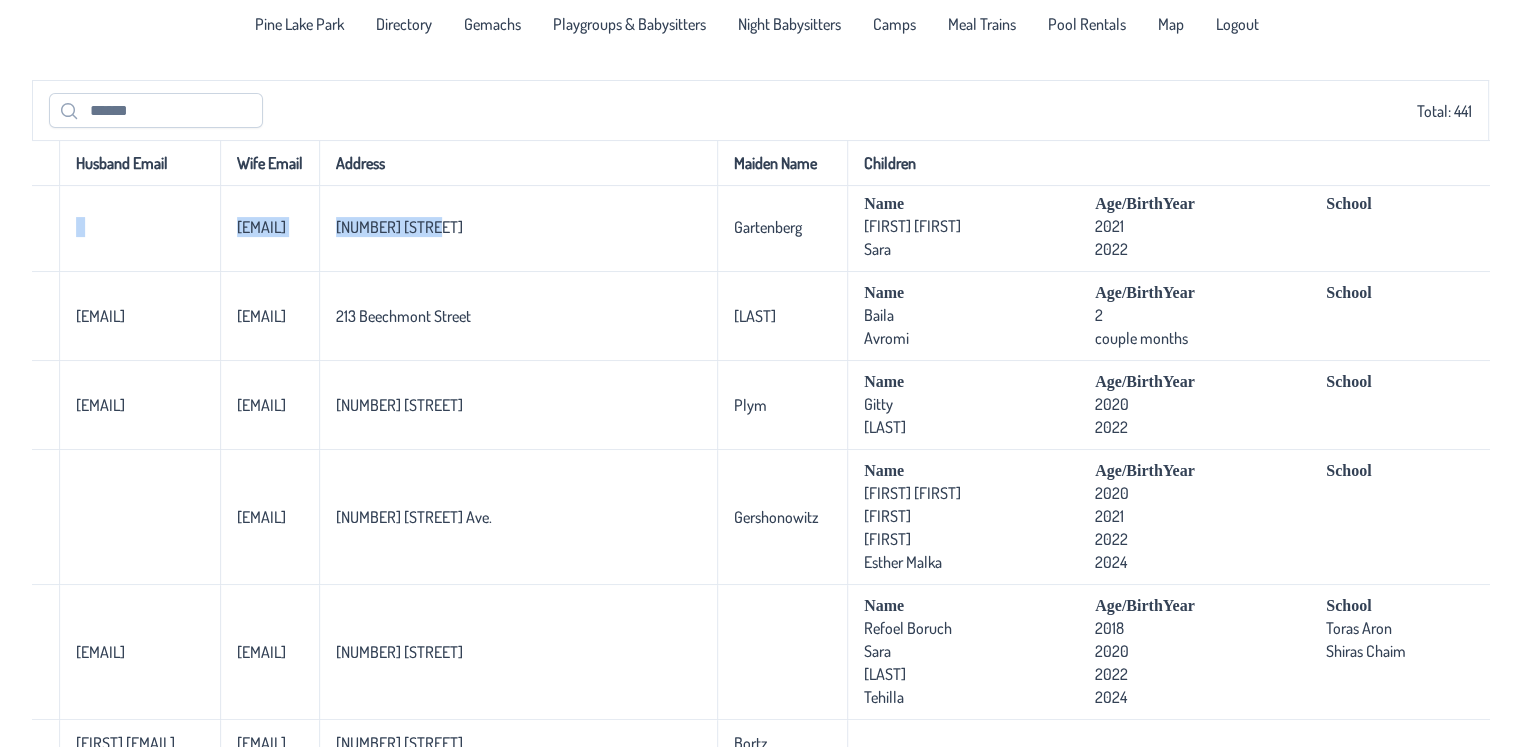 drag, startPoint x: 334, startPoint y: 435, endPoint x: 0, endPoint y: 424, distance: 334.1811 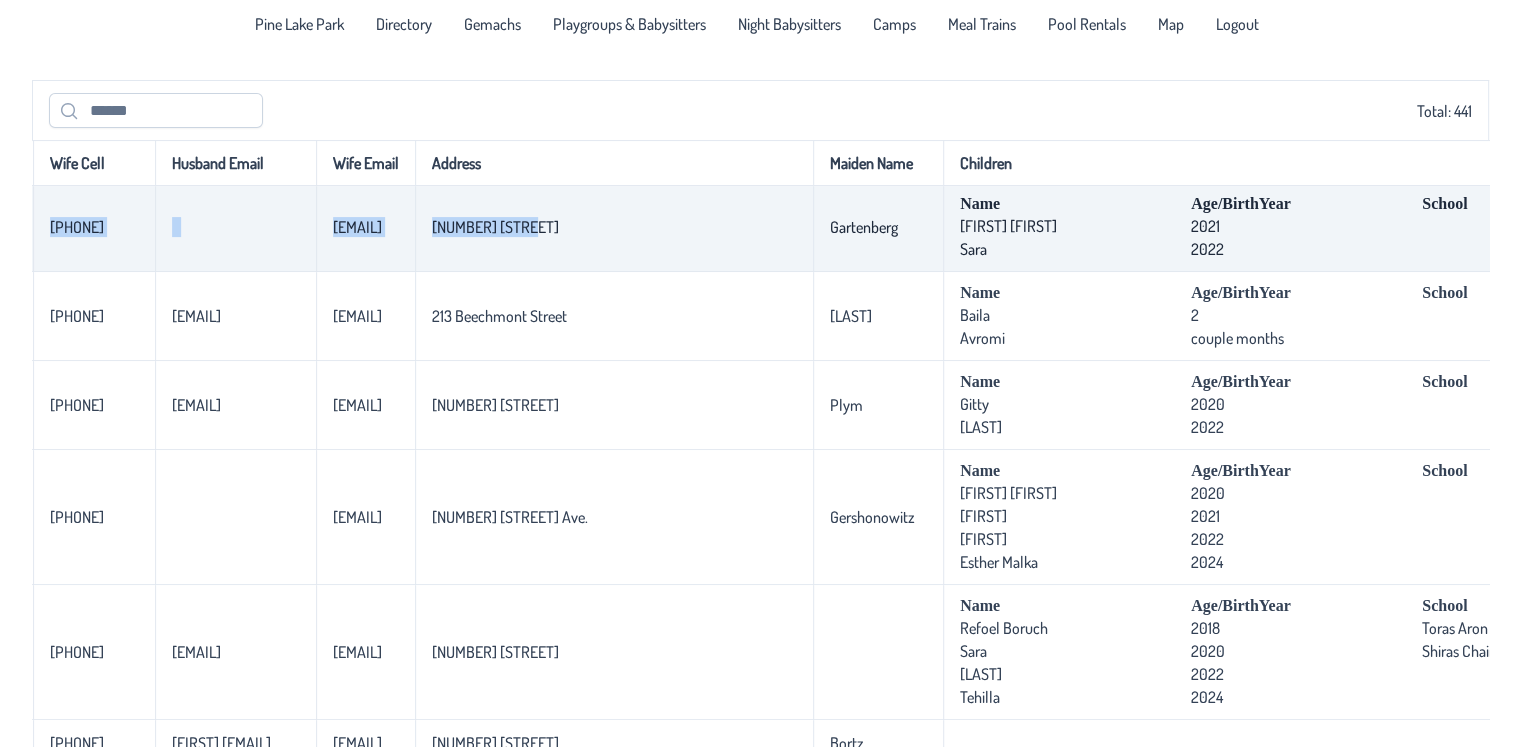 click on "[NUMBER] [STREET]" at bounding box center [614, 227] 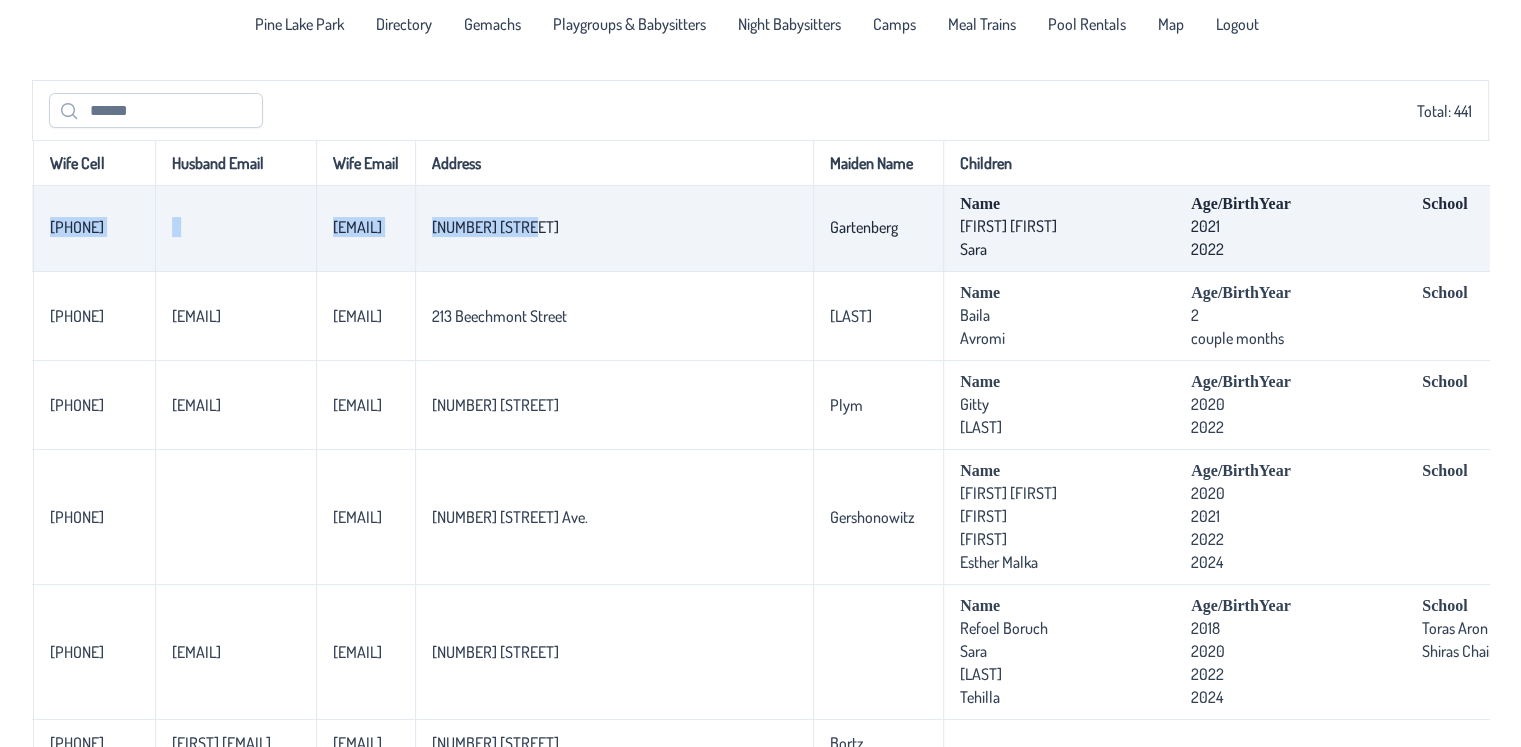 drag, startPoint x: 889, startPoint y: 407, endPoint x: 744, endPoint y: 416, distance: 145.27904 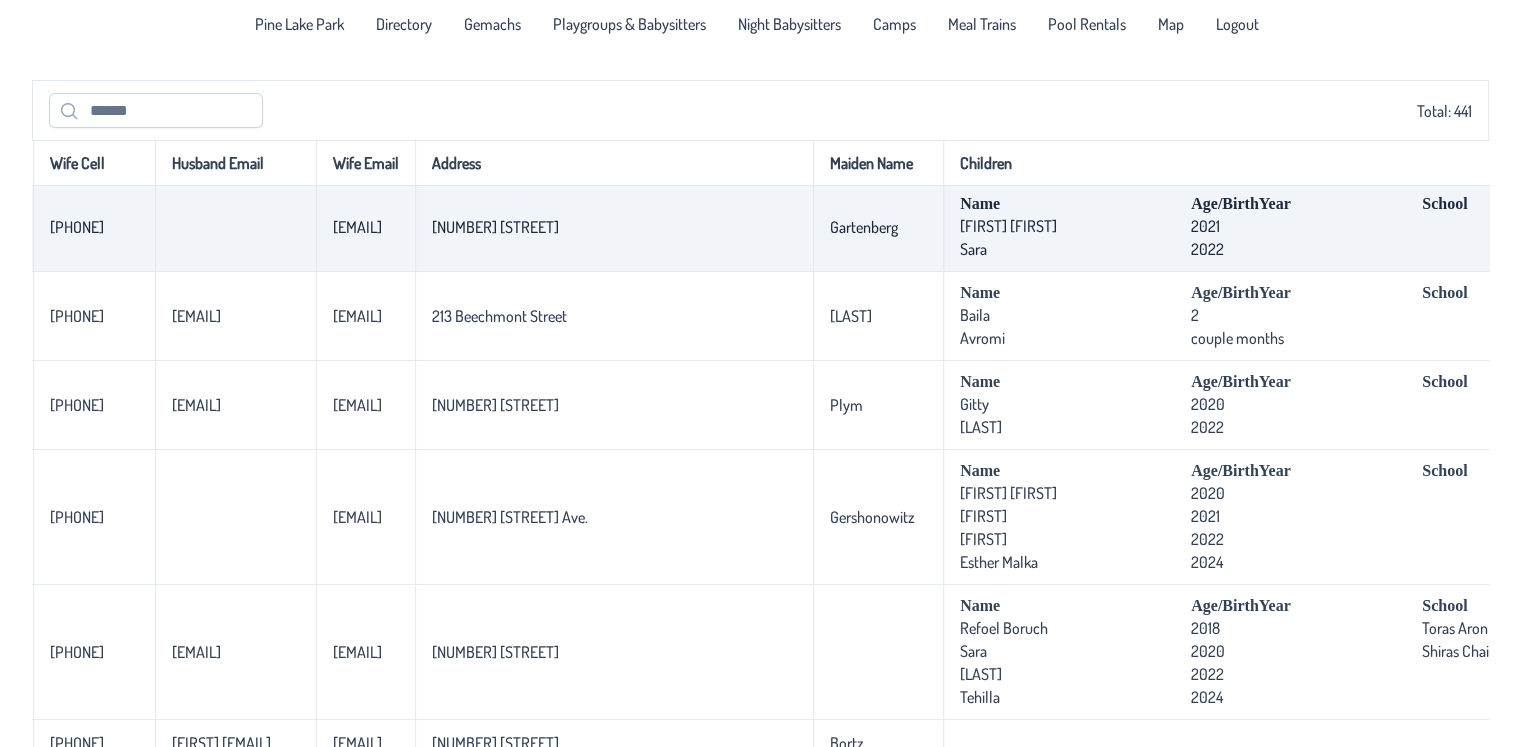 click at bounding box center [235, 227] 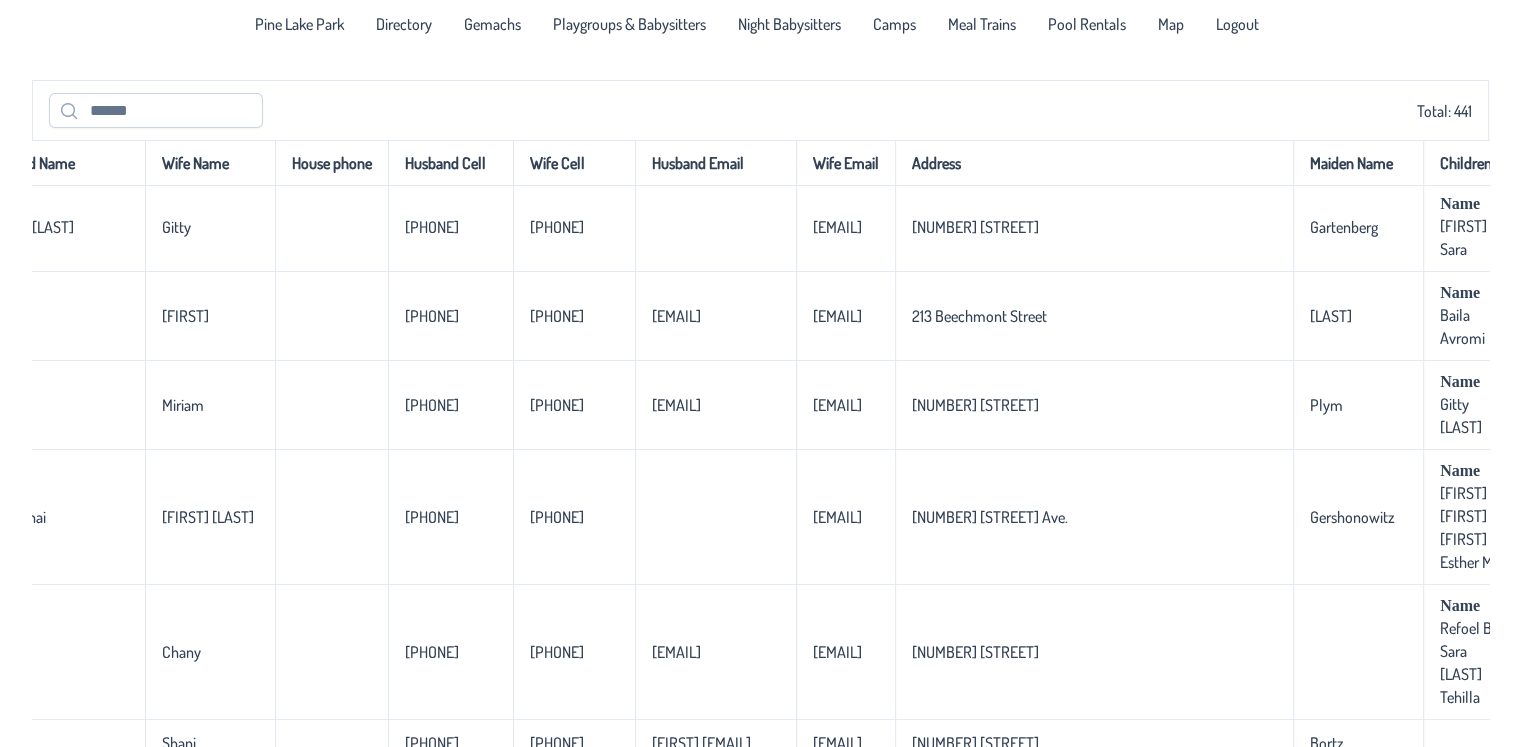 scroll, scrollTop: 8200, scrollLeft: 0, axis: vertical 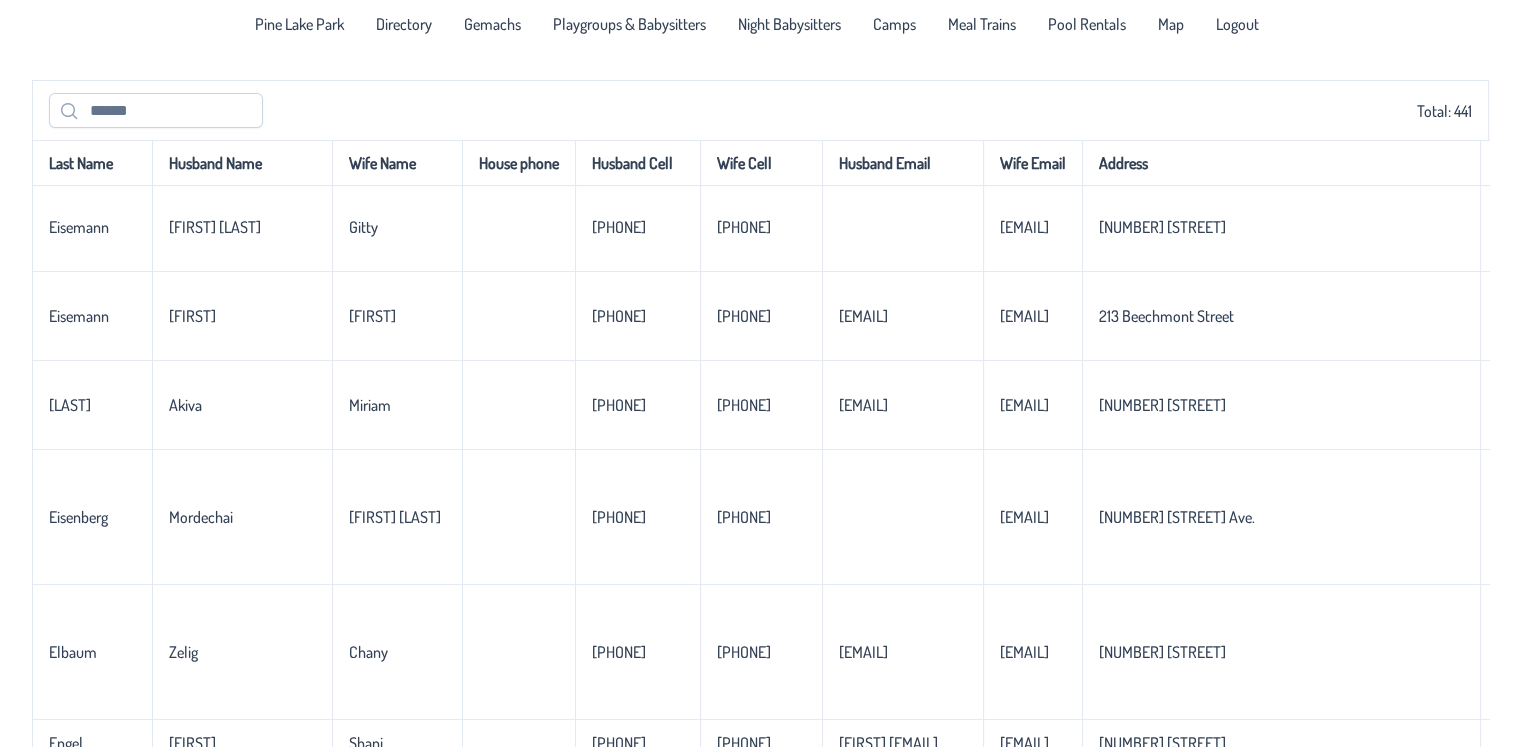 drag, startPoint x: 614, startPoint y: 409, endPoint x: 0, endPoint y: 414, distance: 614.0204 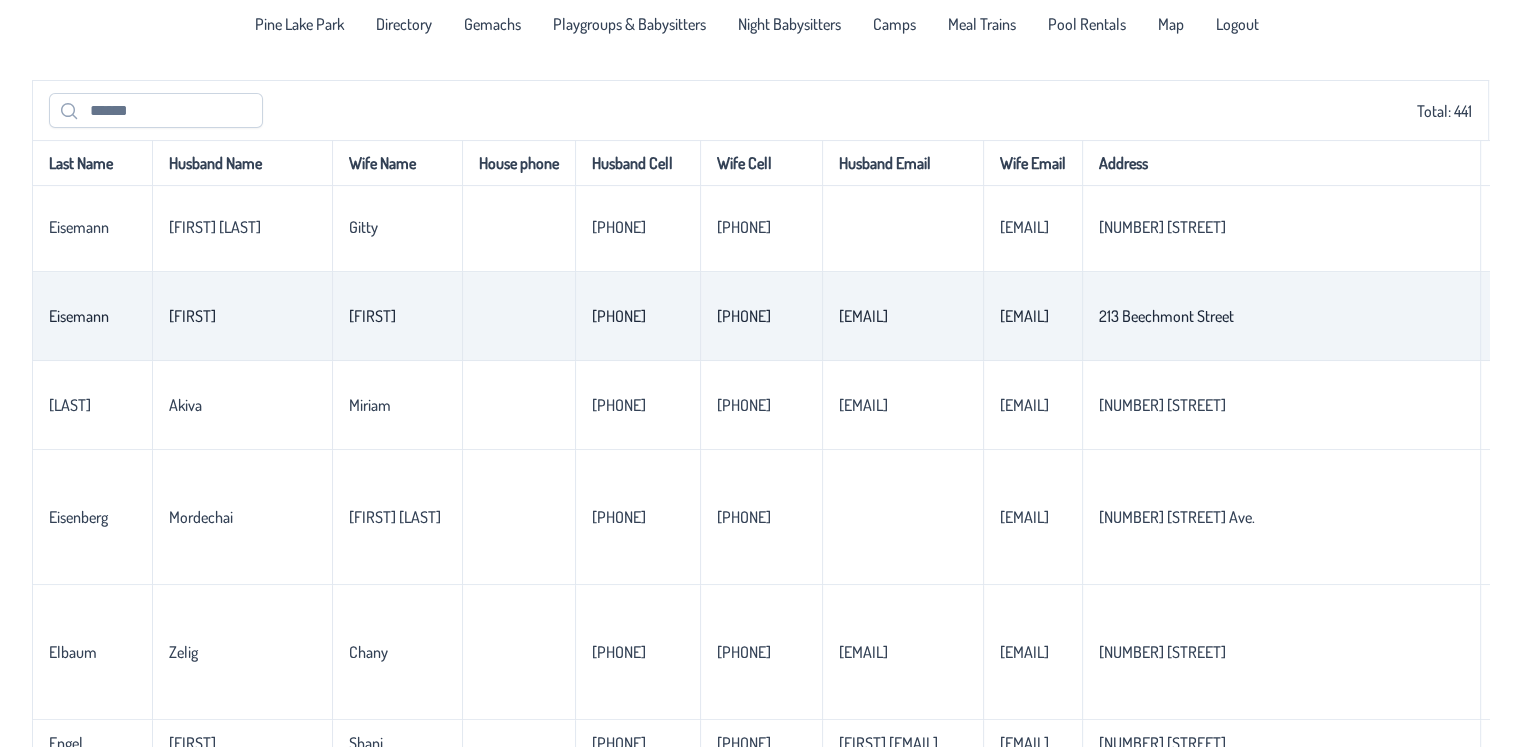 click at bounding box center (518, 316) 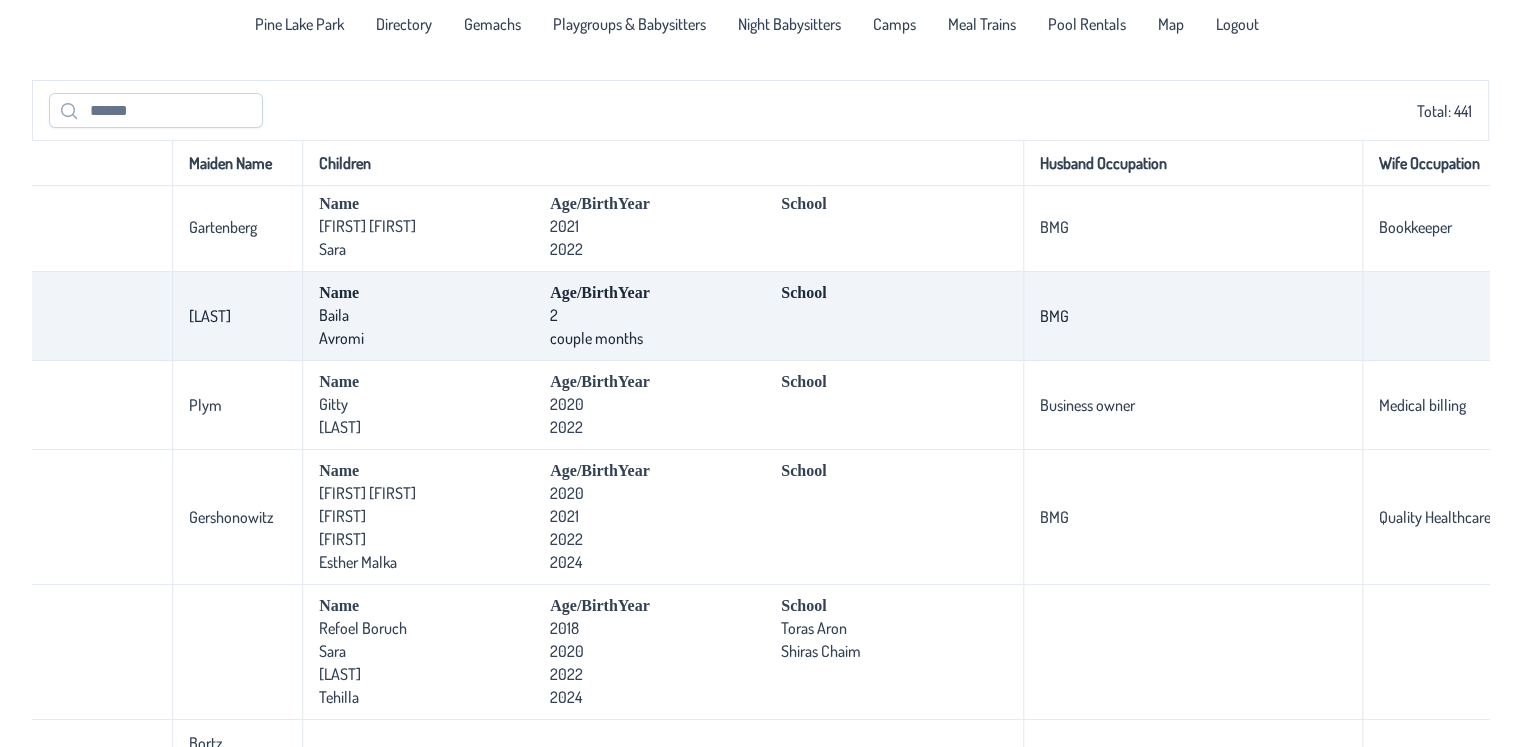 scroll, scrollTop: 8200, scrollLeft: 1328, axis: both 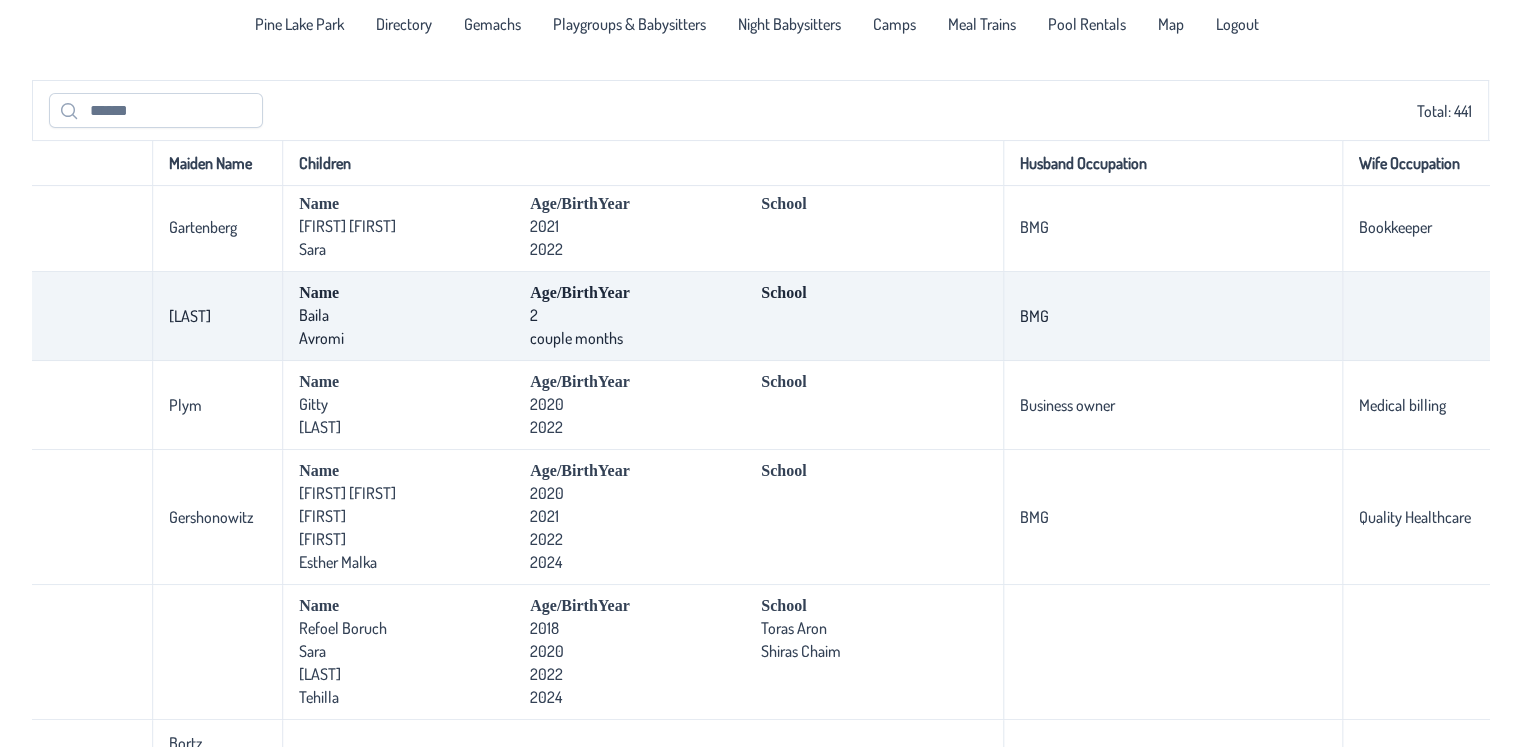 drag, startPoint x: 1196, startPoint y: 490, endPoint x: 1421, endPoint y: 521, distance: 227.12552 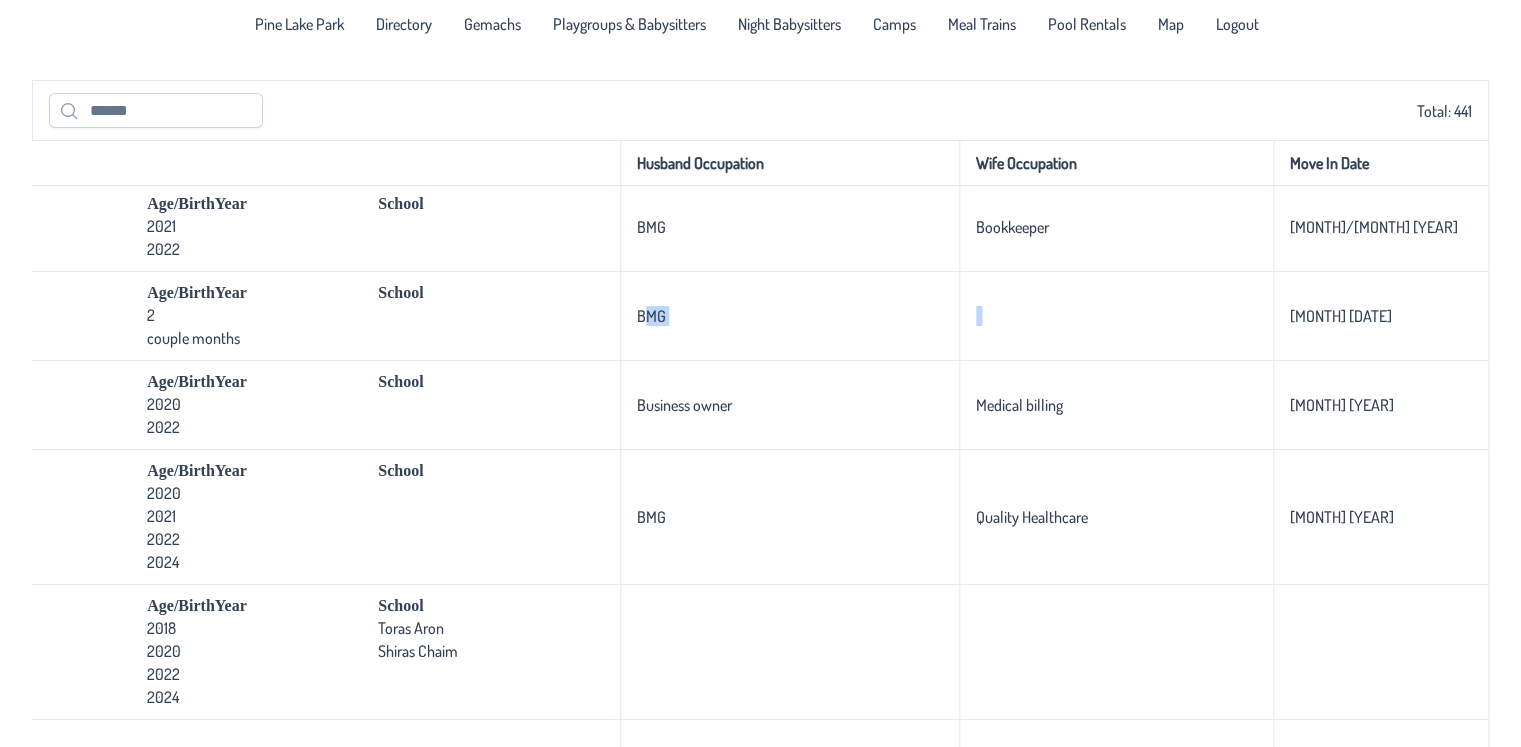scroll, scrollTop: 8200, scrollLeft: 2050, axis: both 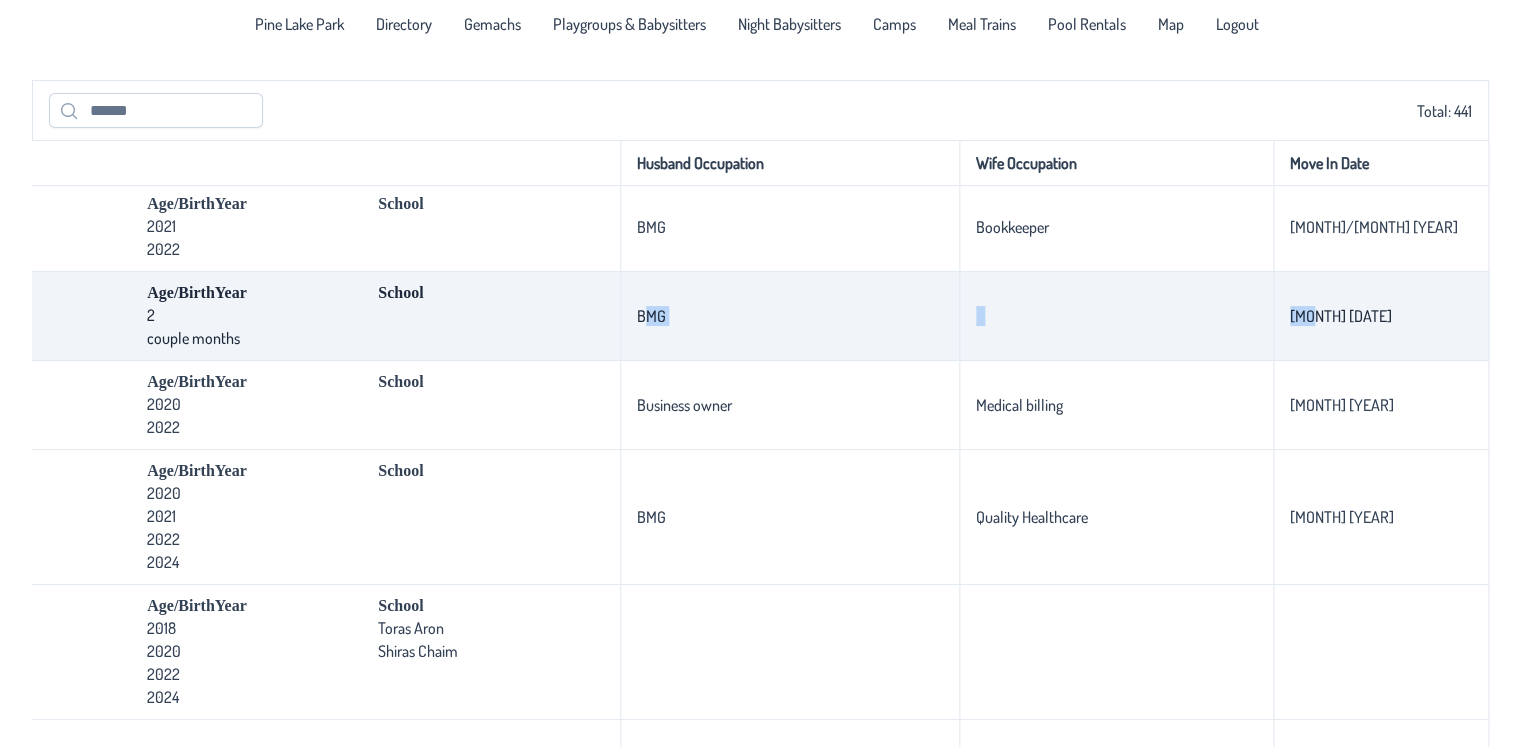drag, startPoint x: 1357, startPoint y: 504, endPoint x: 1292, endPoint y: 536, distance: 72.44998 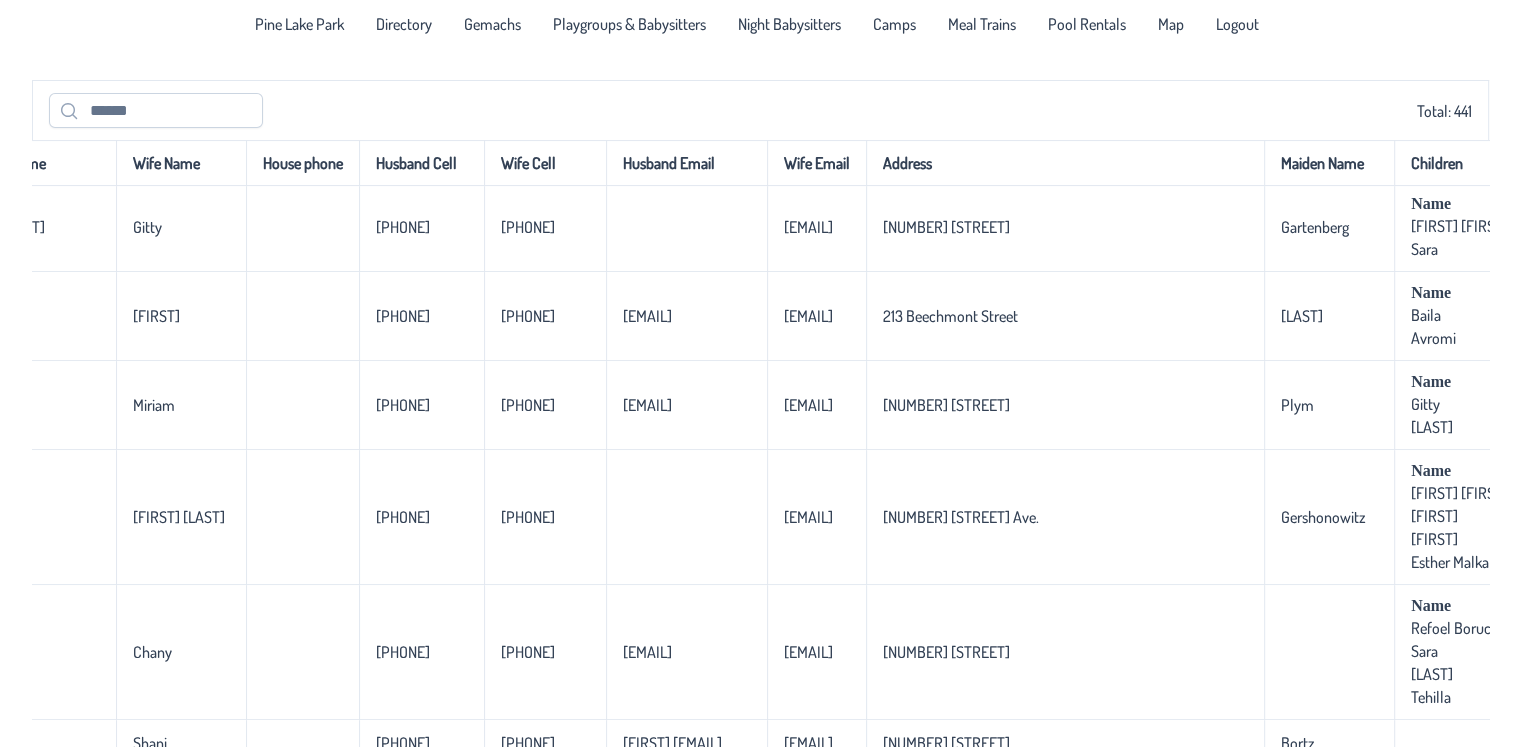 scroll, scrollTop: 8200, scrollLeft: 0, axis: vertical 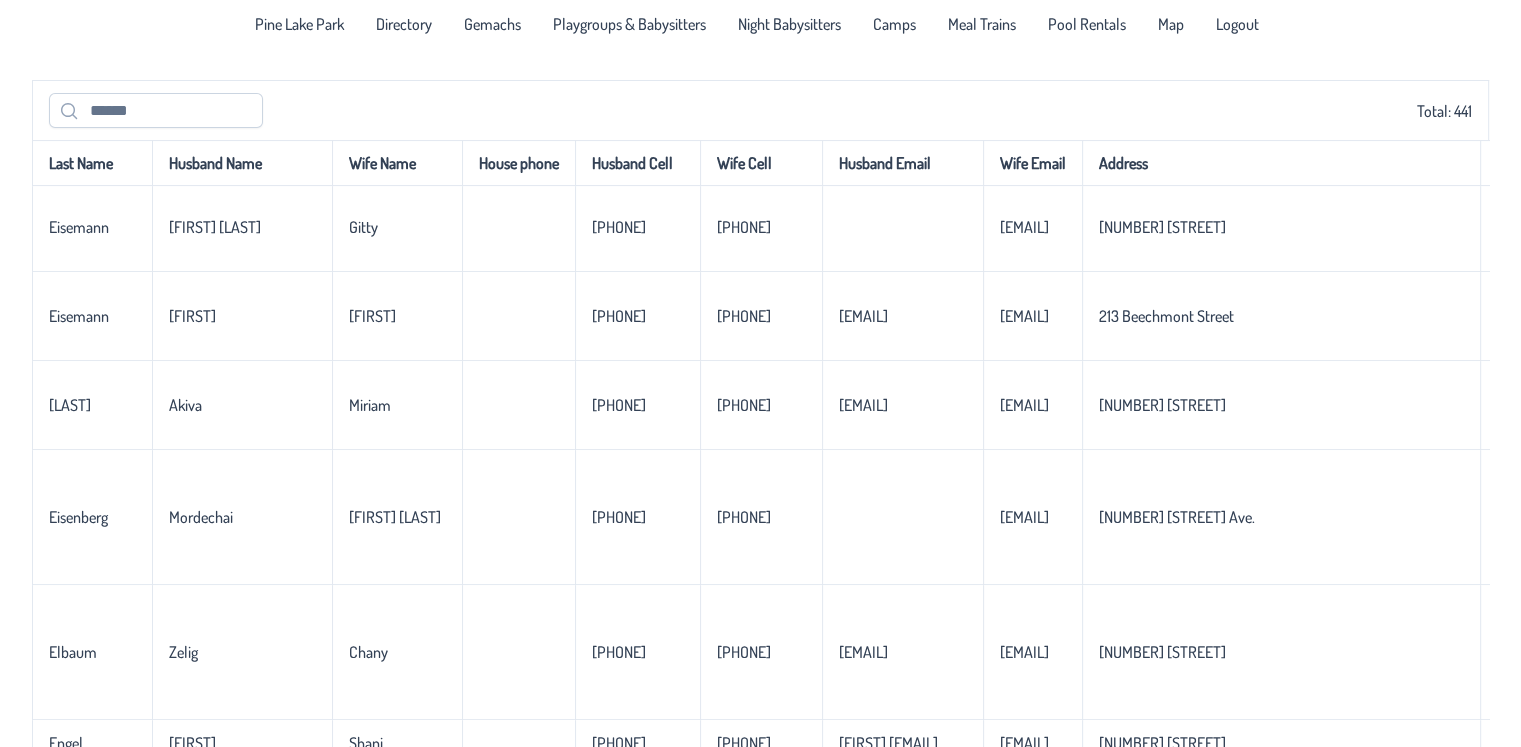 drag, startPoint x: 1118, startPoint y: 593, endPoint x: 0, endPoint y: 517, distance: 1120.5802 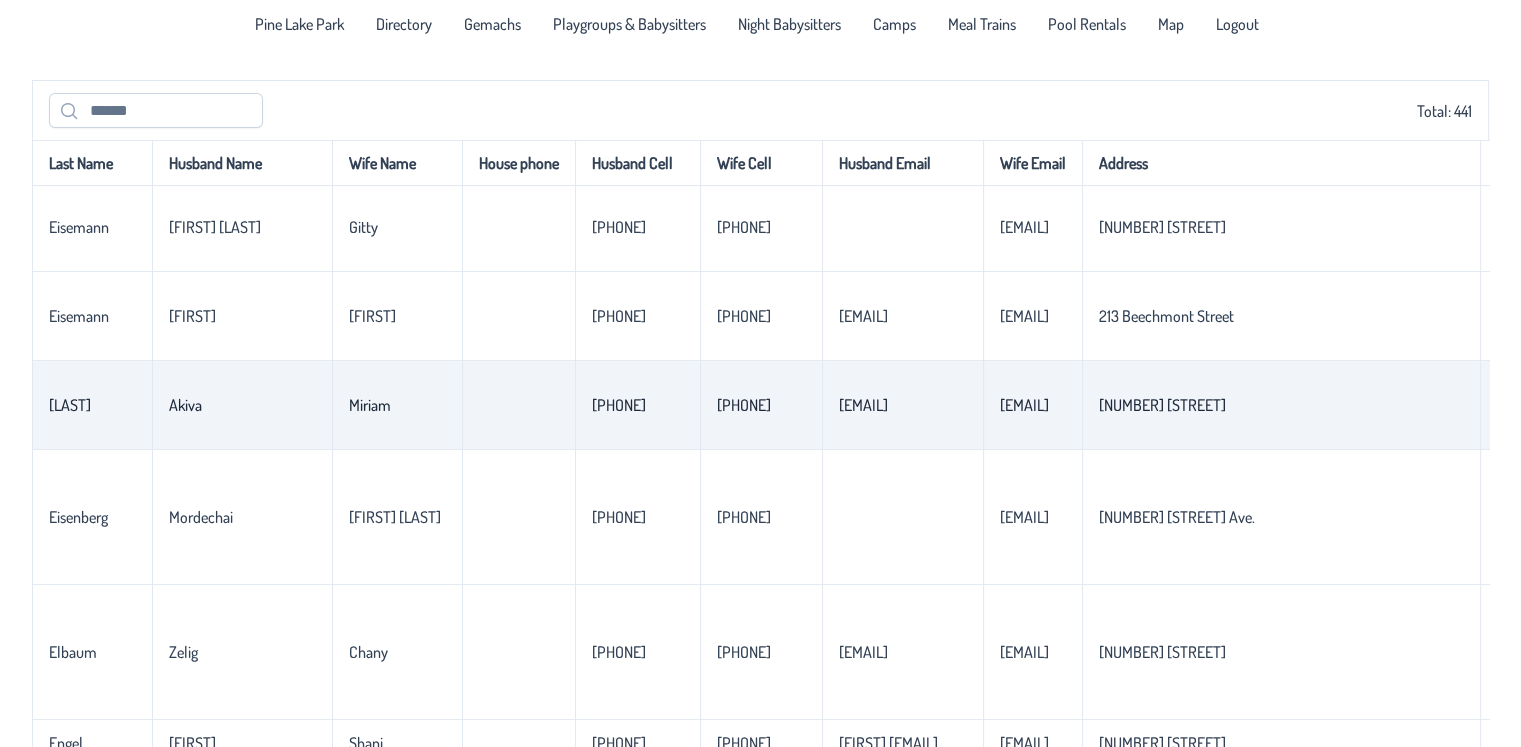 click on "Akiva" at bounding box center (242, 405) 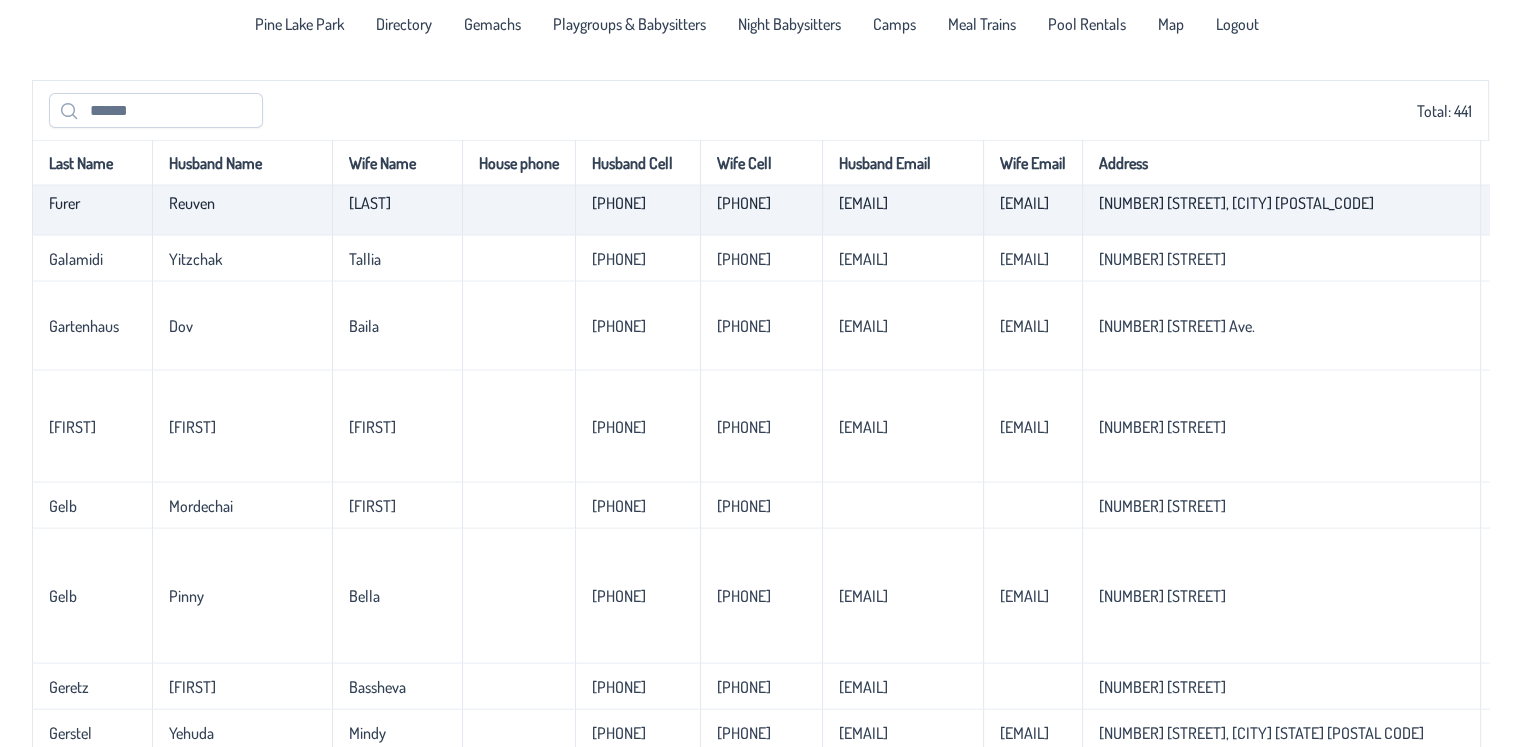 scroll, scrollTop: 12500, scrollLeft: 0, axis: vertical 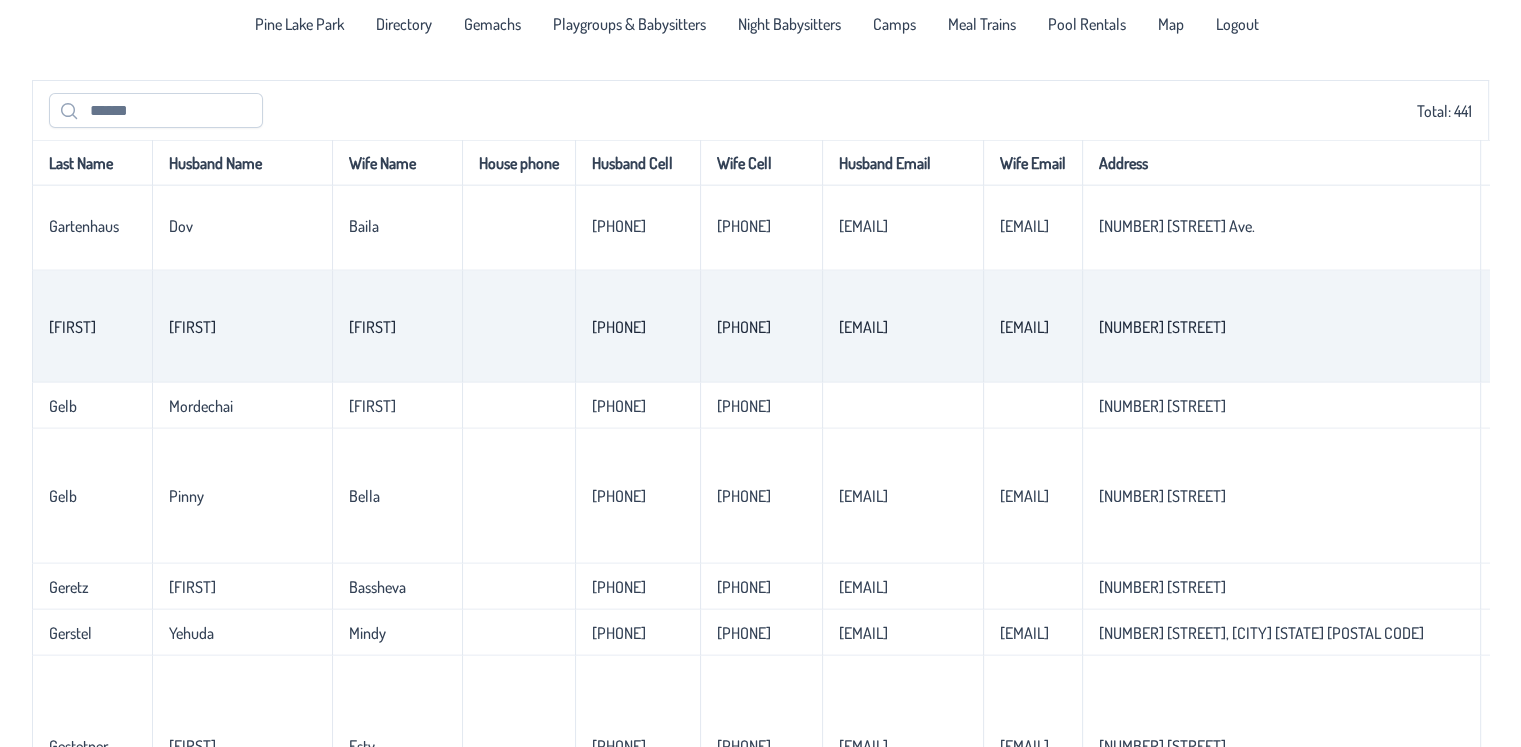 drag, startPoint x: 969, startPoint y: 605, endPoint x: 1371, endPoint y: 612, distance: 402.06094 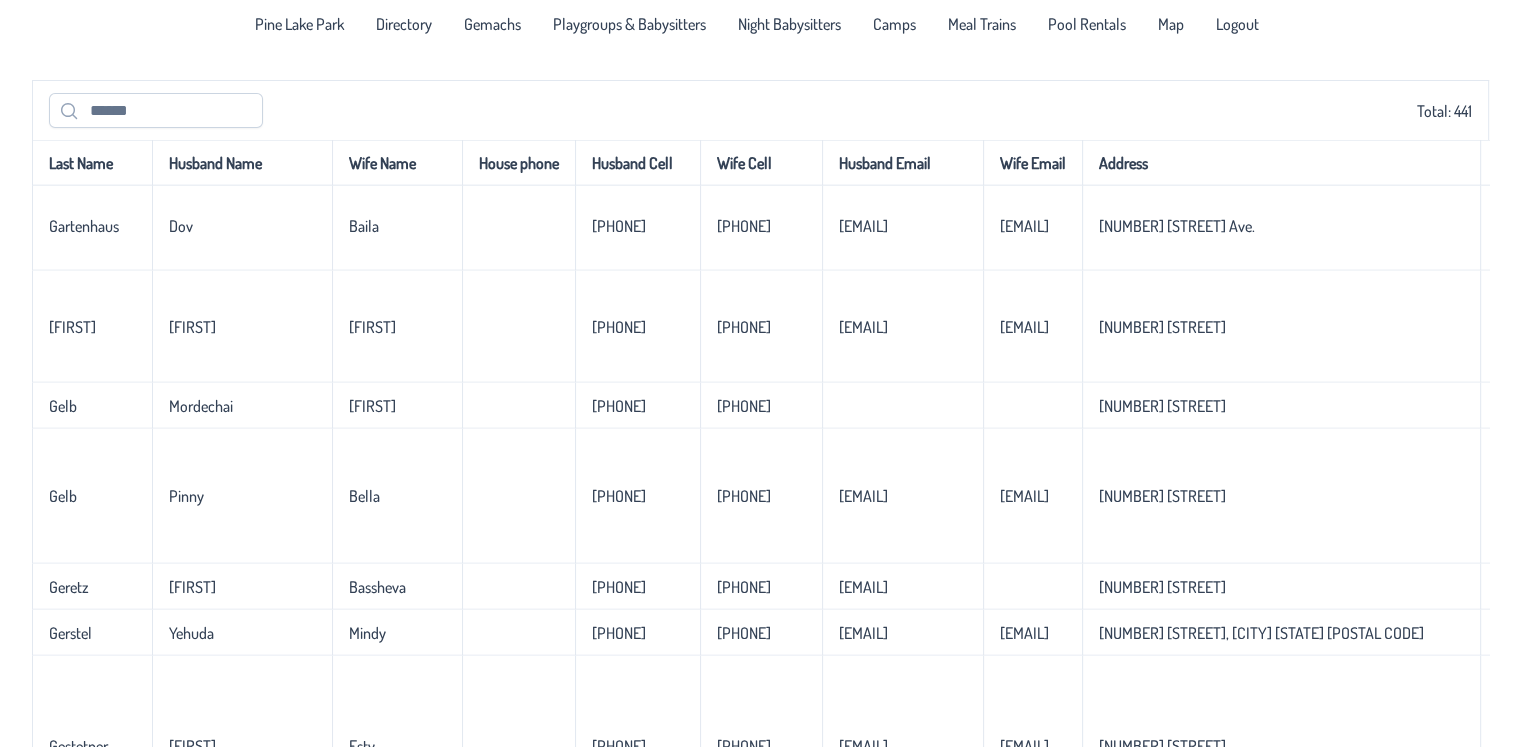 scroll, scrollTop: 12500, scrollLeft: 321, axis: both 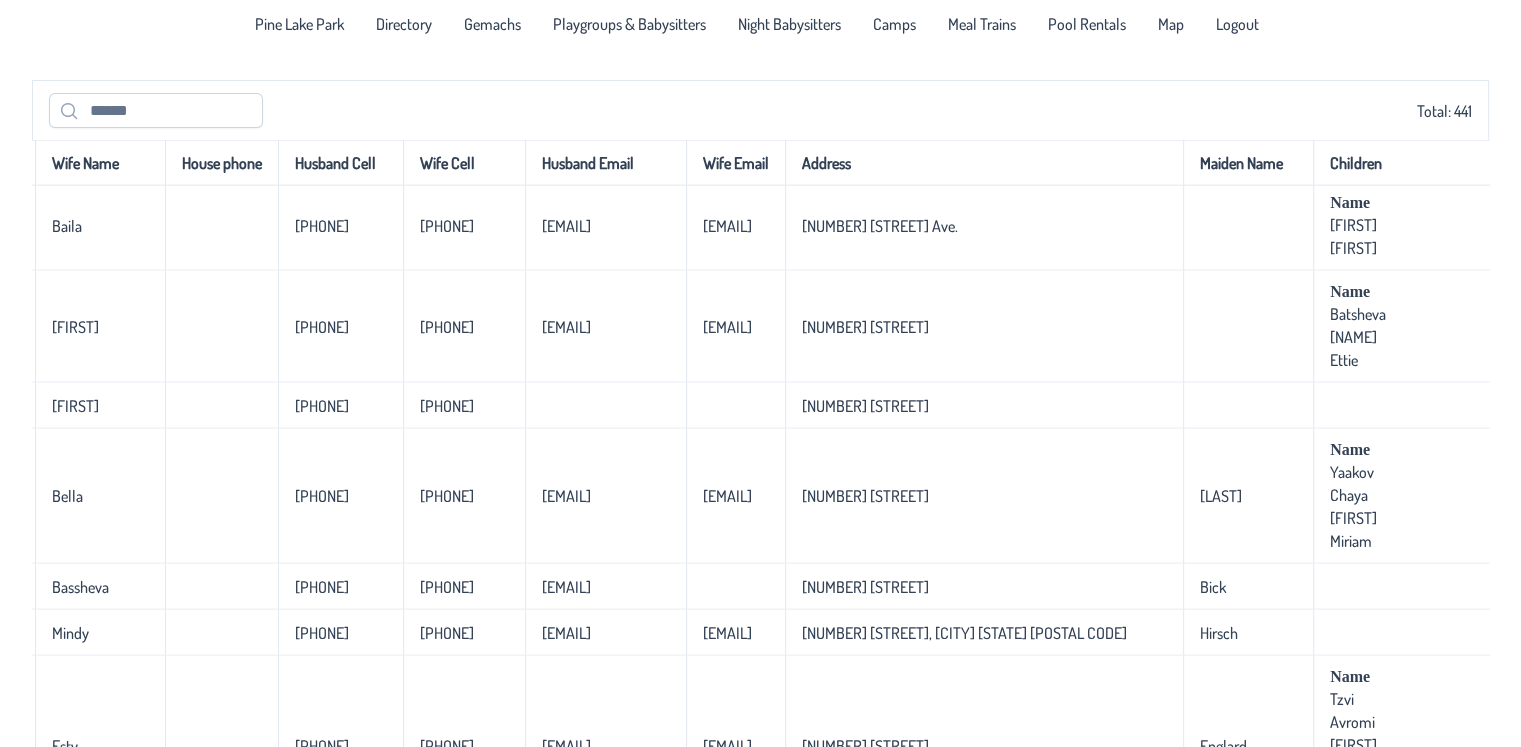 drag, startPoint x: 1449, startPoint y: 614, endPoint x: 1510, endPoint y: 617, distance: 61.073727 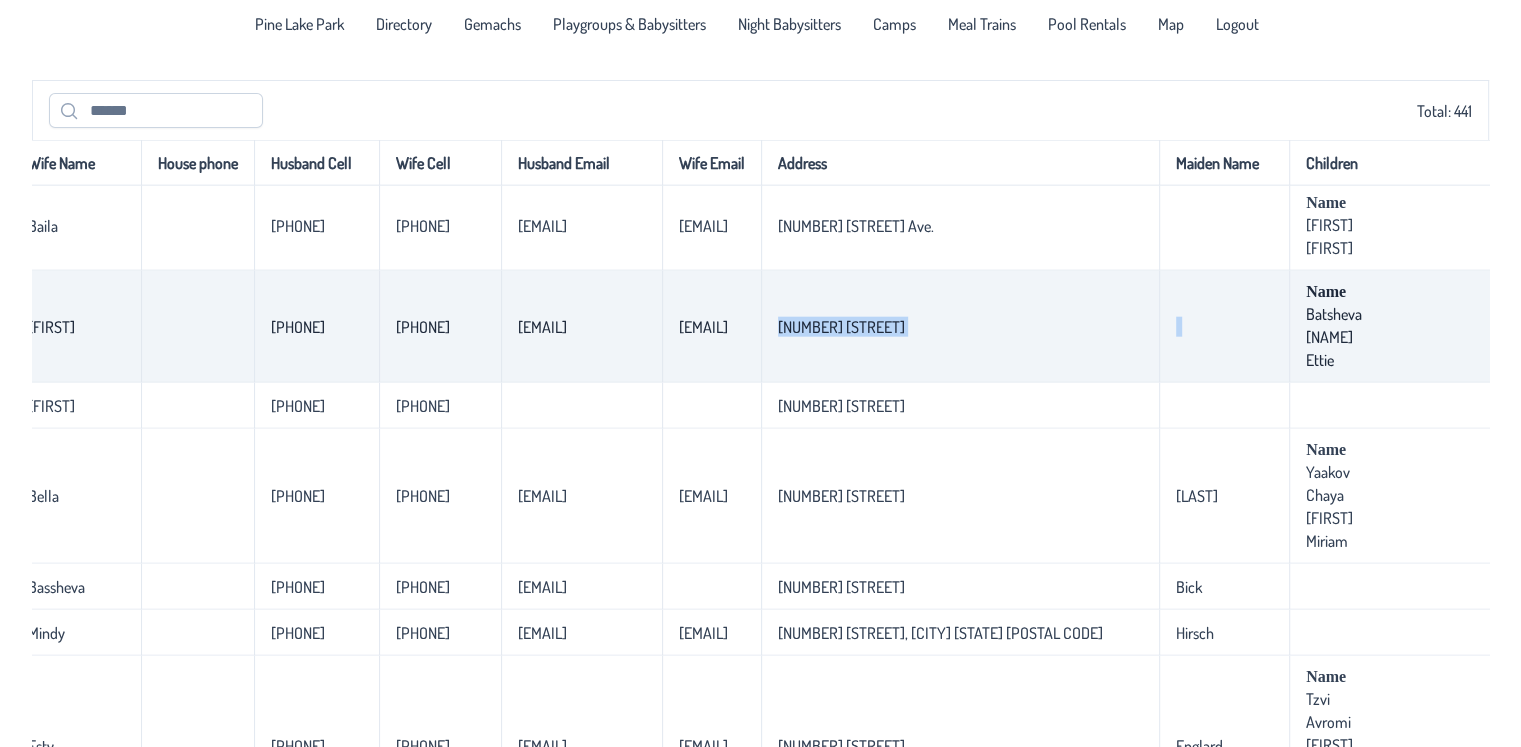 click on "[NUMBER] [STREET]" at bounding box center (960, 327) 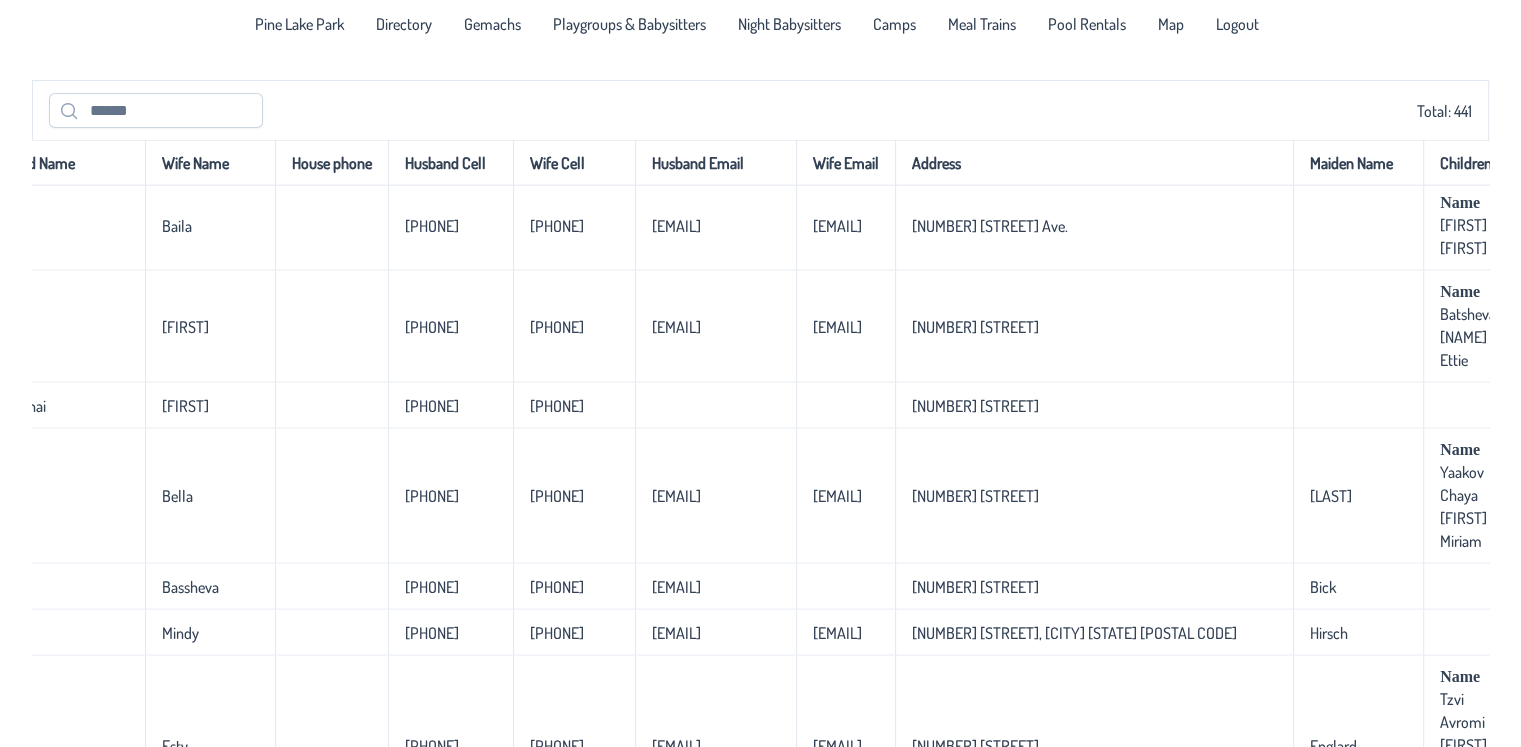 scroll, scrollTop: 12500, scrollLeft: 0, axis: vertical 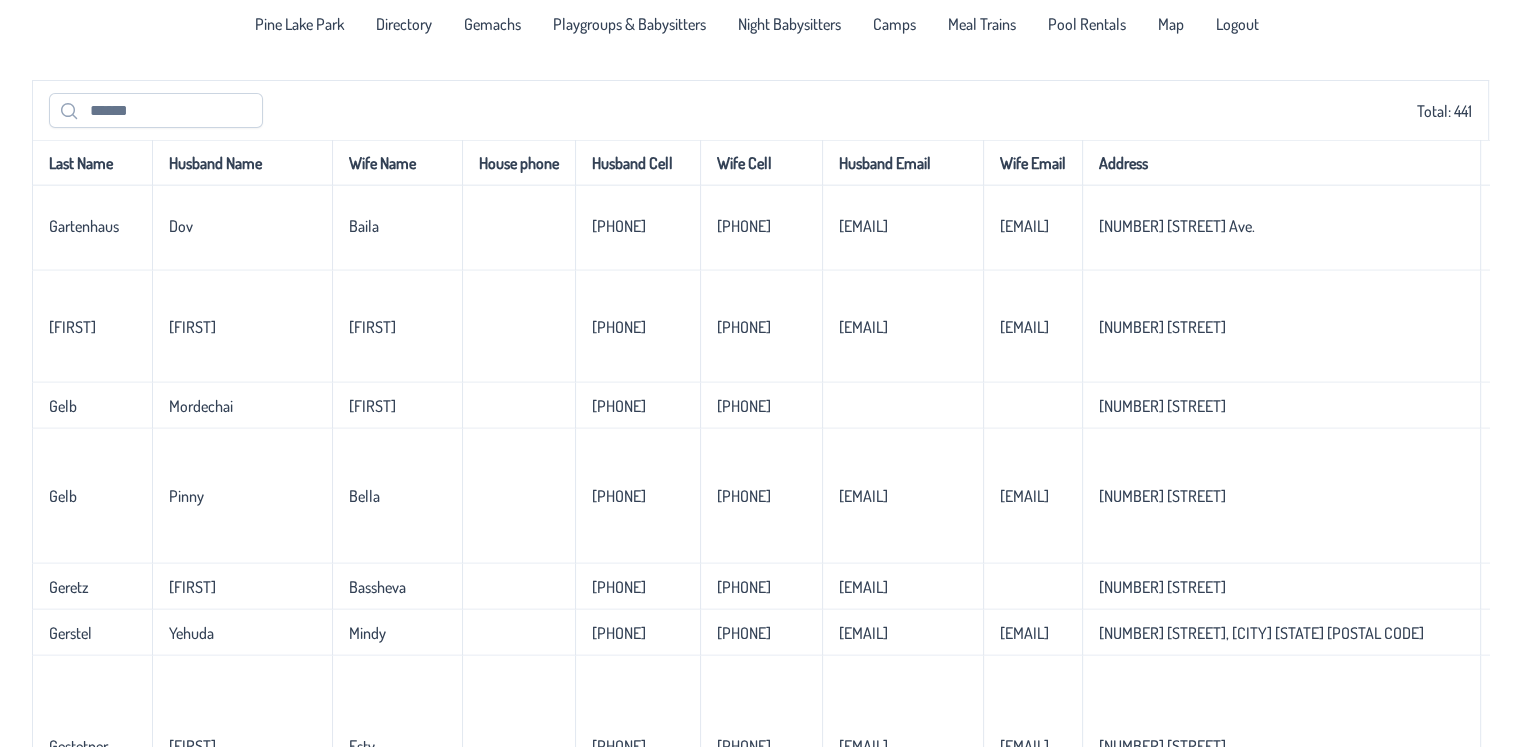 drag, startPoint x: 645, startPoint y: 588, endPoint x: 0, endPoint y: 588, distance: 645 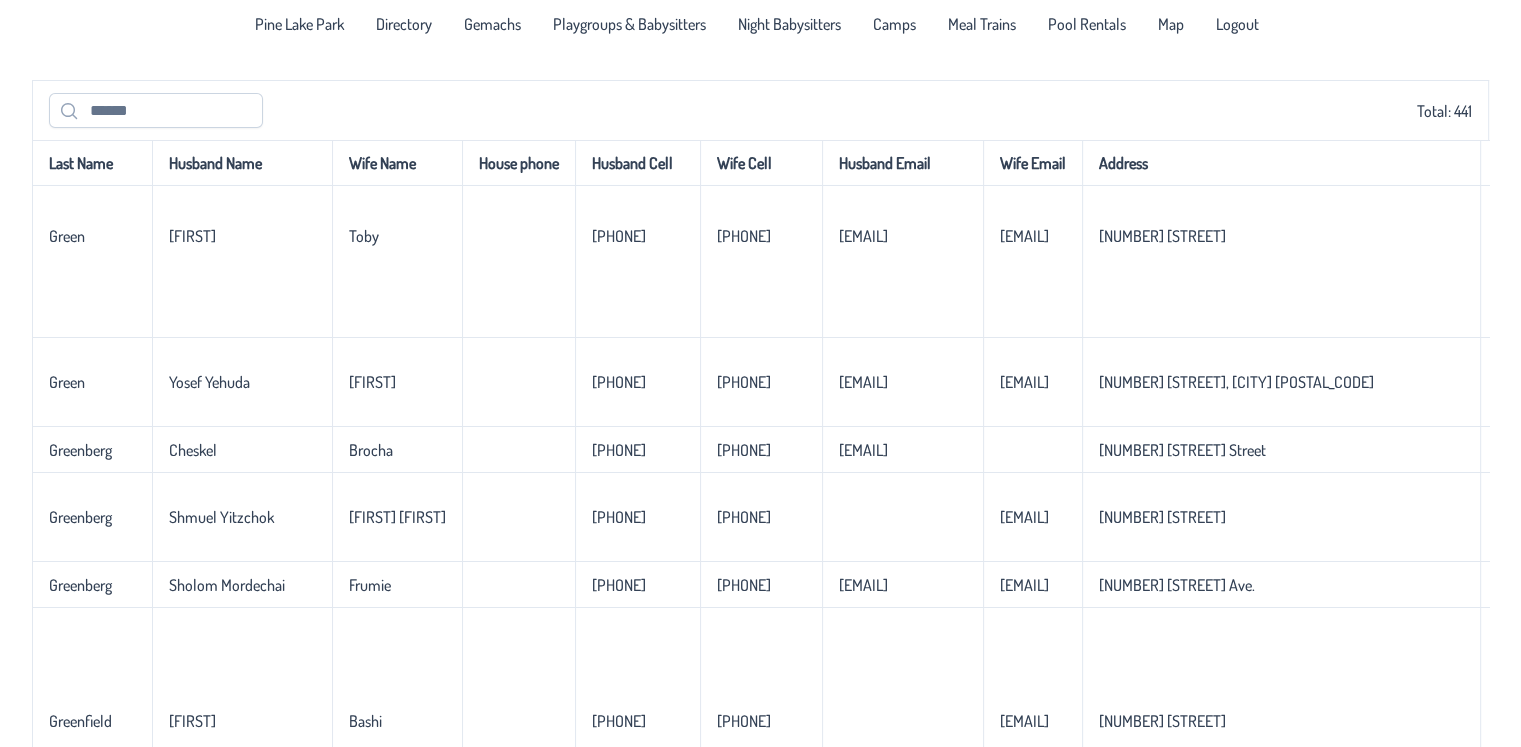 scroll, scrollTop: 15100, scrollLeft: 0, axis: vertical 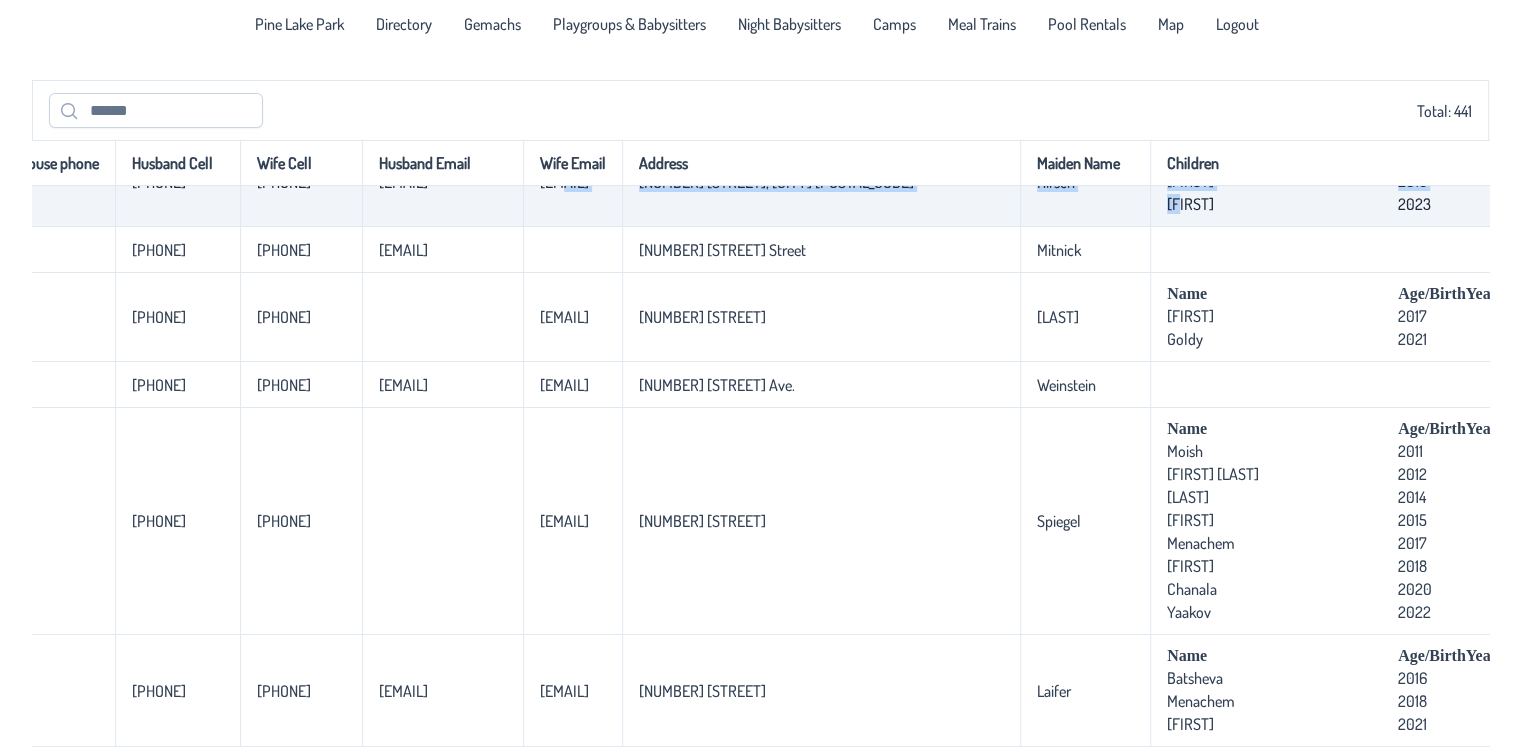 drag, startPoint x: 1230, startPoint y: 516, endPoint x: 1376, endPoint y: 519, distance: 146.03082 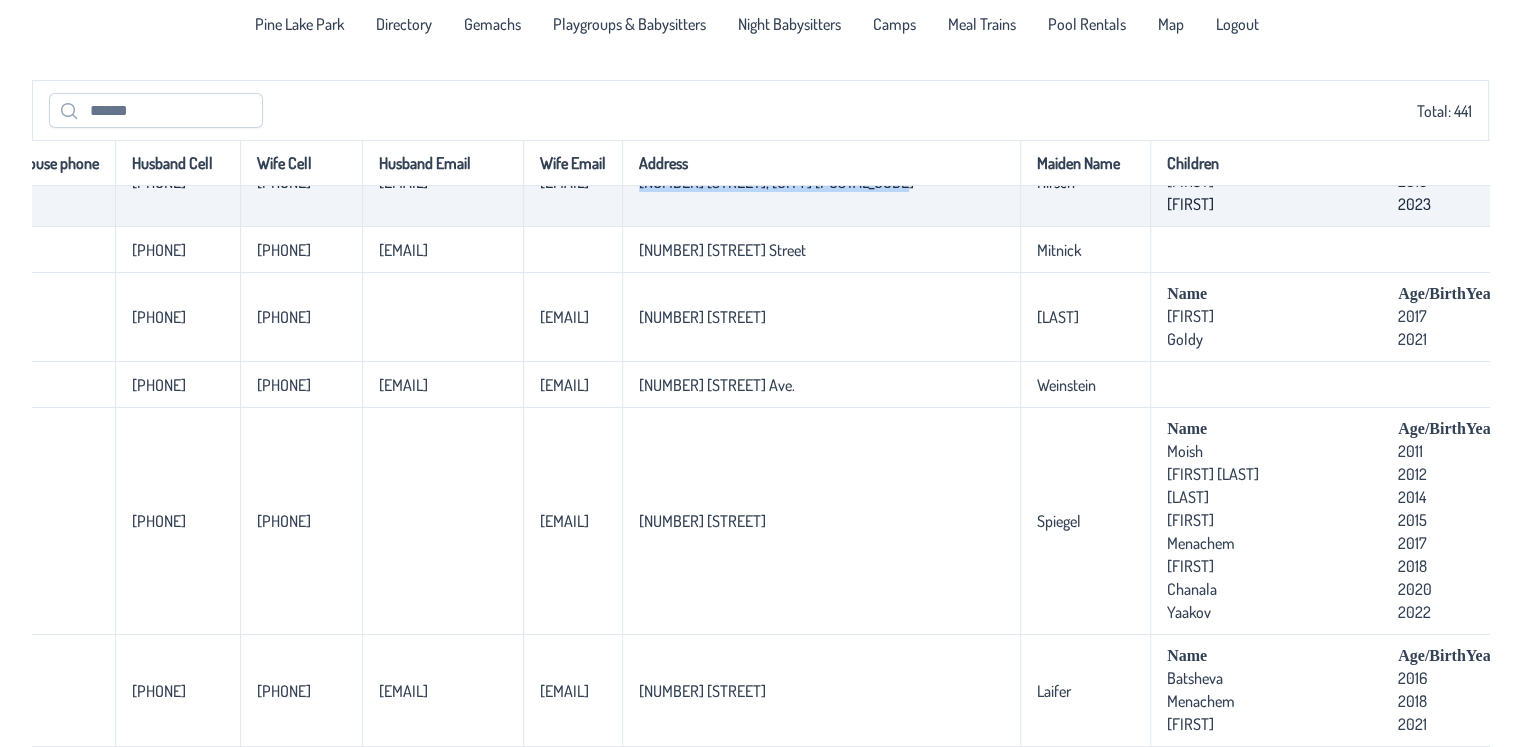 drag, startPoint x: 991, startPoint y: 501, endPoint x: 1251, endPoint y: 523, distance: 260.9291 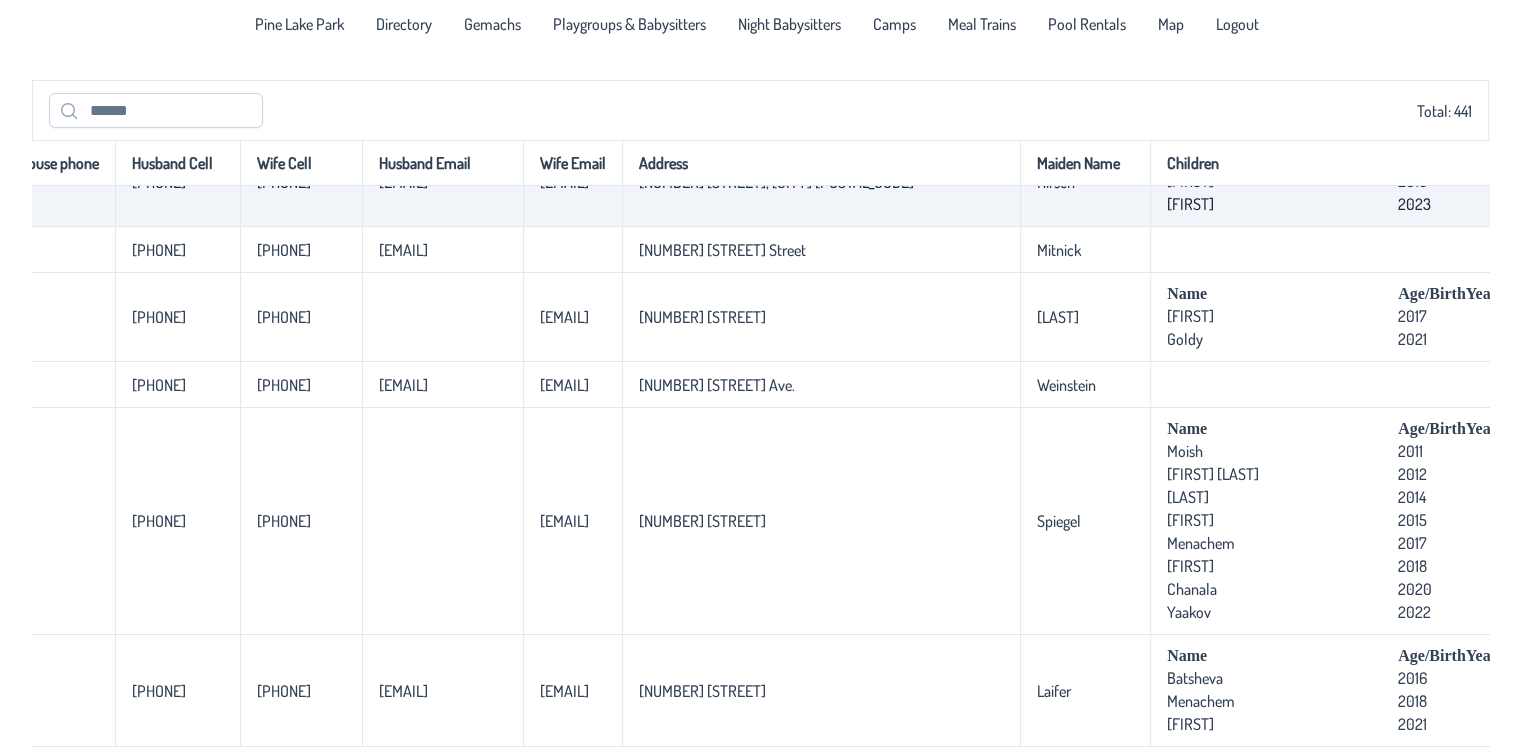 drag, startPoint x: 948, startPoint y: 513, endPoint x: 959, endPoint y: 517, distance: 11.7046995 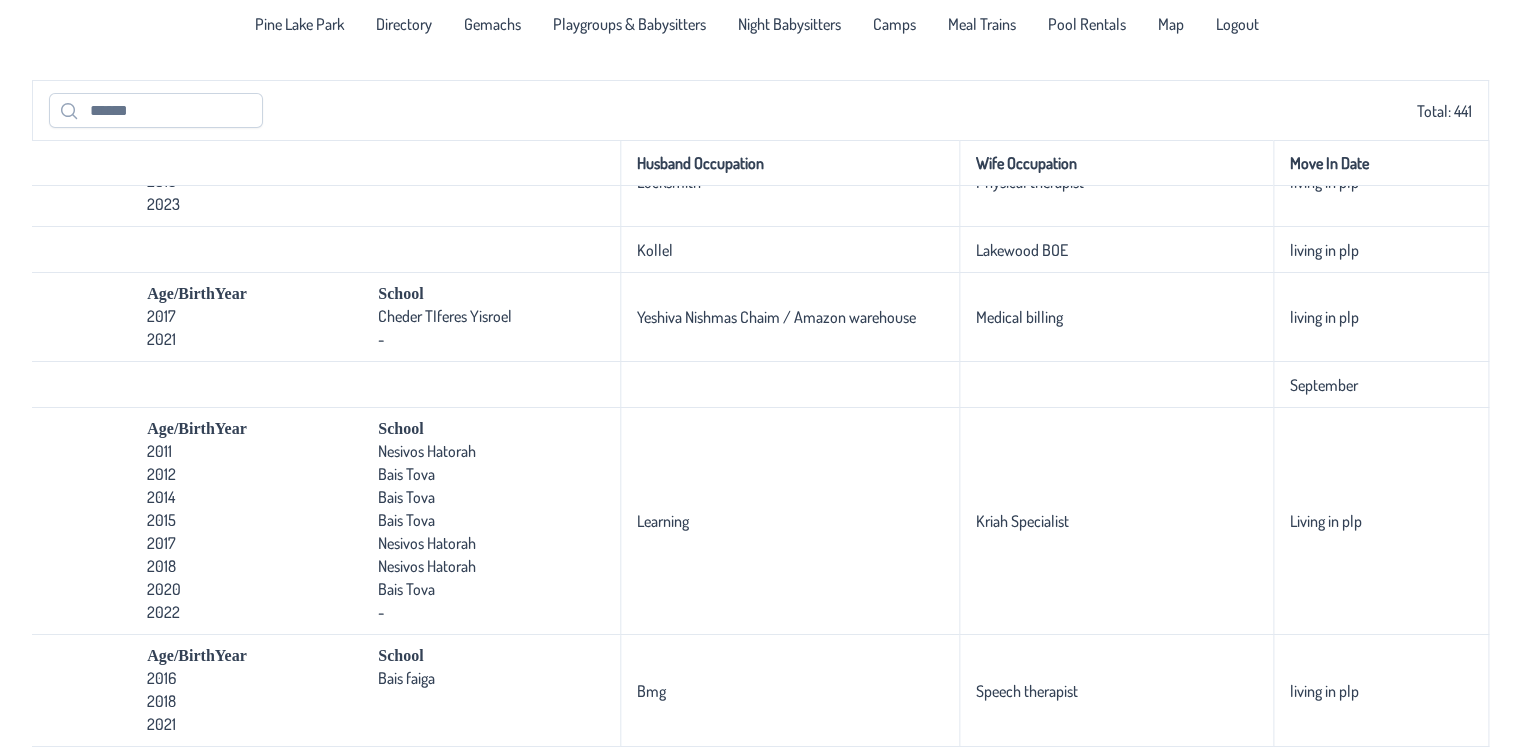 scroll, scrollTop: 15100, scrollLeft: 2050, axis: both 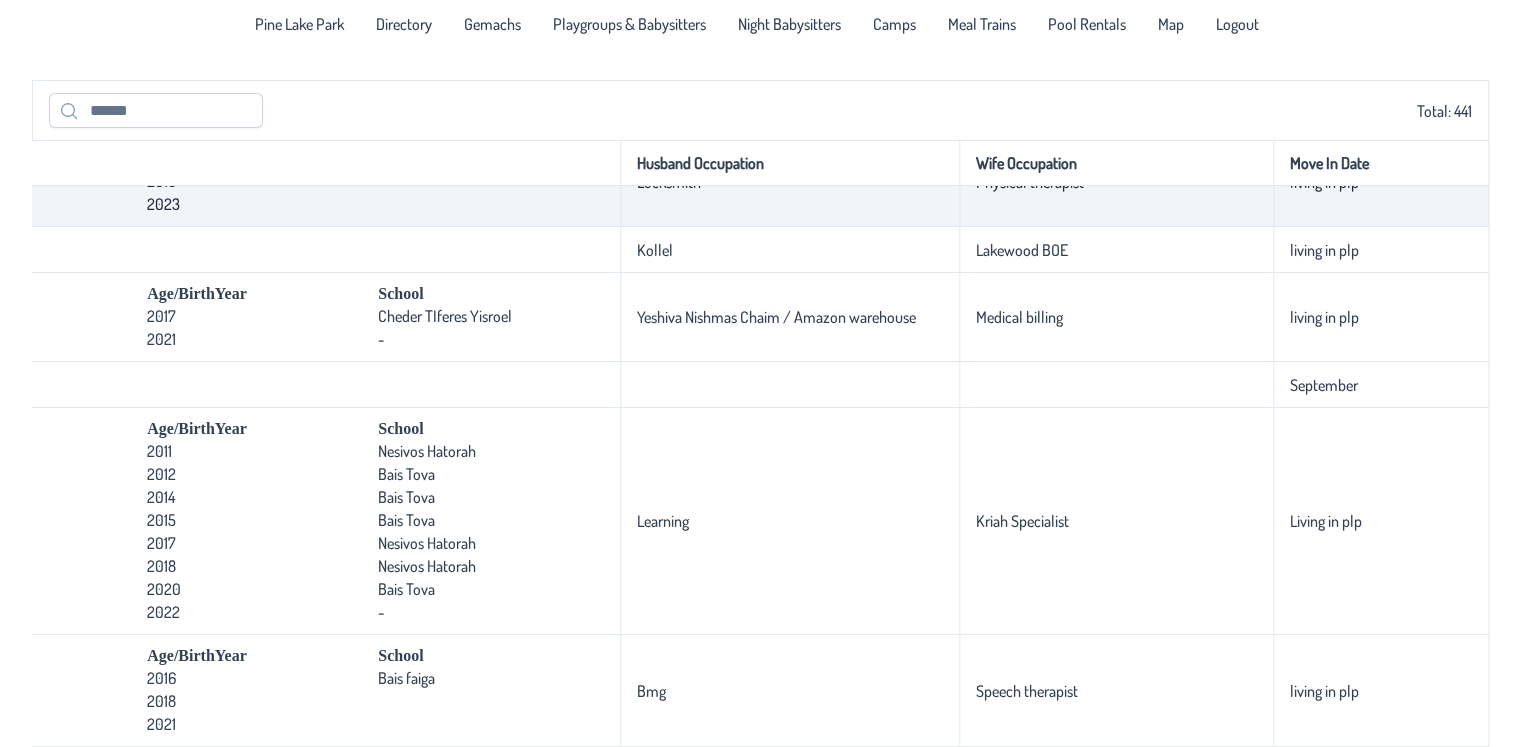 drag, startPoint x: 998, startPoint y: 505, endPoint x: 1372, endPoint y: 517, distance: 374.19247 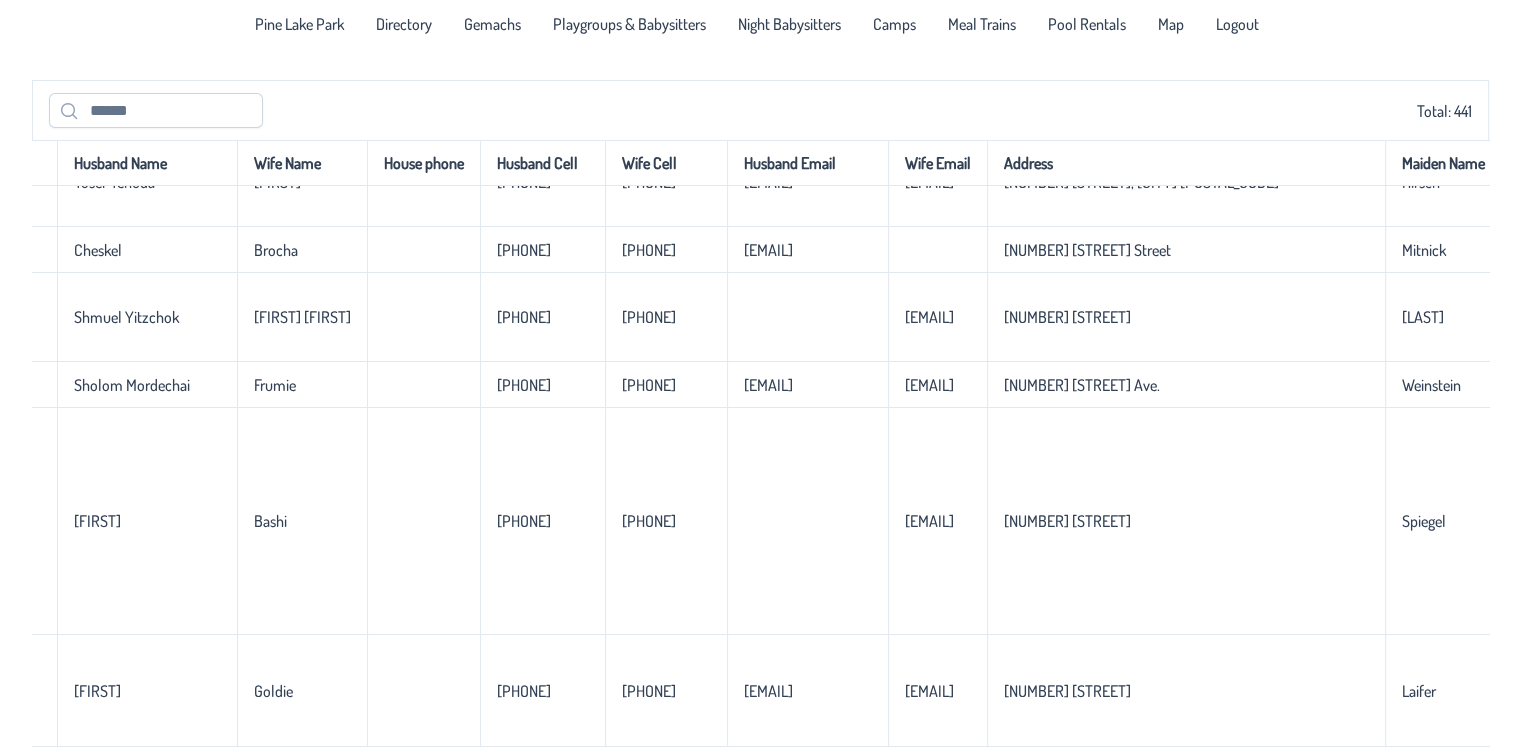 scroll, scrollTop: 15100, scrollLeft: 0, axis: vertical 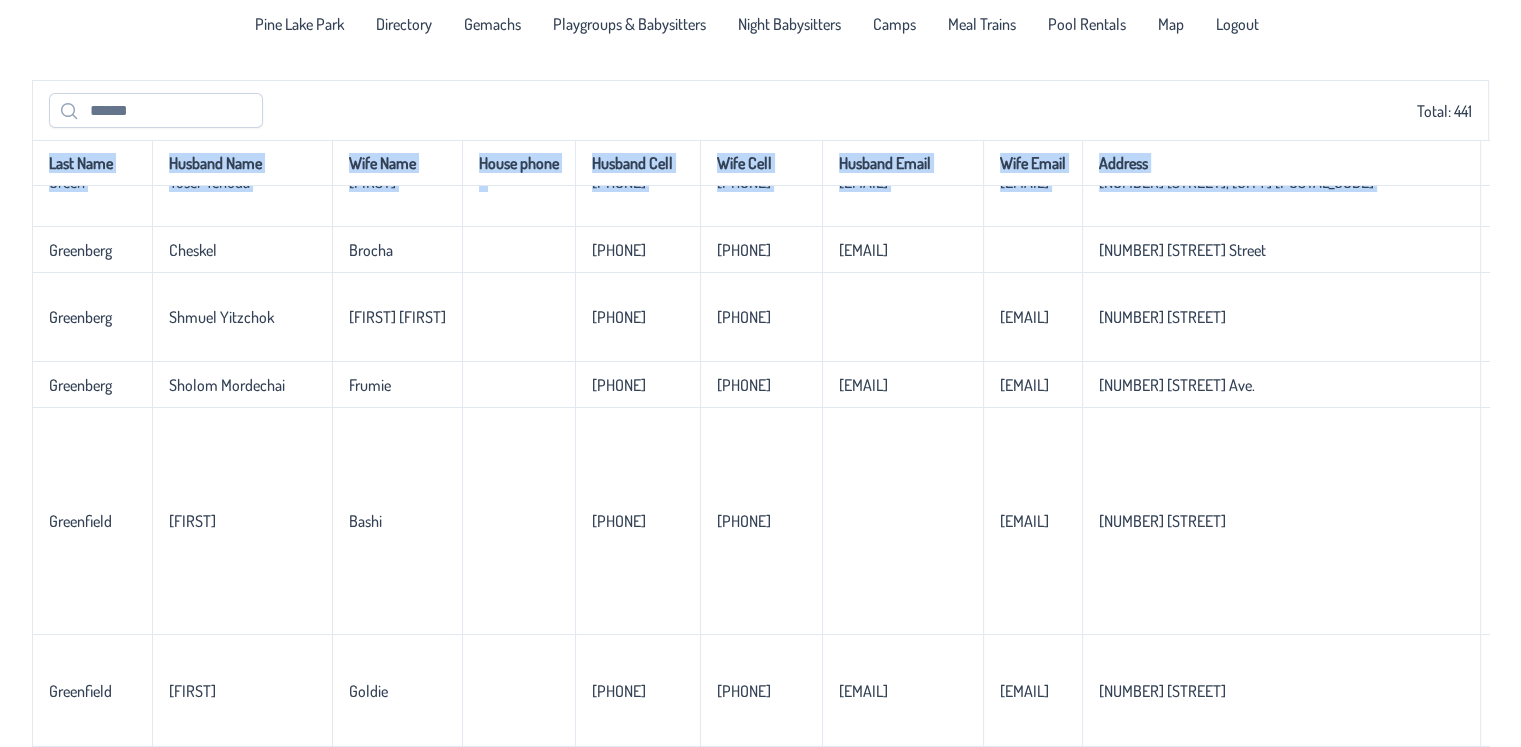 drag, startPoint x: 612, startPoint y: 503, endPoint x: 0, endPoint y: 511, distance: 612.0523 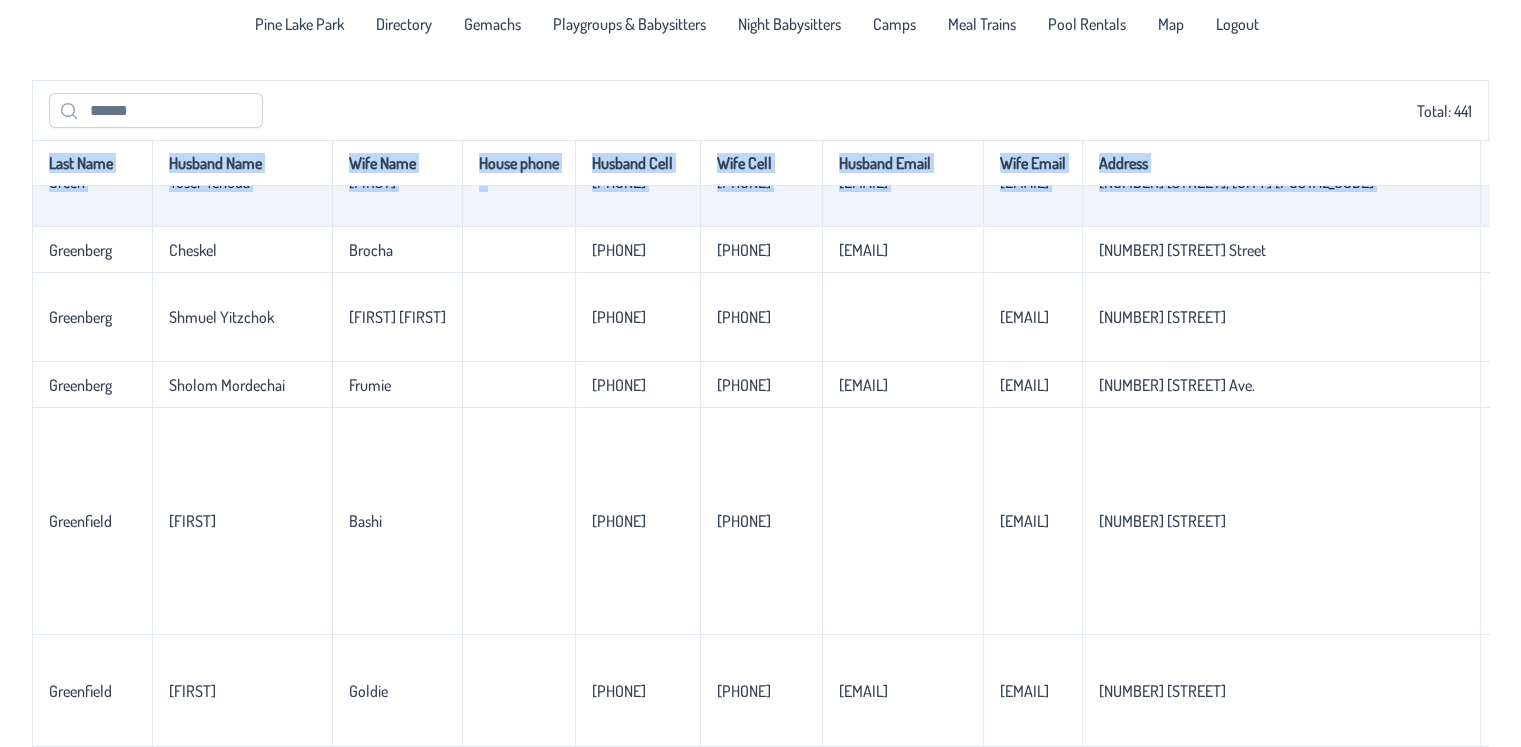 click on "Yosef Yehuda" at bounding box center [242, 182] 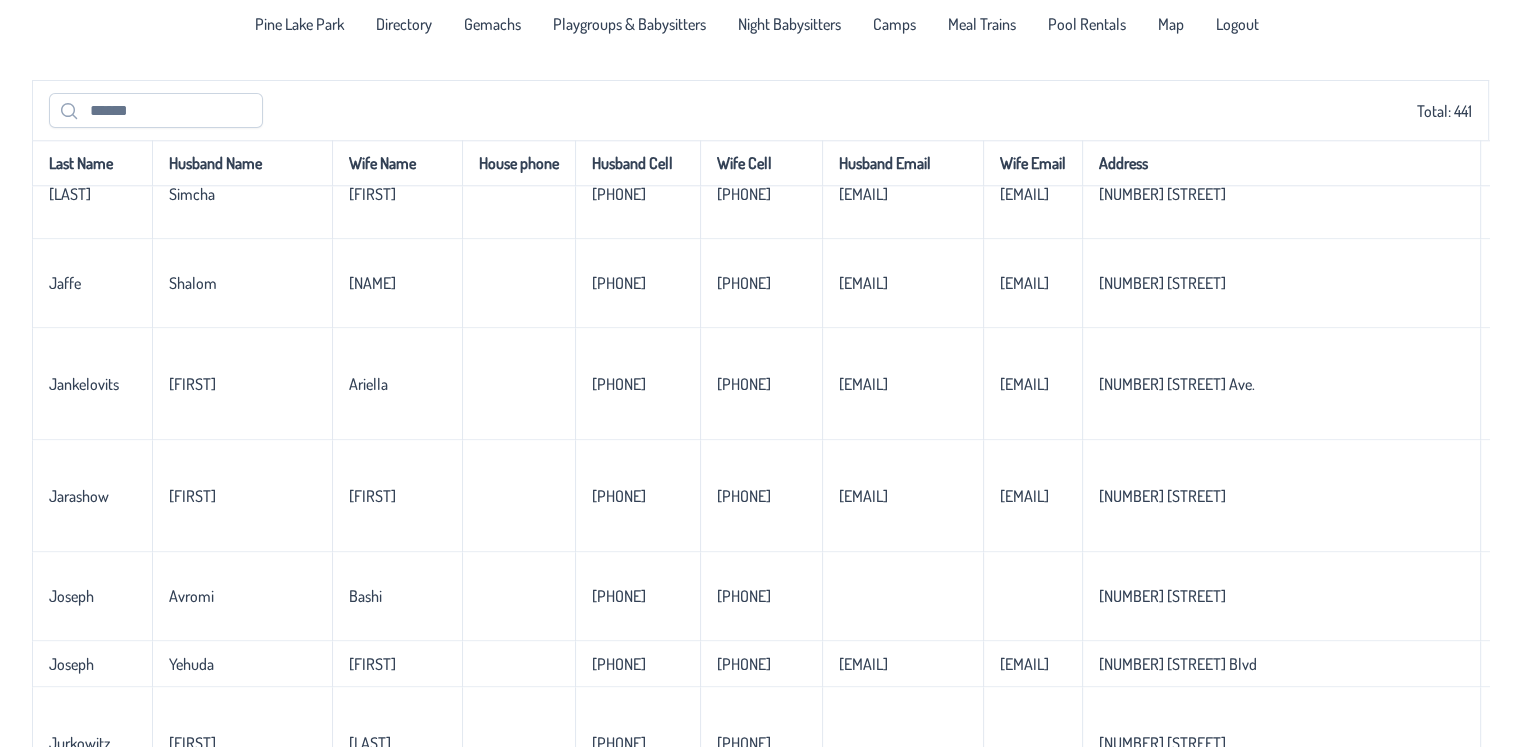 scroll, scrollTop: 17500, scrollLeft: 0, axis: vertical 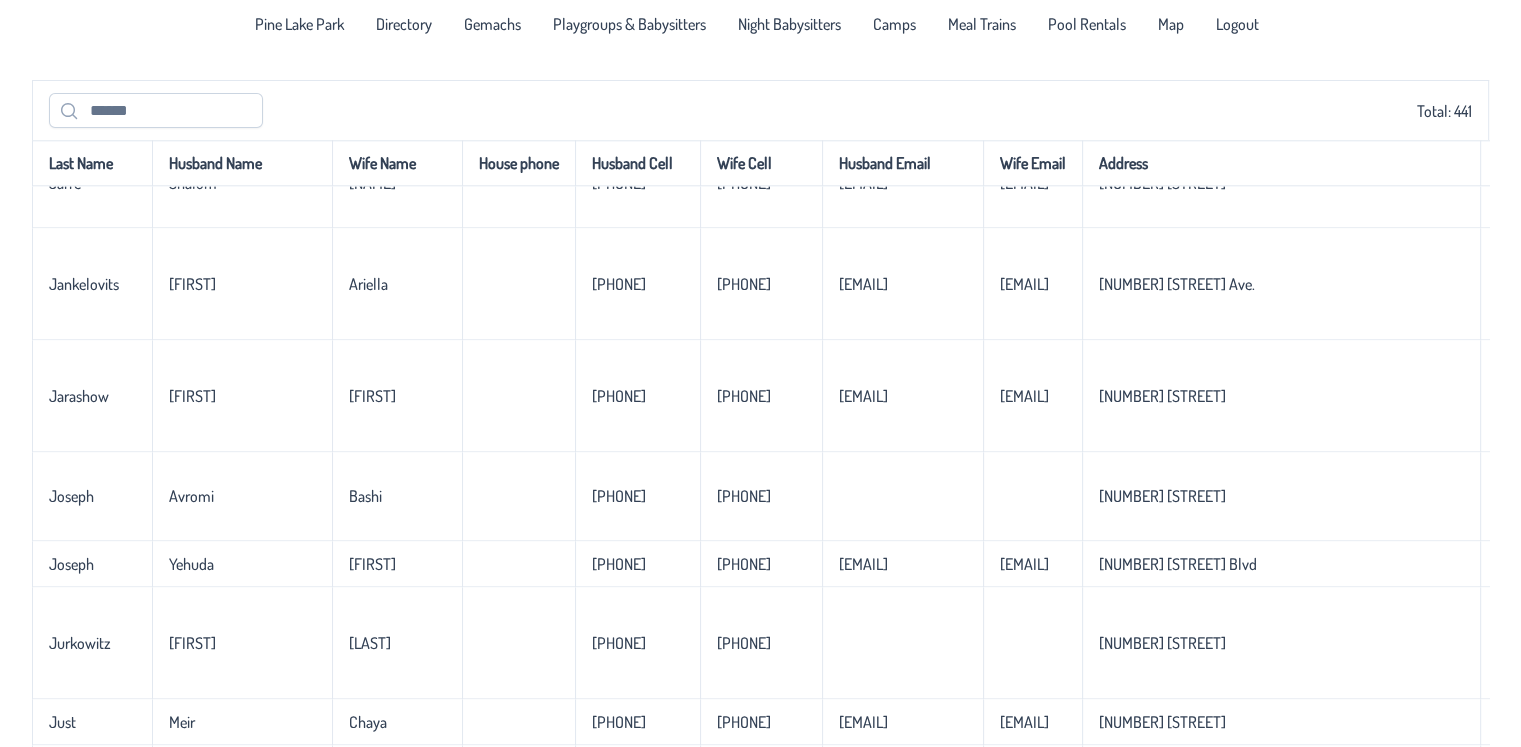 click on "Simcha" at bounding box center (242, 94) 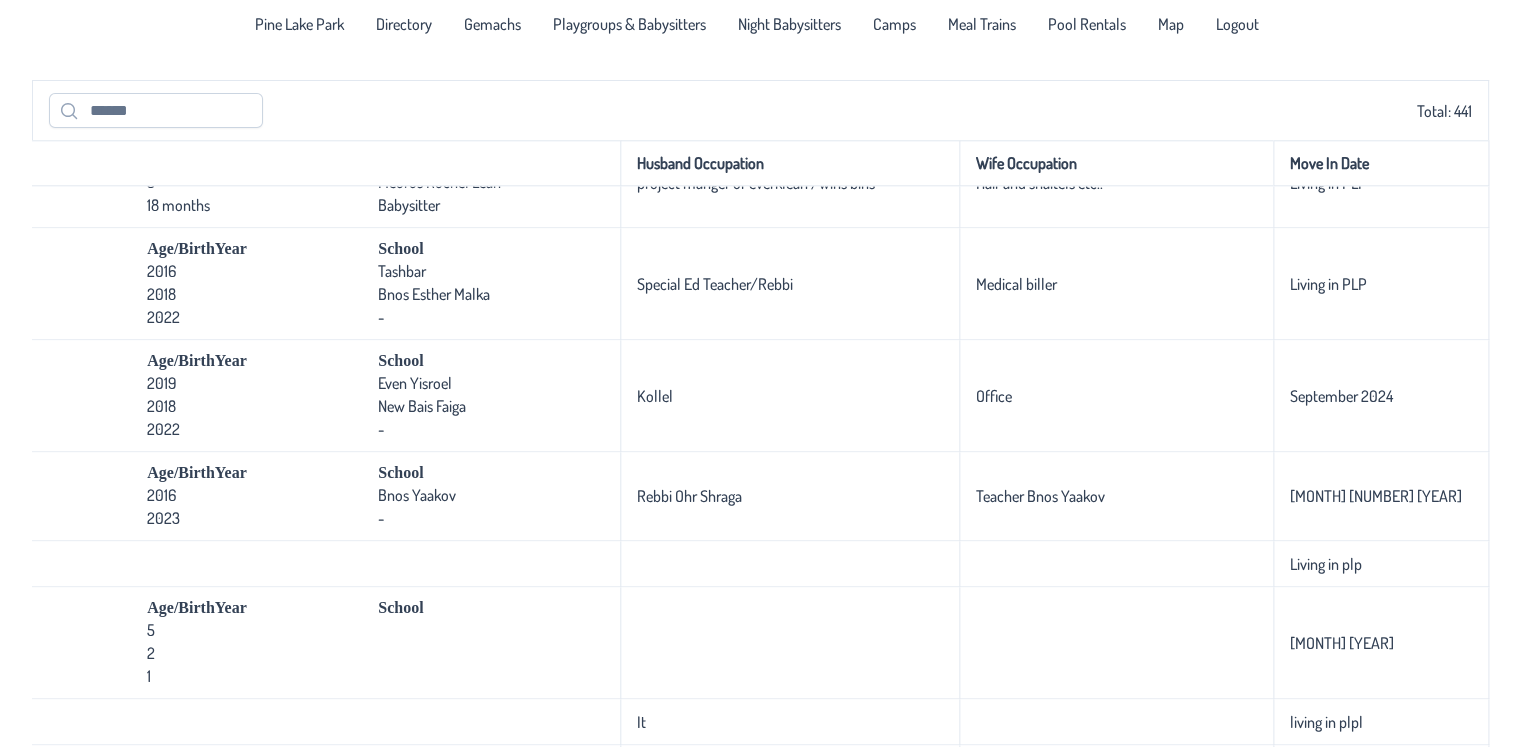 scroll, scrollTop: 17500, scrollLeft: 1740, axis: both 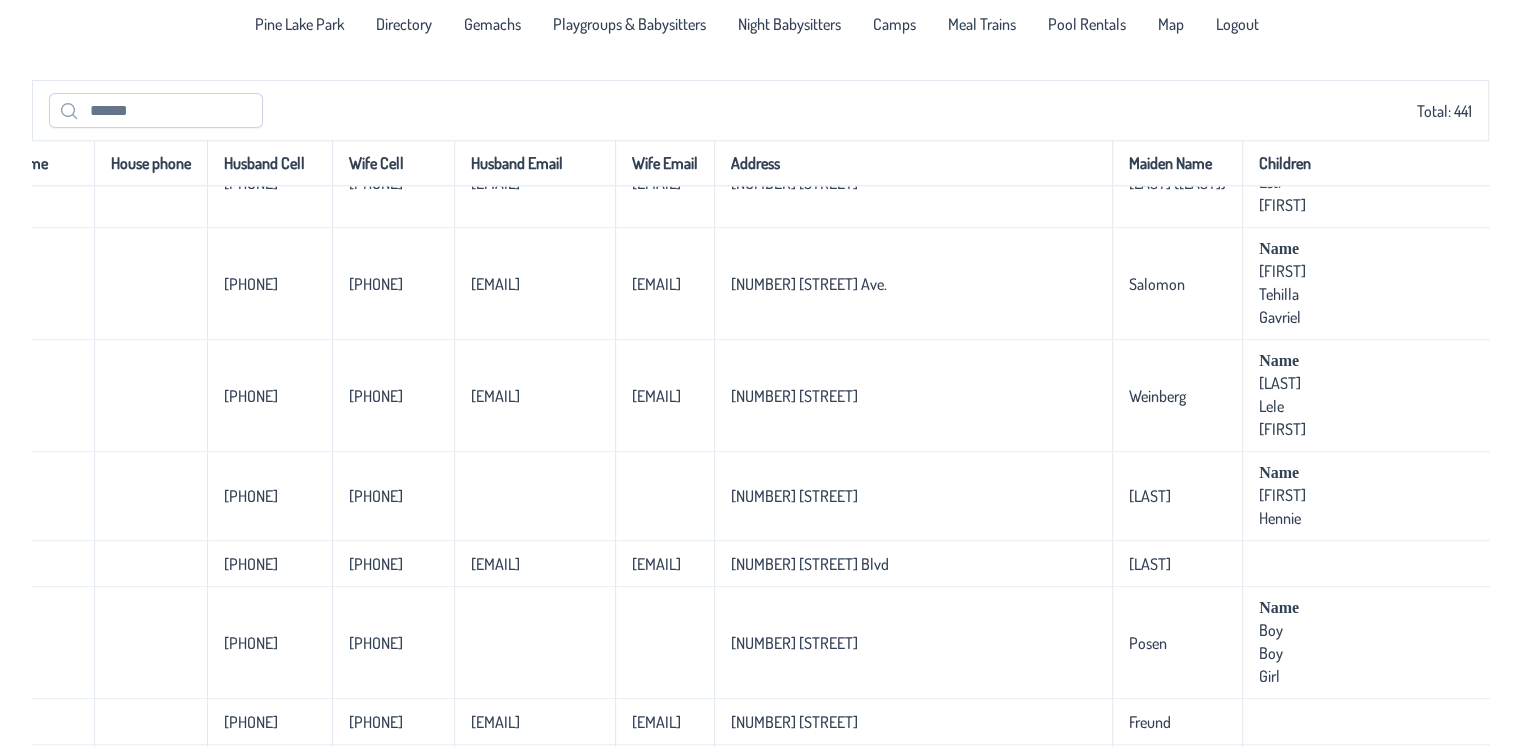 drag, startPoint x: 420, startPoint y: 464, endPoint x: 6, endPoint y: 486, distance: 414.58414 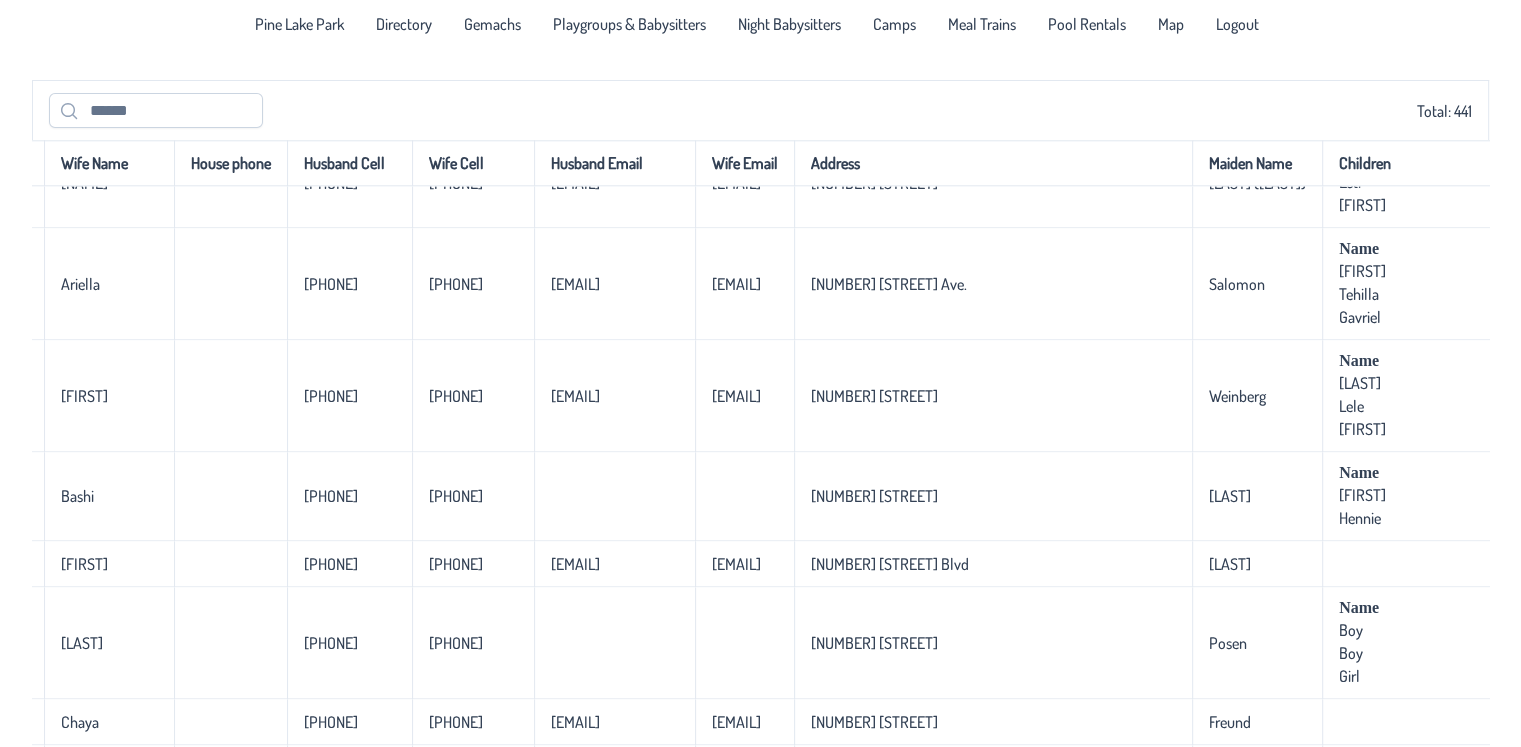 drag, startPoint x: 1268, startPoint y: 460, endPoint x: 1126, endPoint y: 460, distance: 142 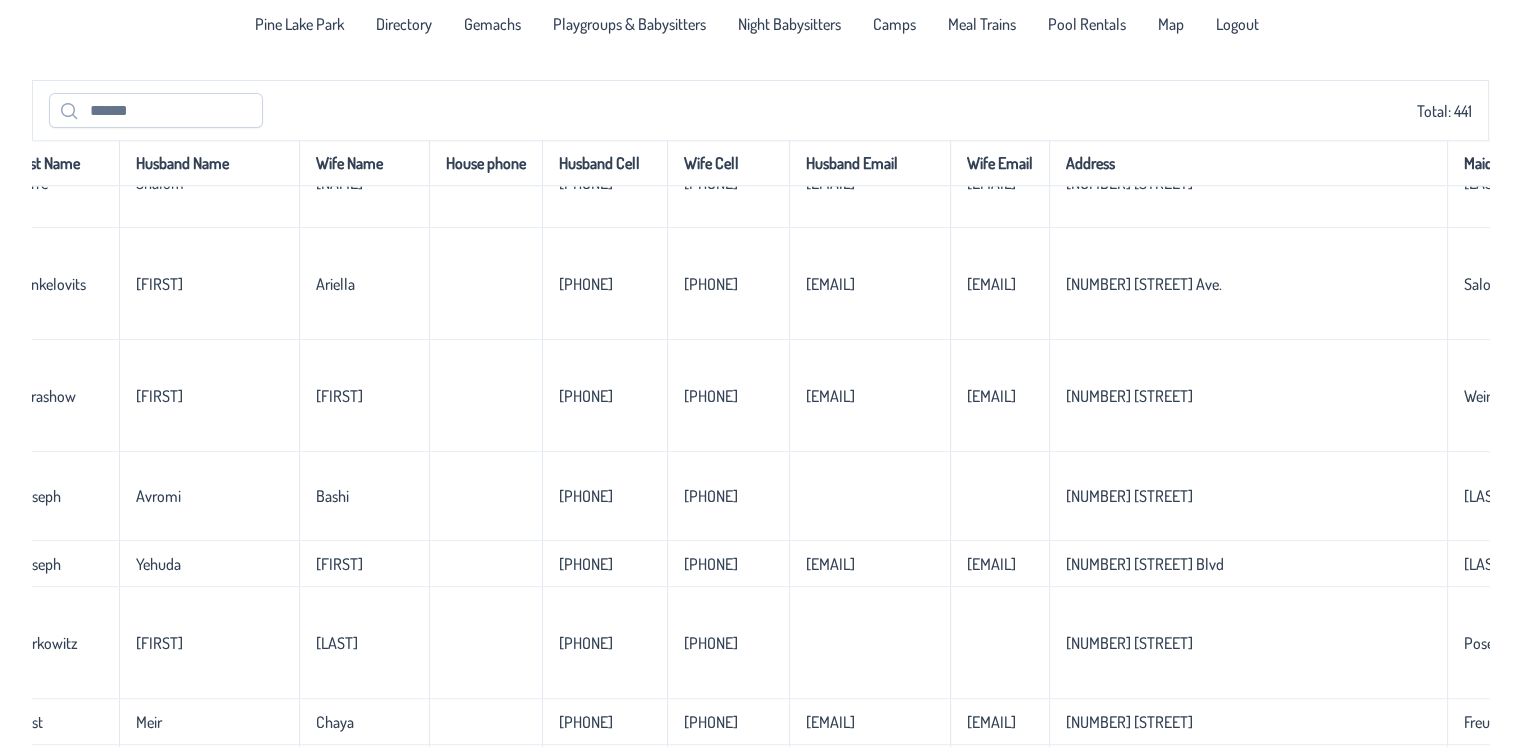 scroll, scrollTop: 17500, scrollLeft: 0, axis: vertical 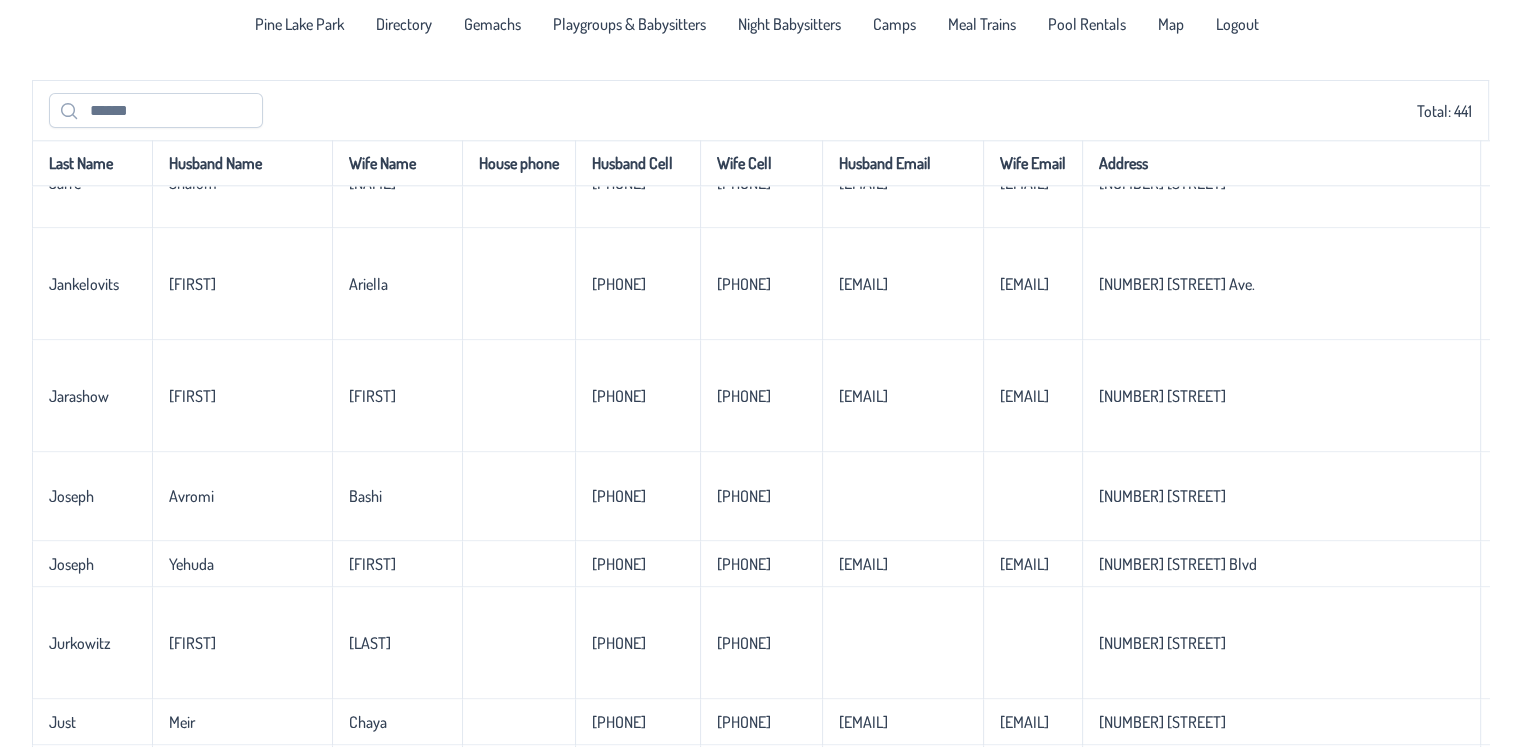 drag, startPoint x: 480, startPoint y: 549, endPoint x: 284, endPoint y: 485, distance: 206.18439 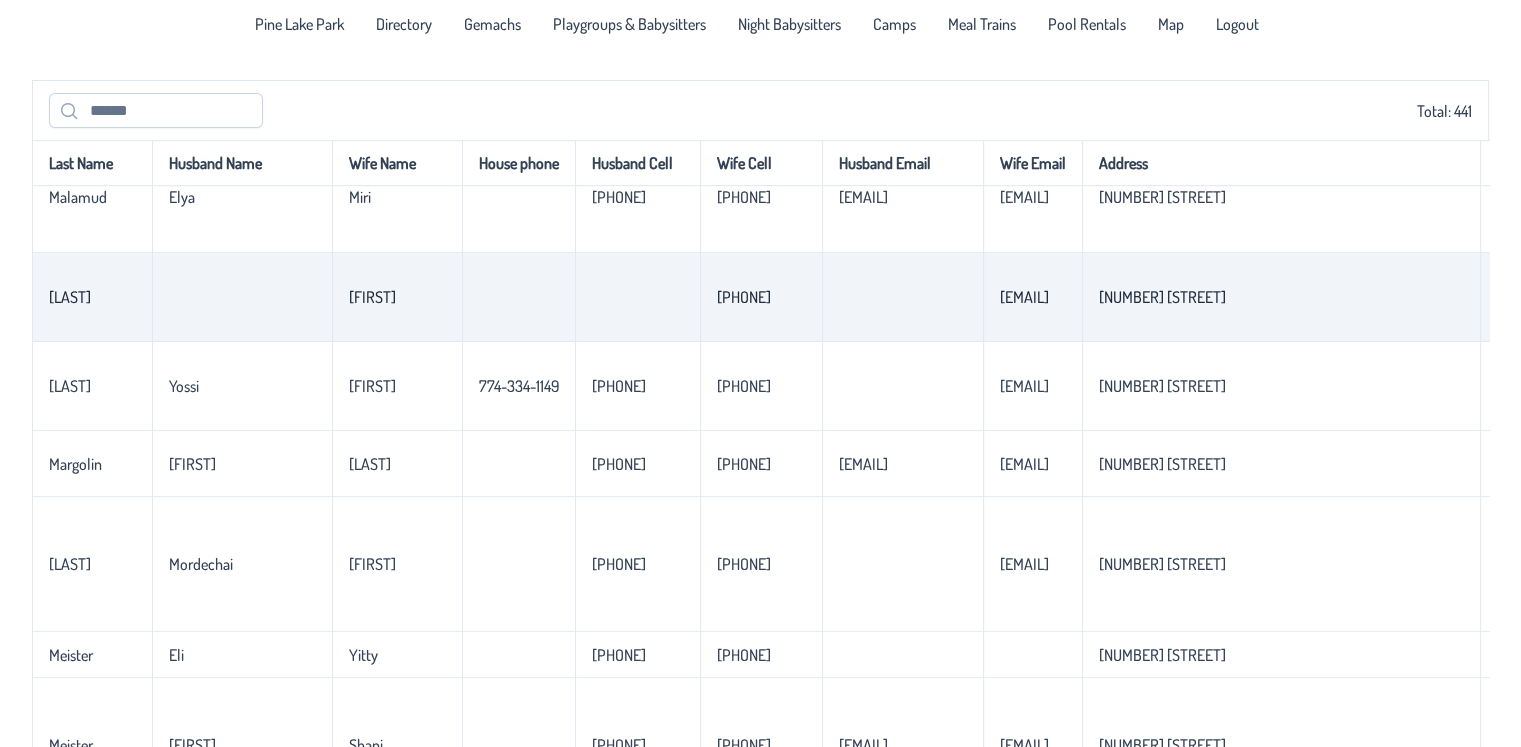 scroll, scrollTop: 24200, scrollLeft: 0, axis: vertical 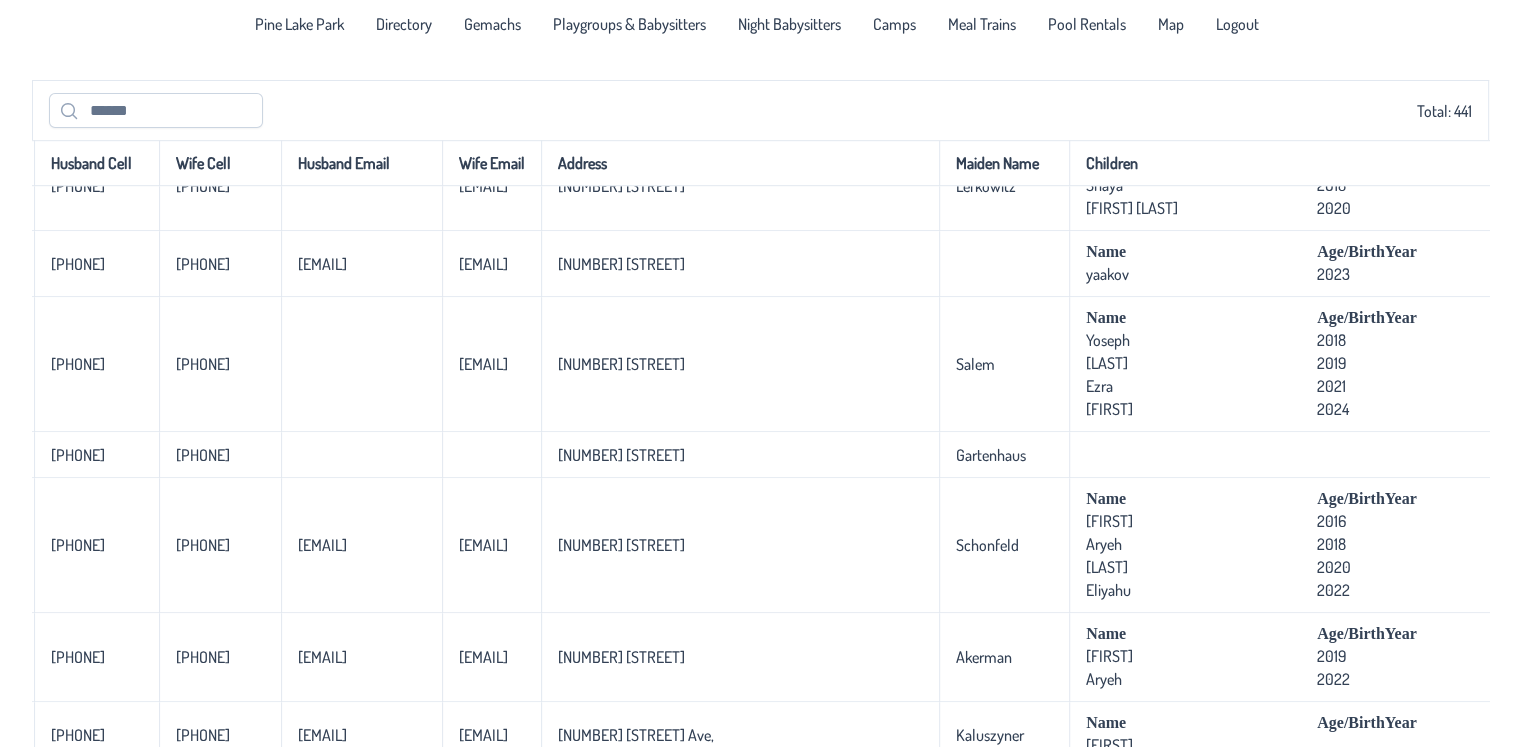 drag, startPoint x: 1259, startPoint y: 539, endPoint x: 1498, endPoint y: 561, distance: 240.01042 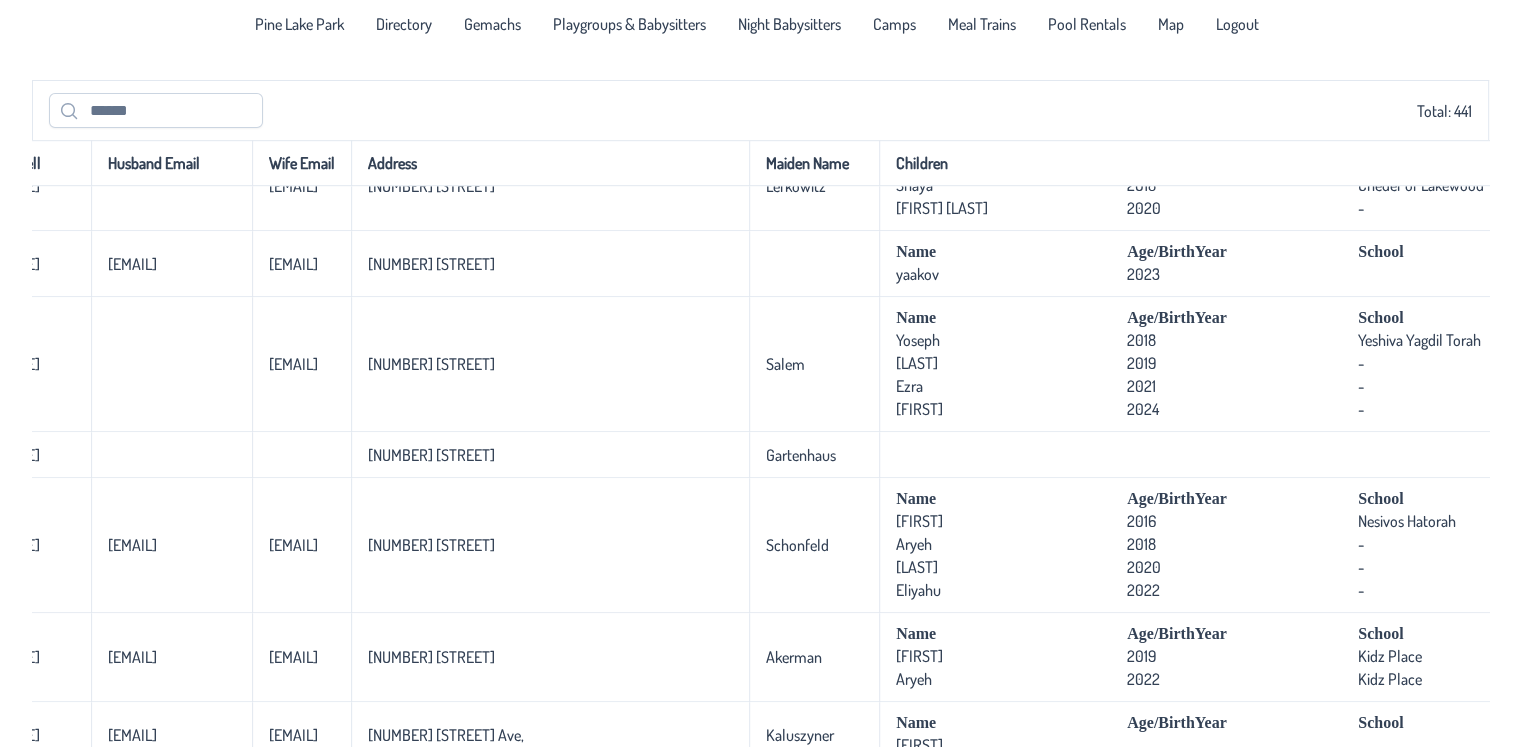 click on "[NUMBER] [STREET]" at bounding box center [550, -3] 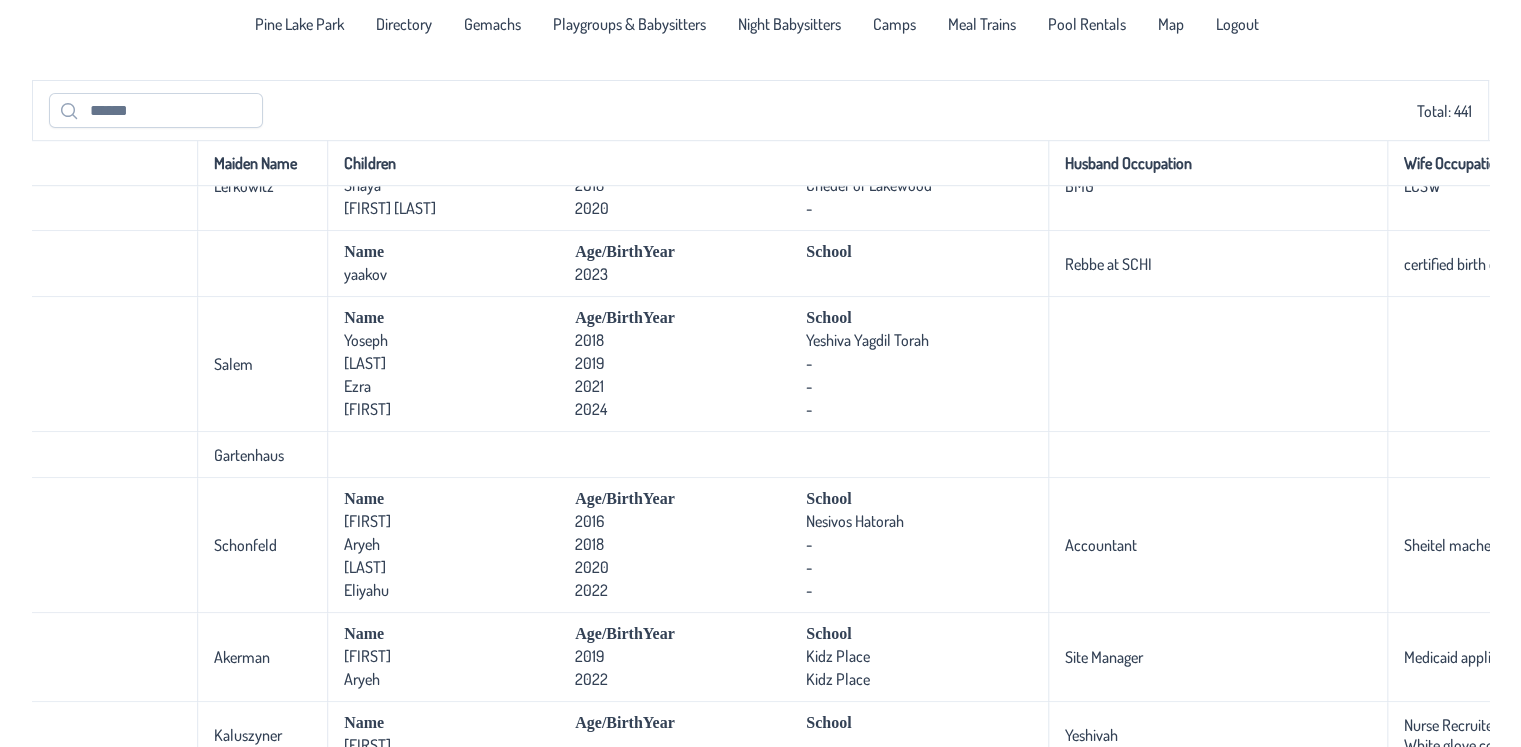 scroll, scrollTop: 24200, scrollLeft: 1561, axis: both 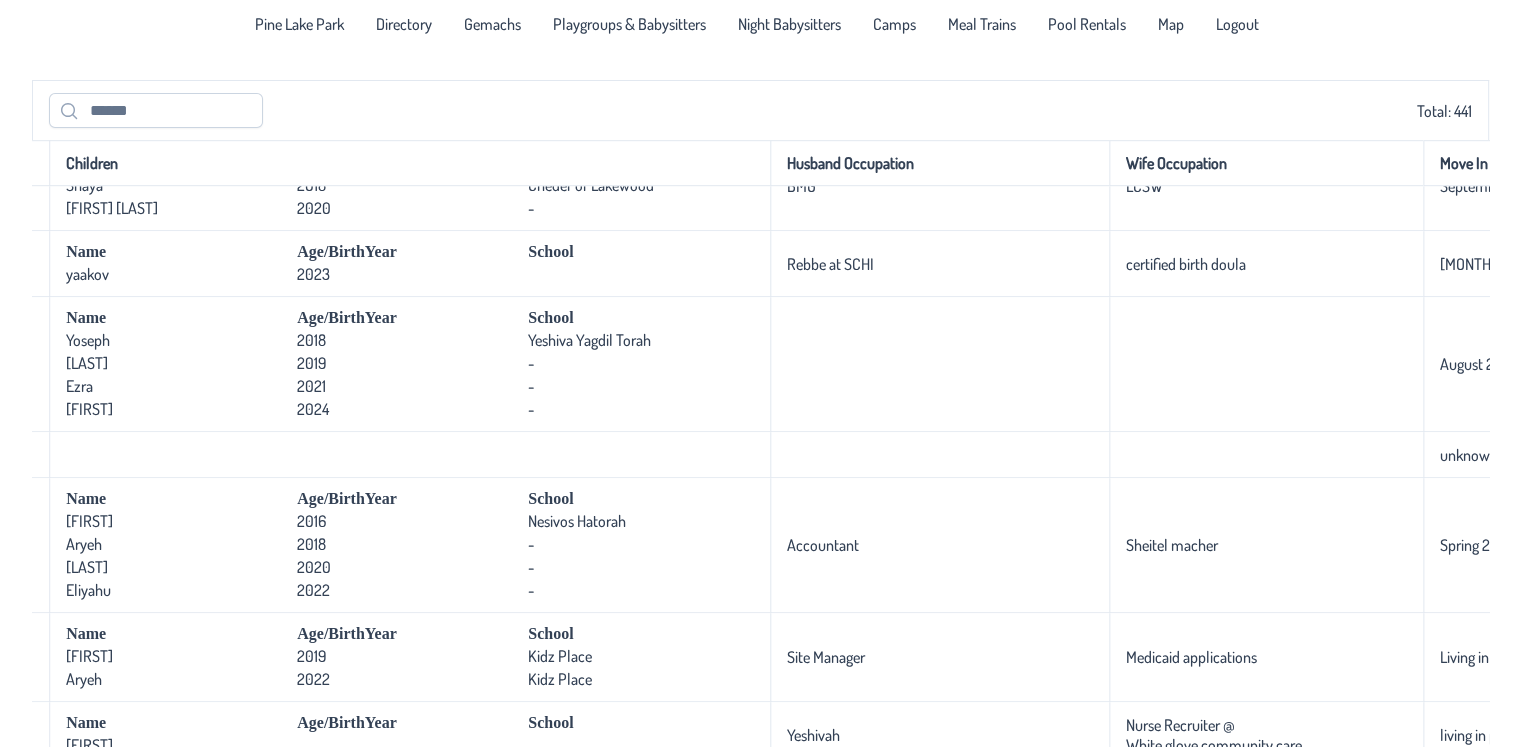 drag, startPoint x: 1018, startPoint y: 535, endPoint x: 752, endPoint y: 236, distance: 400.1962 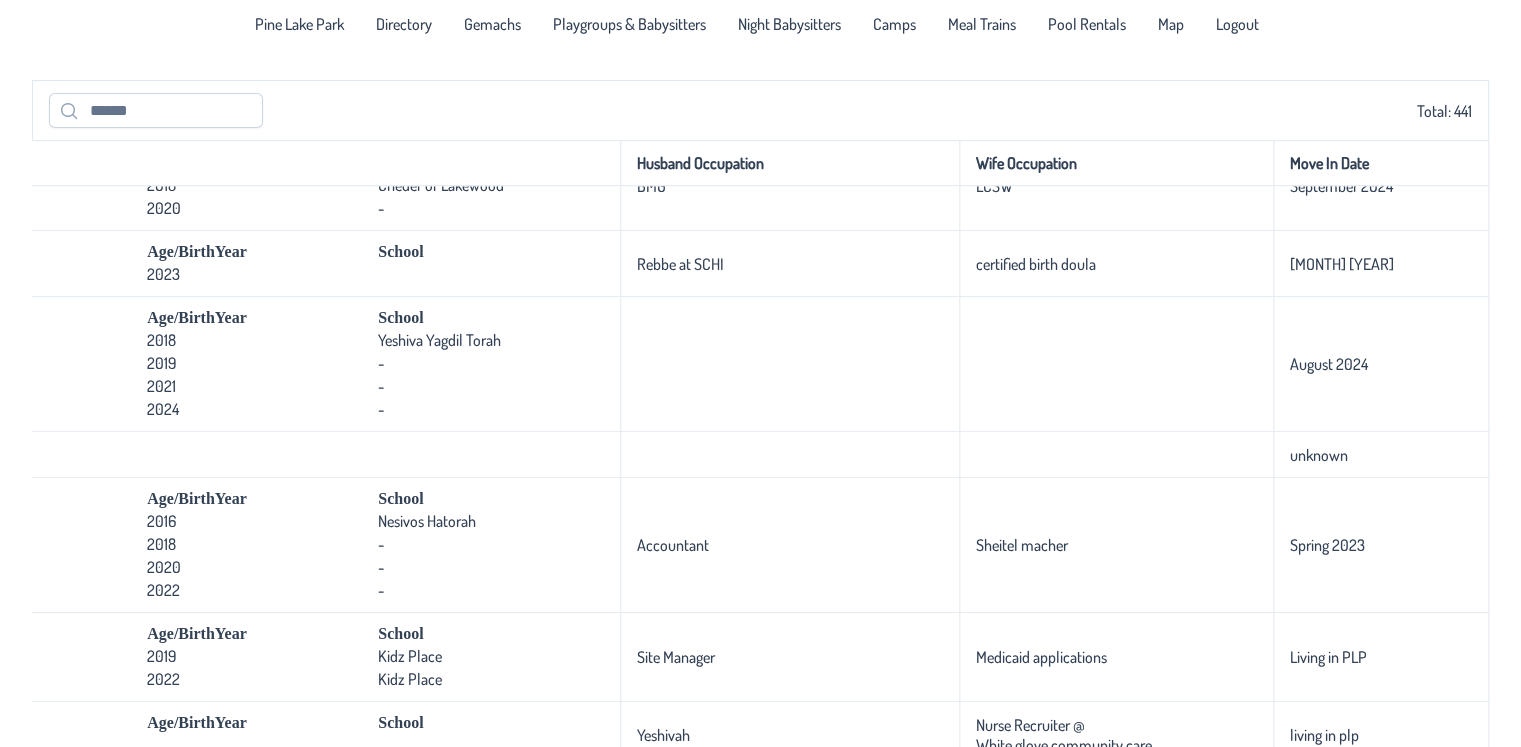 scroll, scrollTop: 24200, scrollLeft: 2050, axis: both 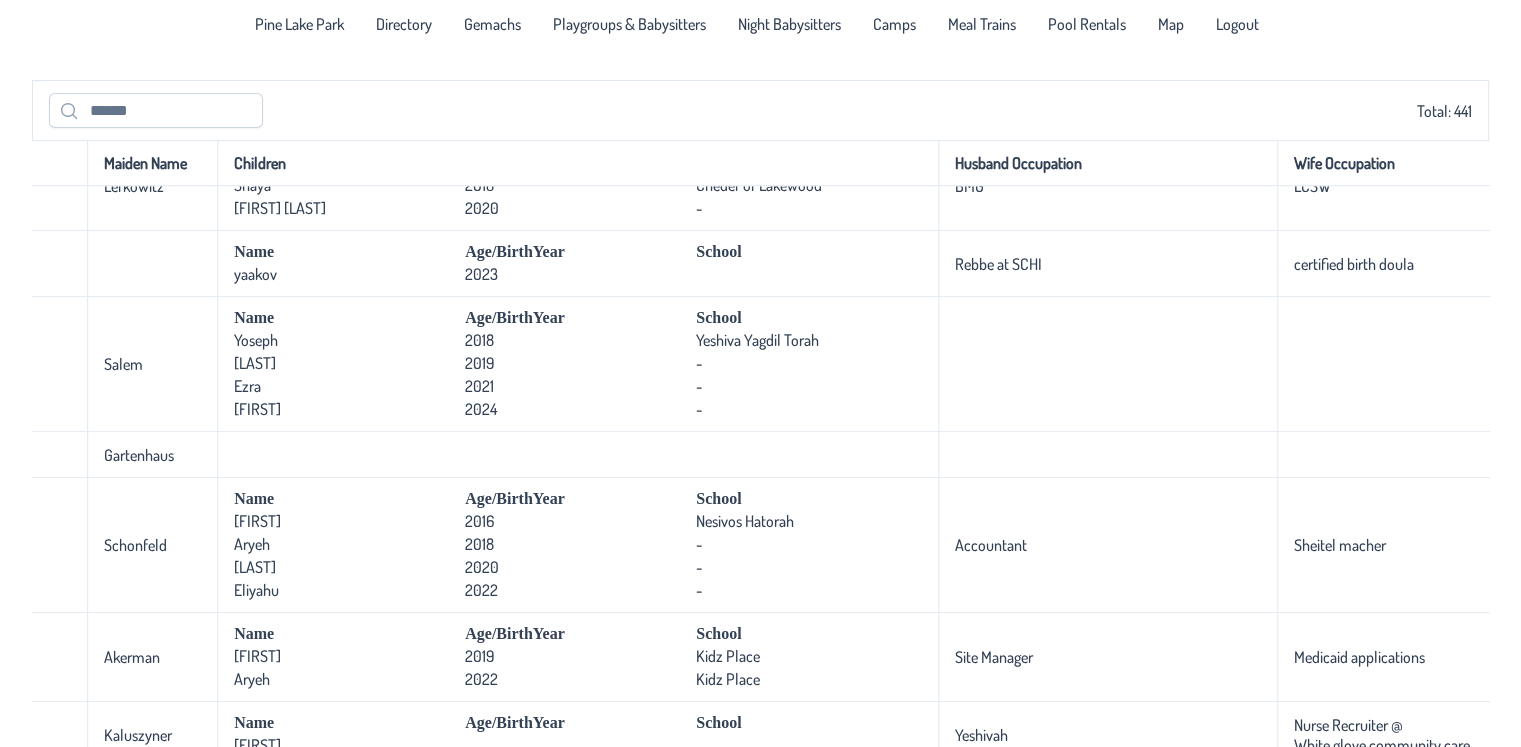 drag, startPoint x: 1114, startPoint y: 554, endPoint x: 0, endPoint y: 409, distance: 1123.3971 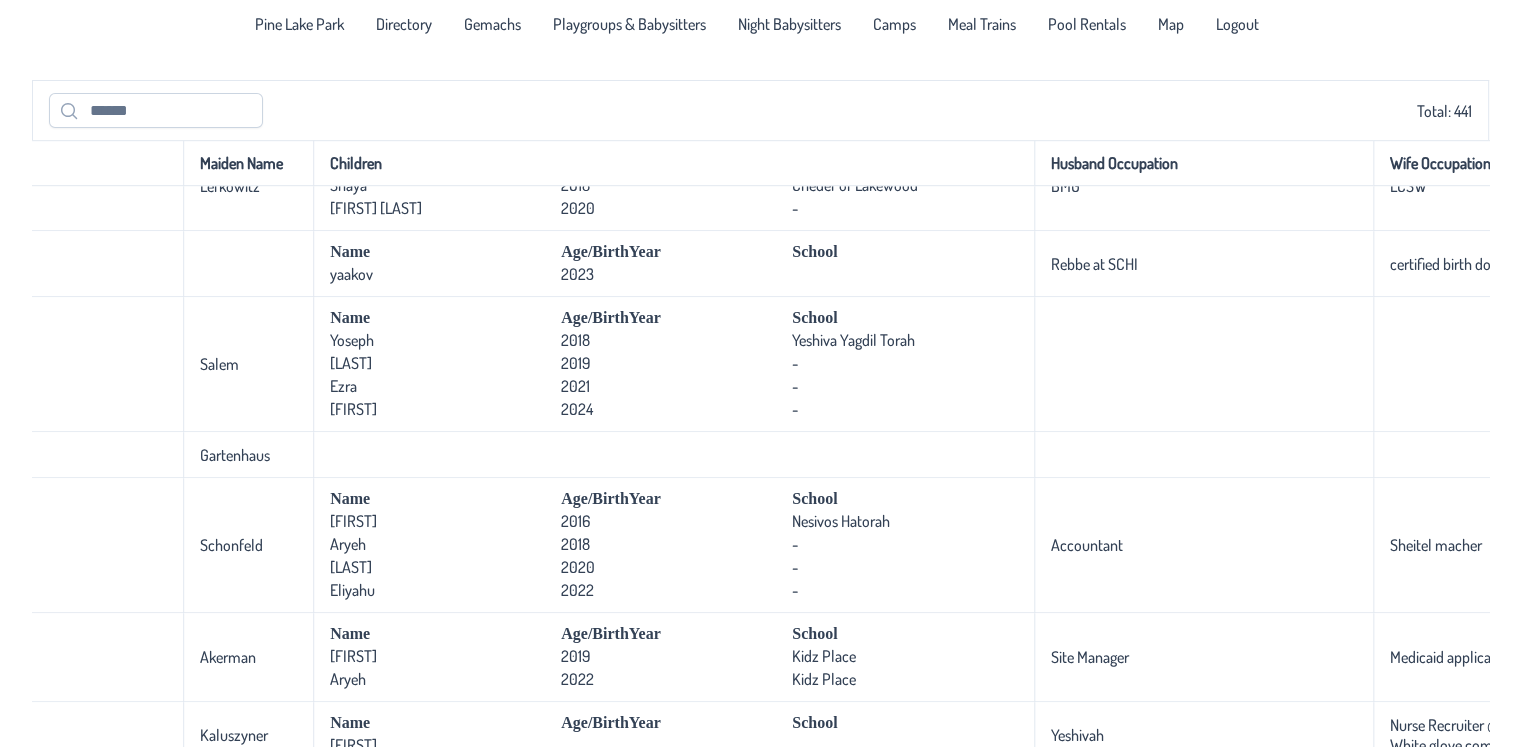 click on "Total: 441   Last Name   Husband Name   Wife Name   House phone   Husband Cell   Wife Cell   Husband Email   Wife Email   Address   Maiden Name   Children   Husband Occupation   Wife Occupation   Move In Date   Abramson   Yossi   Avigail      [PHONE]   [PHONE]   [EMAIL]   [EMAIL]   [NUMBER] [STREET] Ave.   Shapiro   Name   Age/BirthYear   School   Chavi   3   playgroup   Ari   8 months   home   Warehouse Manager   Home   End of [MONTH]   Adler      Goldy          [PHONE]      [EMAIL]   [NUMBER] [STREET] Blvd.         Registered Nurse    [MONTH]/[NUMBER]/[YEAR]   Adler   Avromi   Dina      [PHONE]   [PHONE]   [EMAIL]   [EMAIL]   [NUMBER] [STREET] Ave.      kollel   bookkeeper   Living in PLP   Adler   Chaim M   Rochel   [PHONE]   [PHONE]   [PHONE]   [EMAIL]   [EMAIL]   [NUMBER] [STREET] Ave.   Zev" at bounding box center (760, 446) 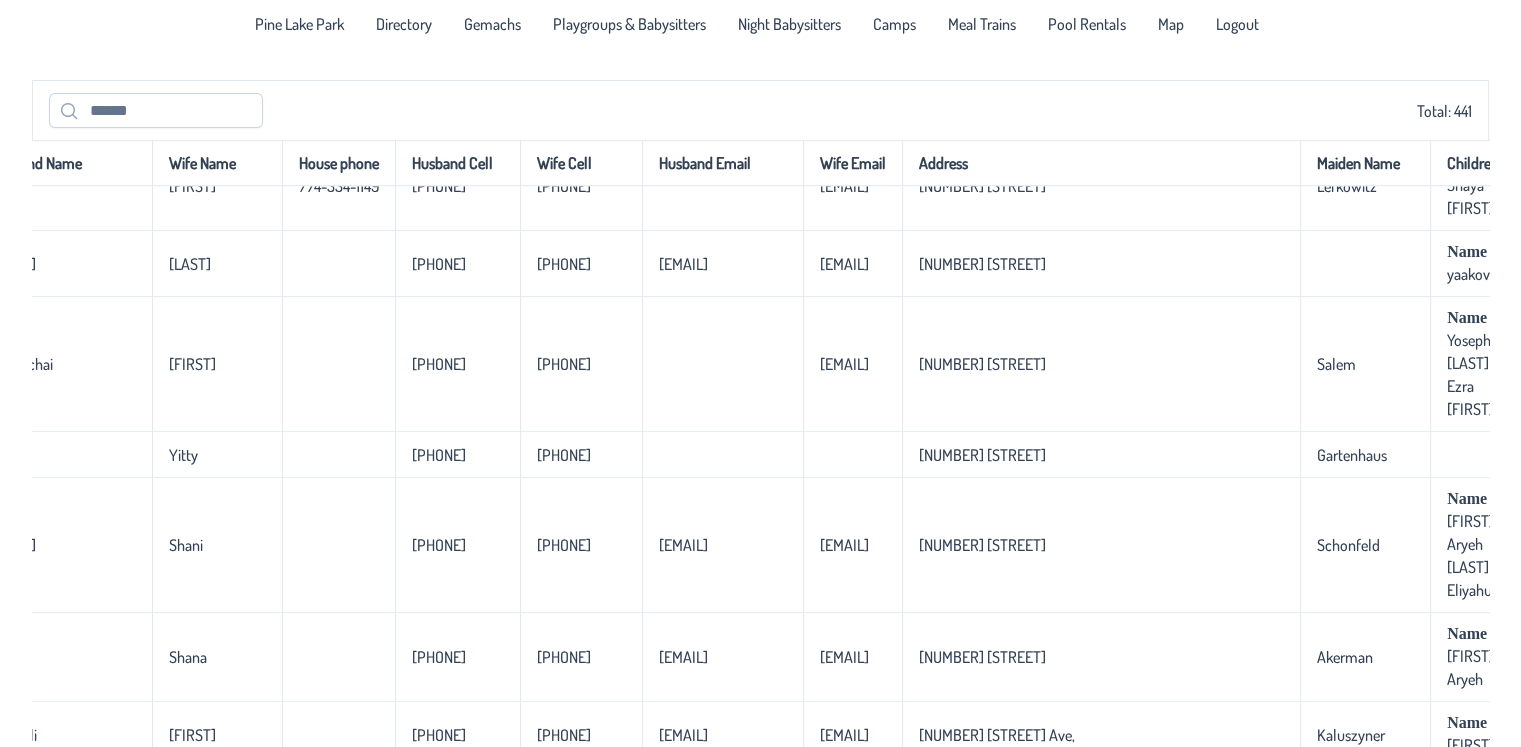 scroll, scrollTop: 24200, scrollLeft: 0, axis: vertical 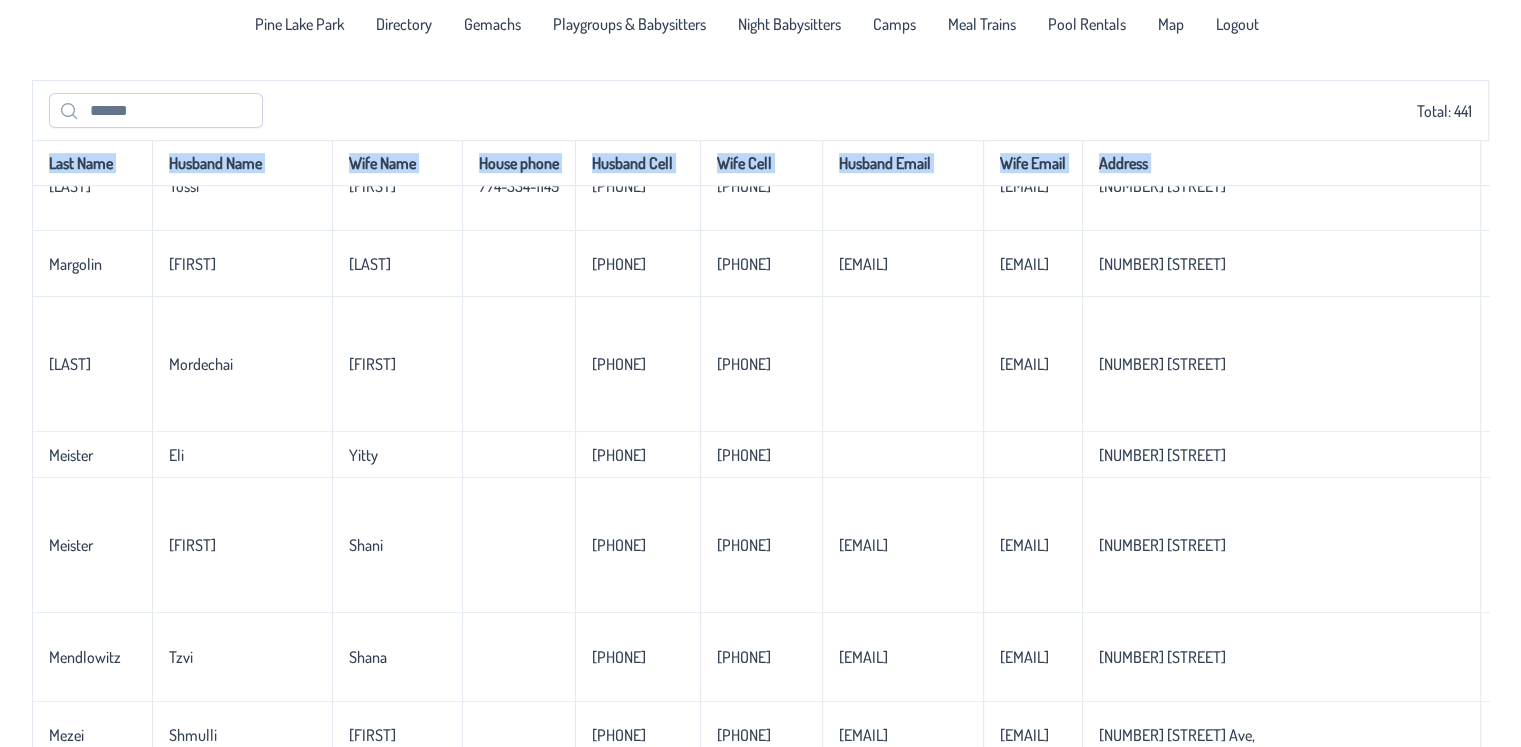 drag, startPoint x: 262, startPoint y: 540, endPoint x: 0, endPoint y: 503, distance: 264.5997 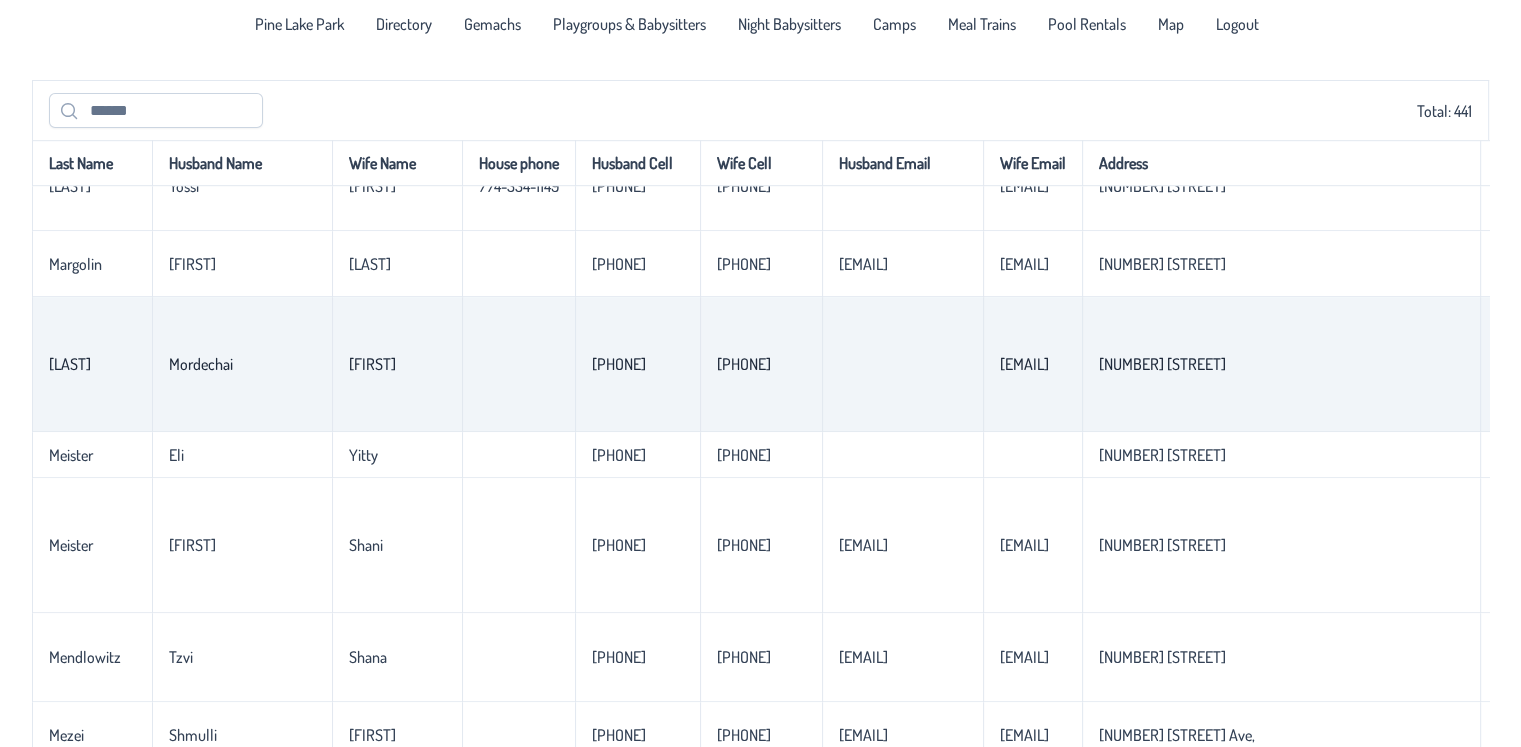 scroll, scrollTop: 24400, scrollLeft: 0, axis: vertical 